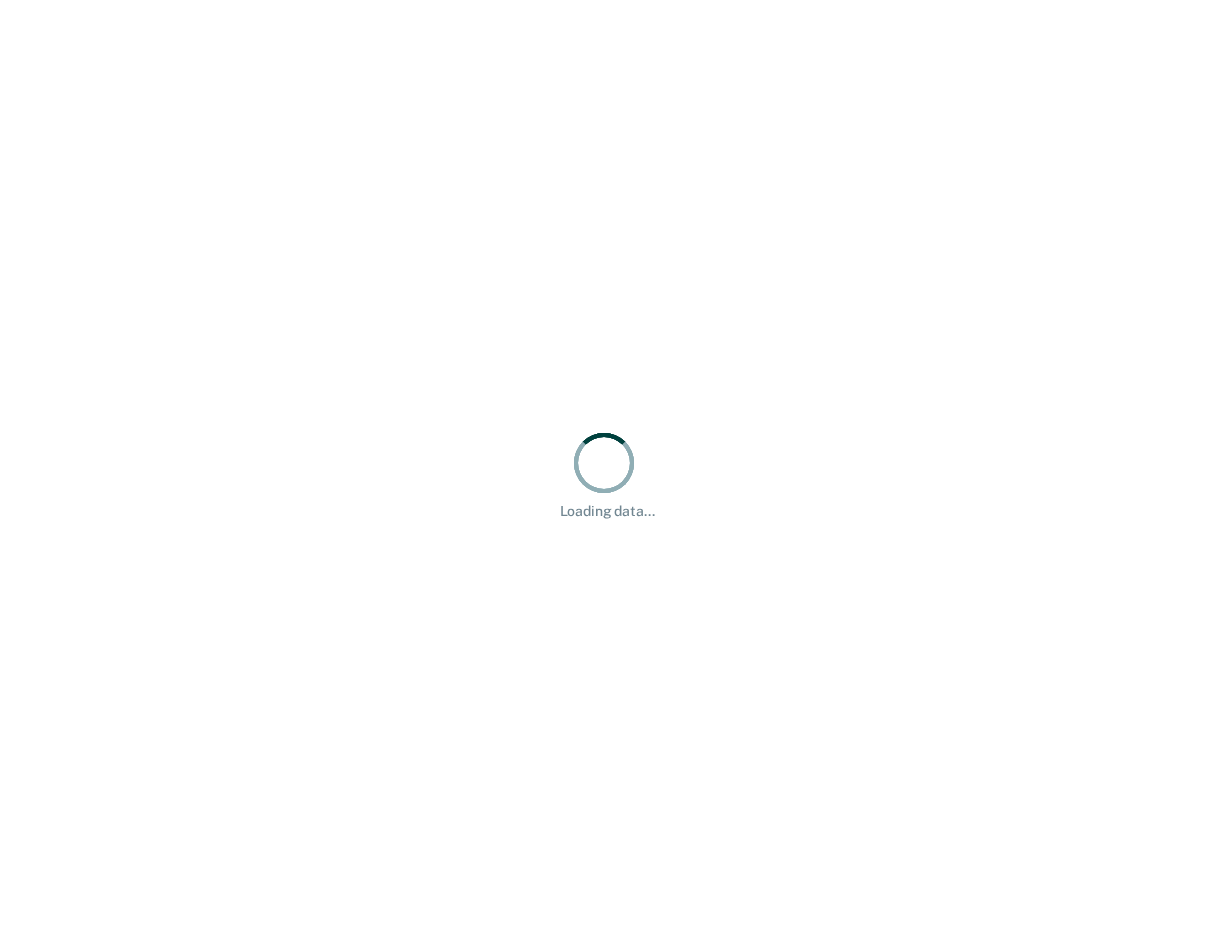 scroll, scrollTop: 0, scrollLeft: 0, axis: both 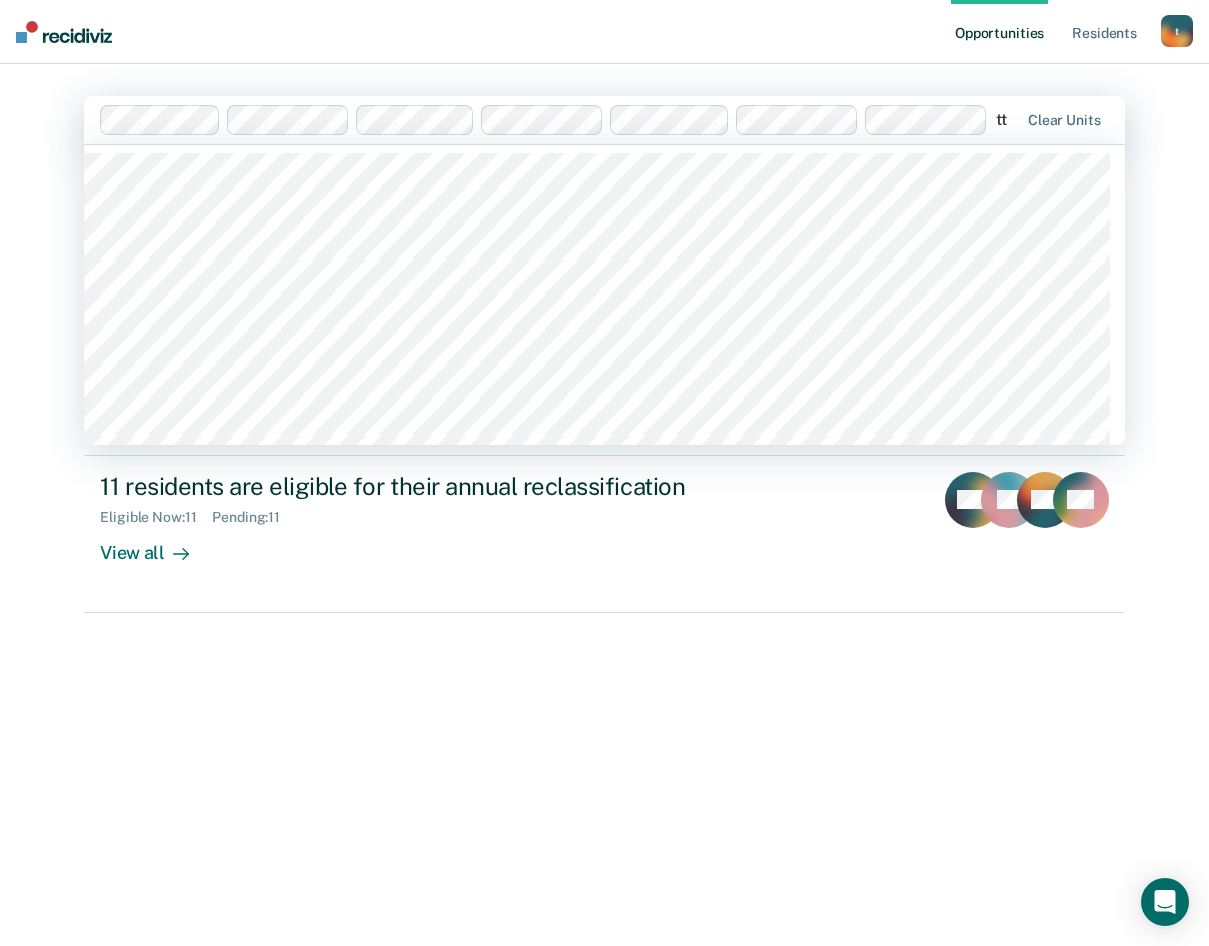 type on "t" 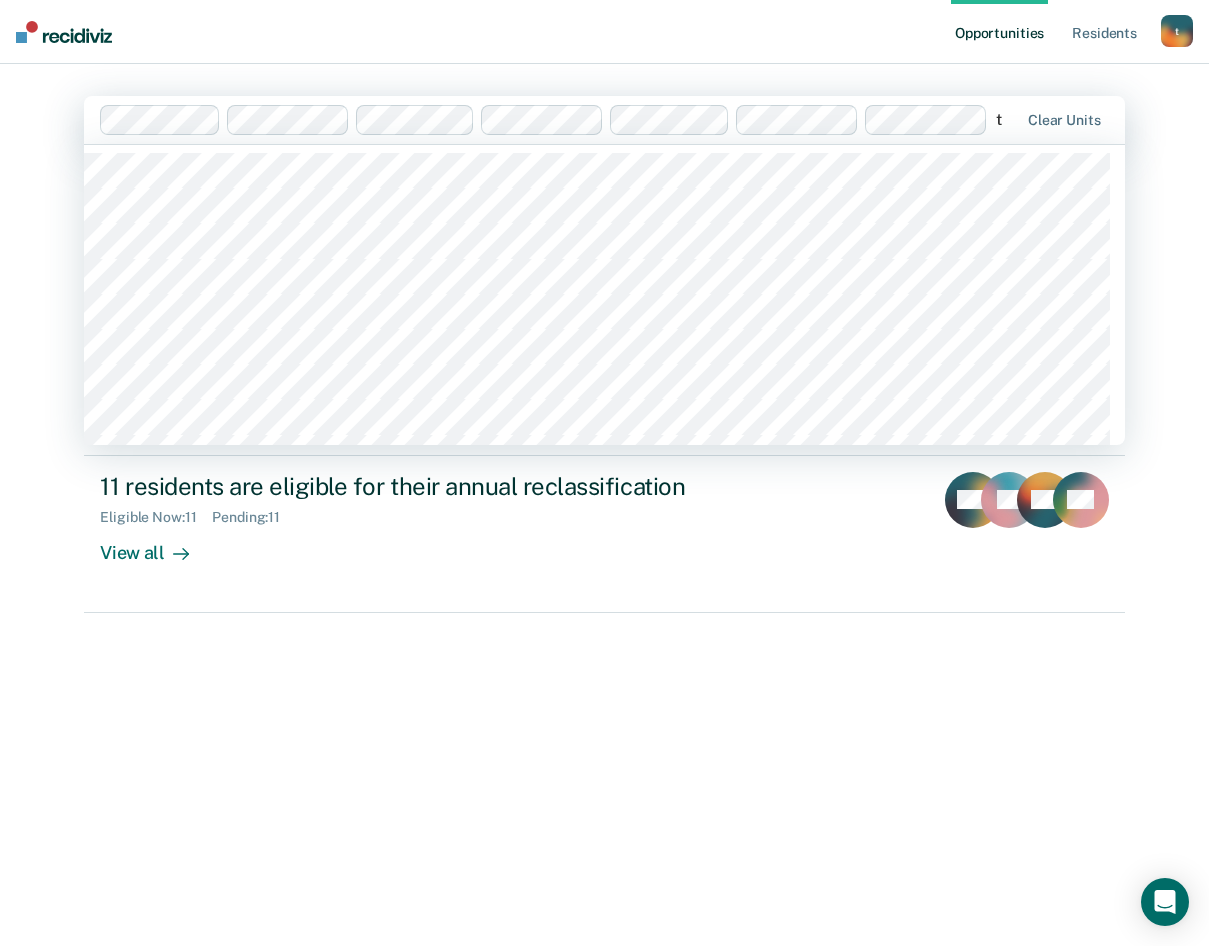type 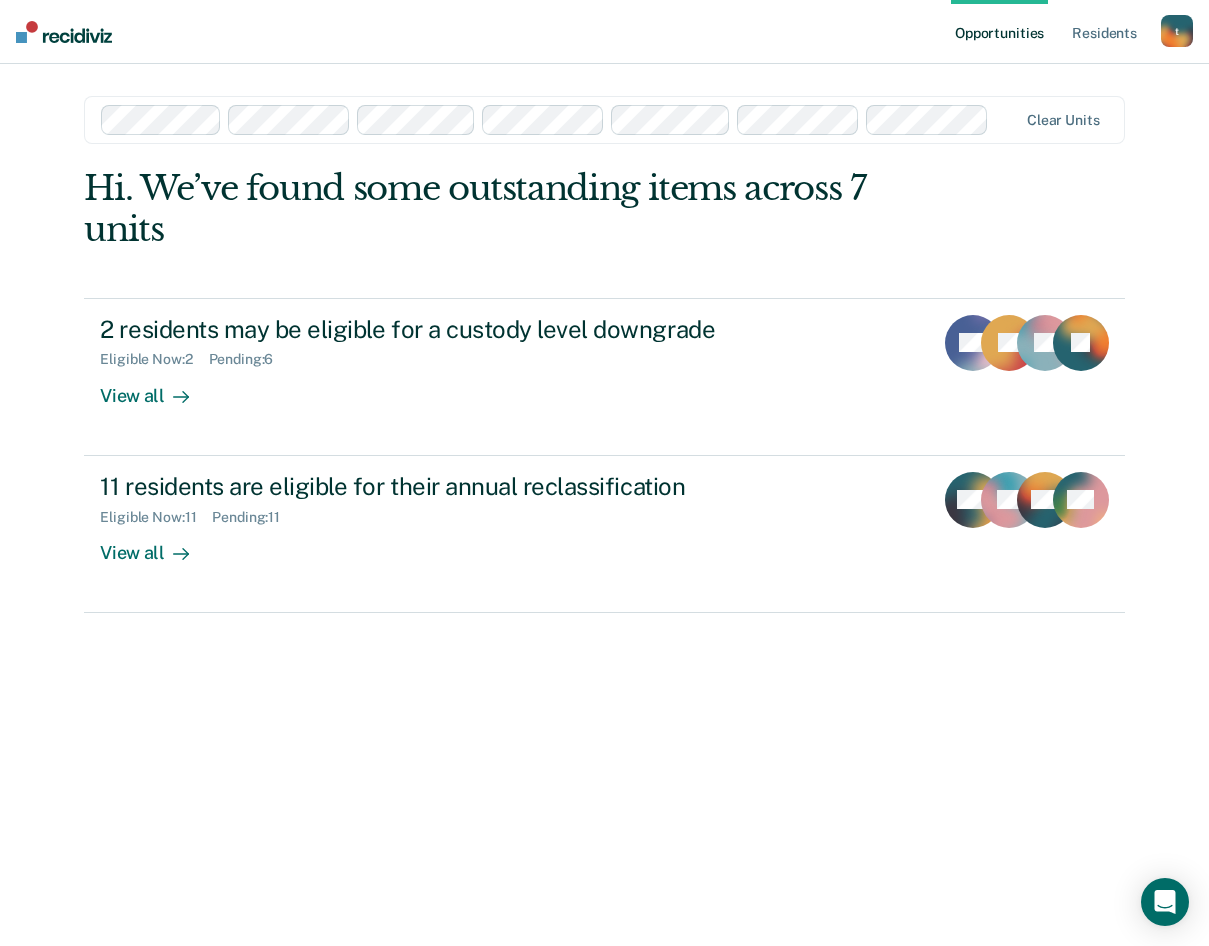 click on "Opportunities Resident s tari.crawford@corecivic.com t Profile How it works Log Out" at bounding box center (604, 32) 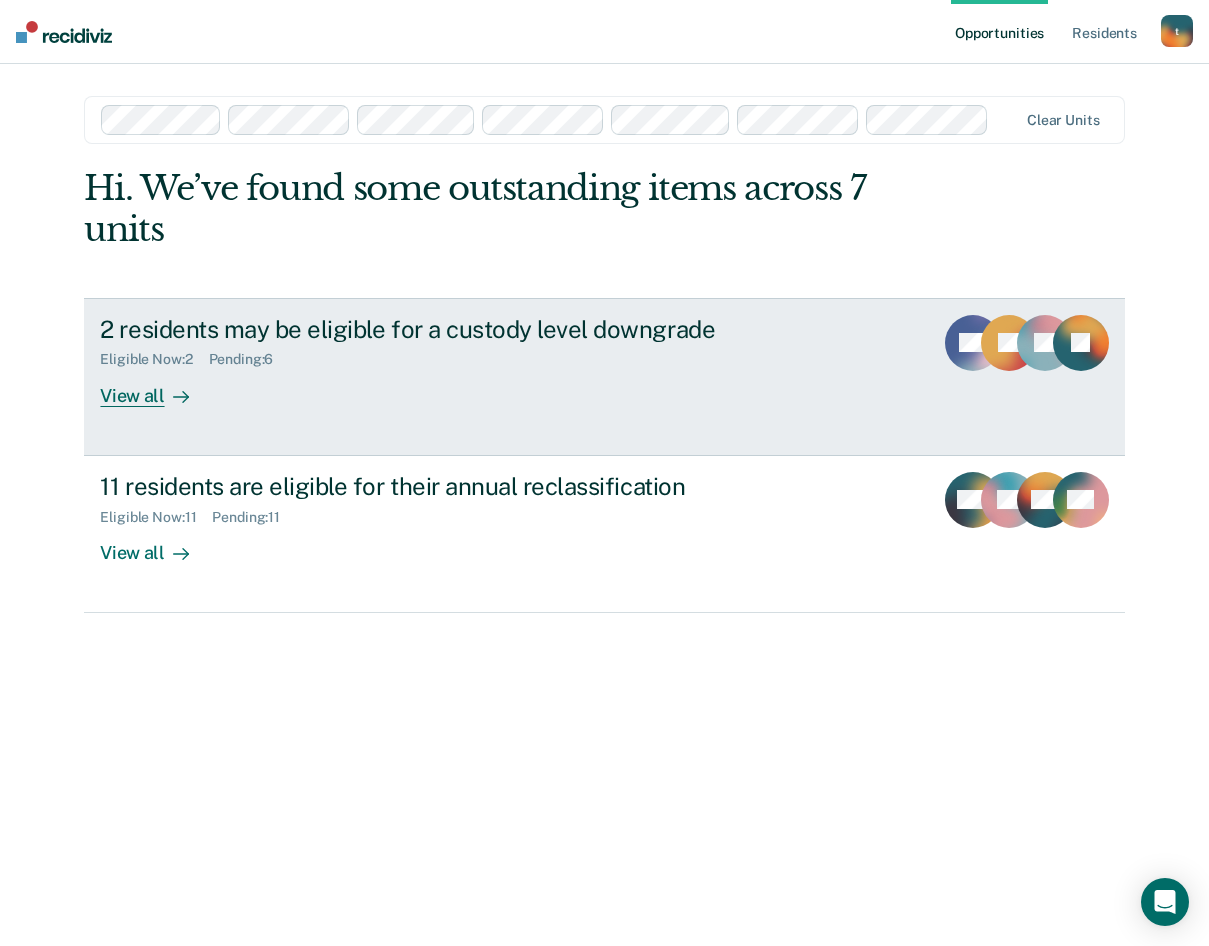 click on "View all" at bounding box center [156, 387] 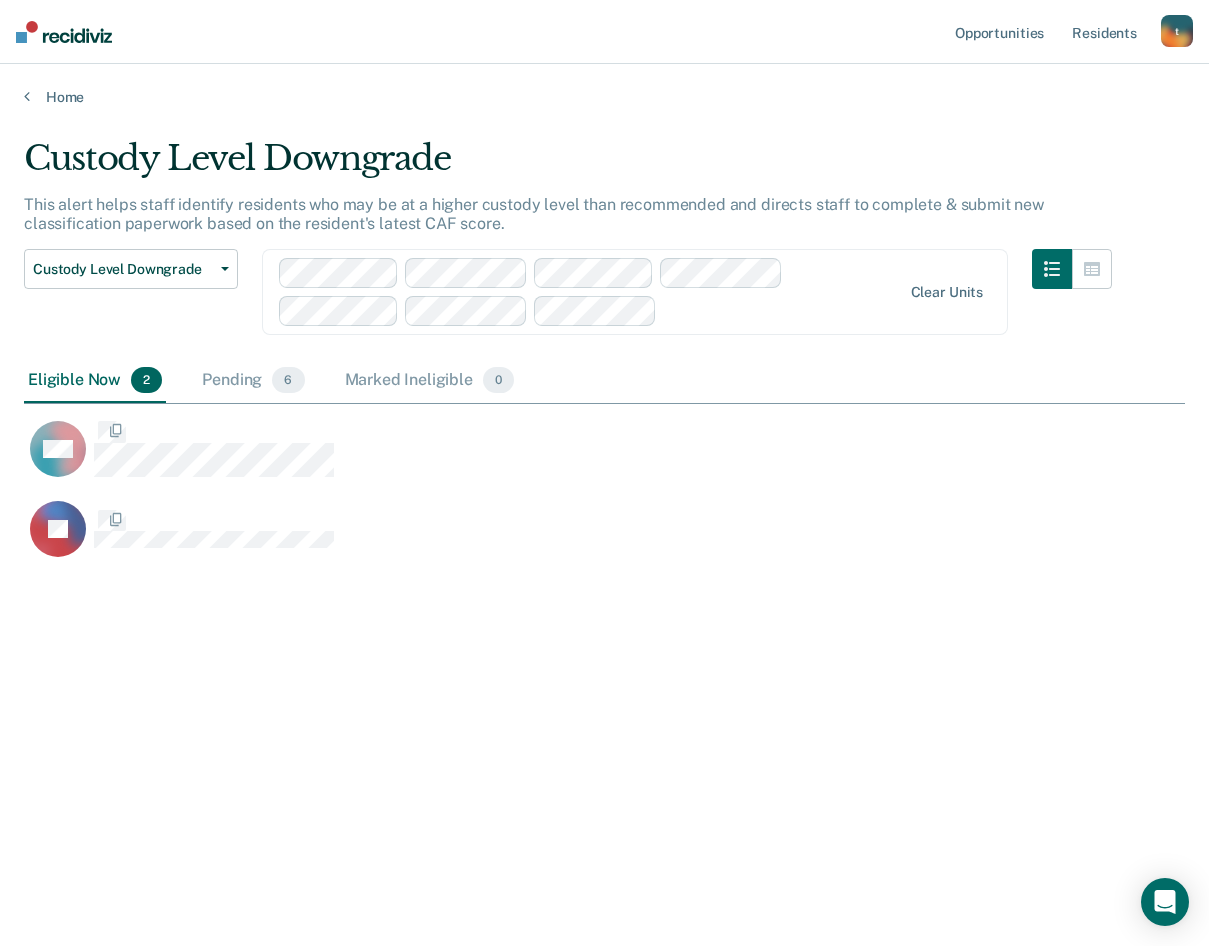 scroll, scrollTop: 16, scrollLeft: 16, axis: both 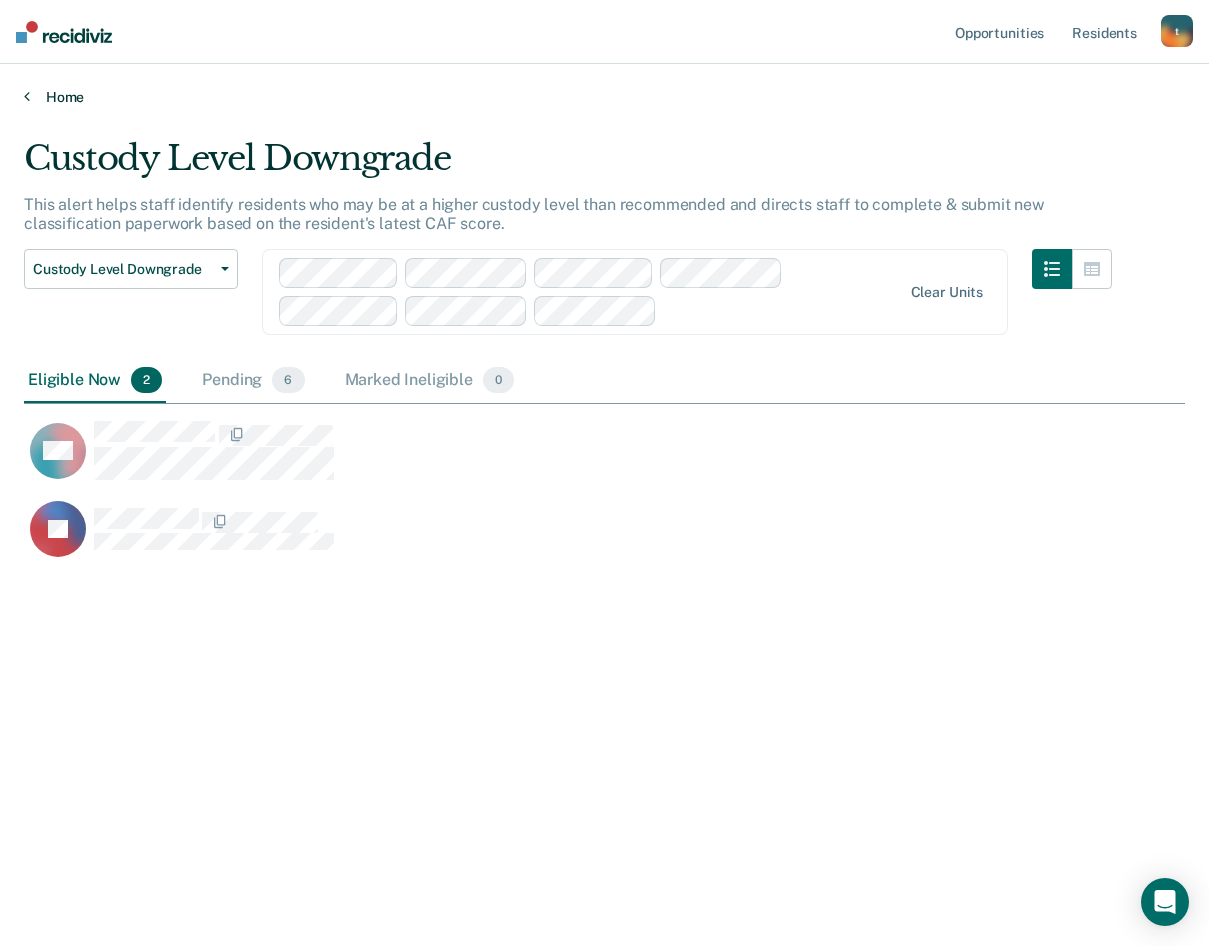 click on "Home" at bounding box center (604, 97) 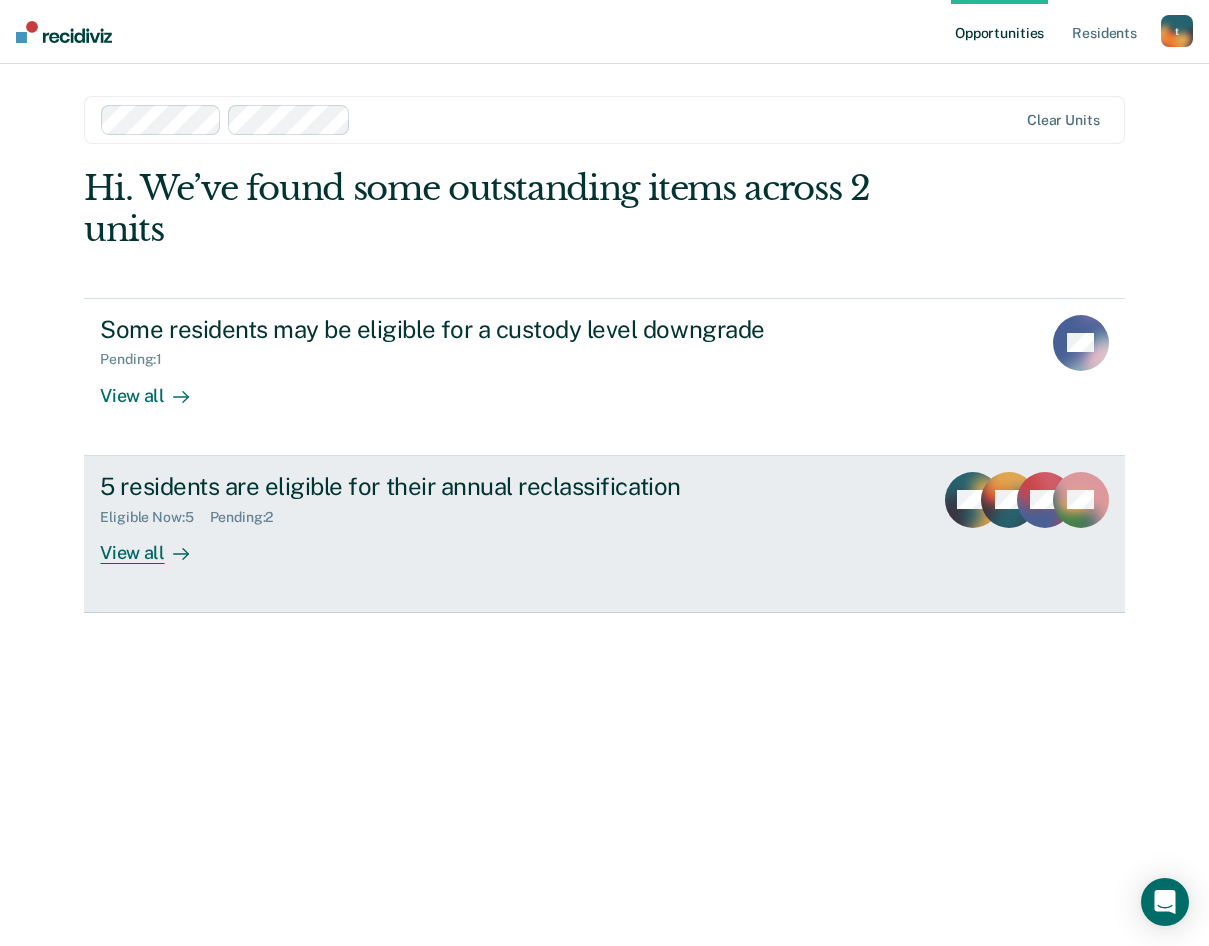 click on "View all" at bounding box center [156, 544] 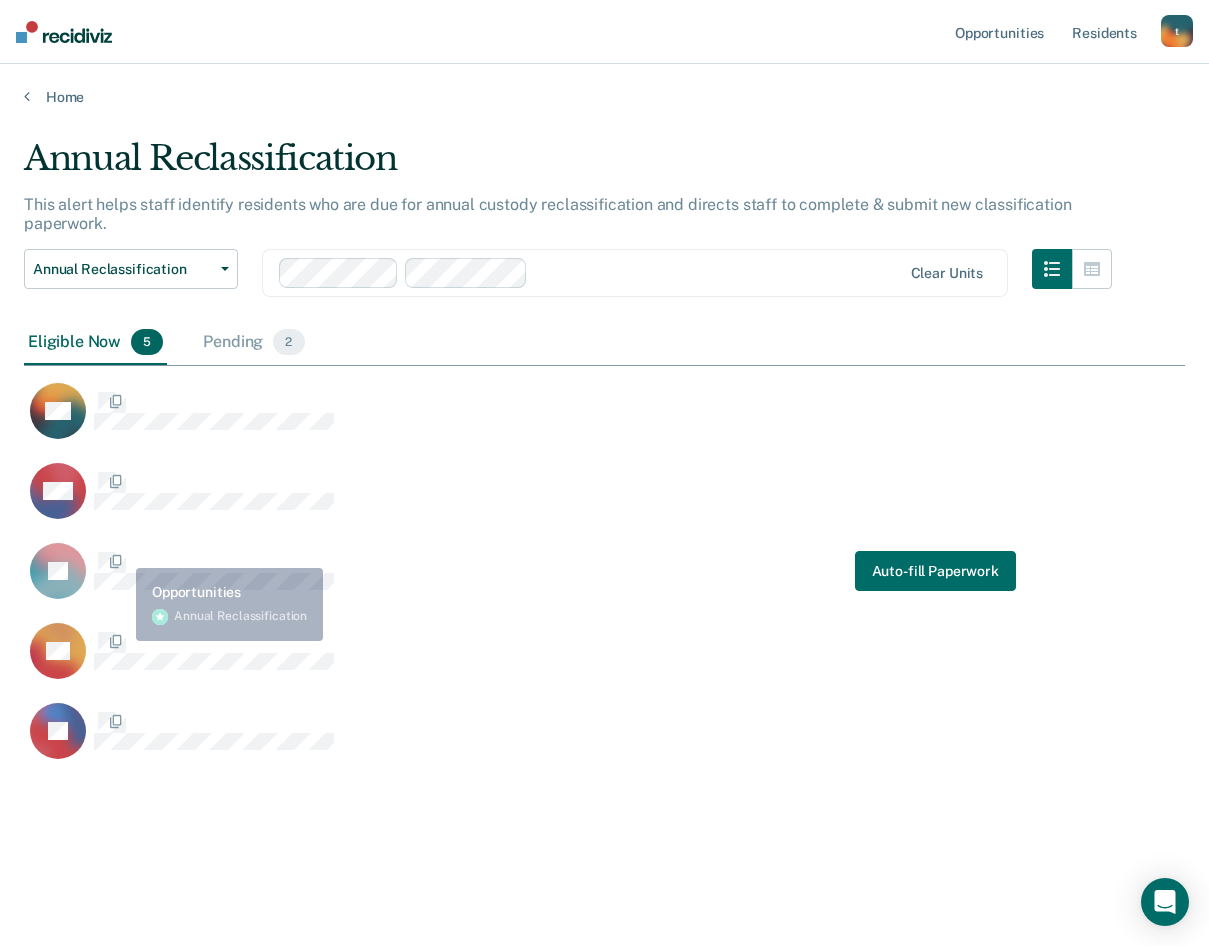 scroll, scrollTop: 16, scrollLeft: 16, axis: both 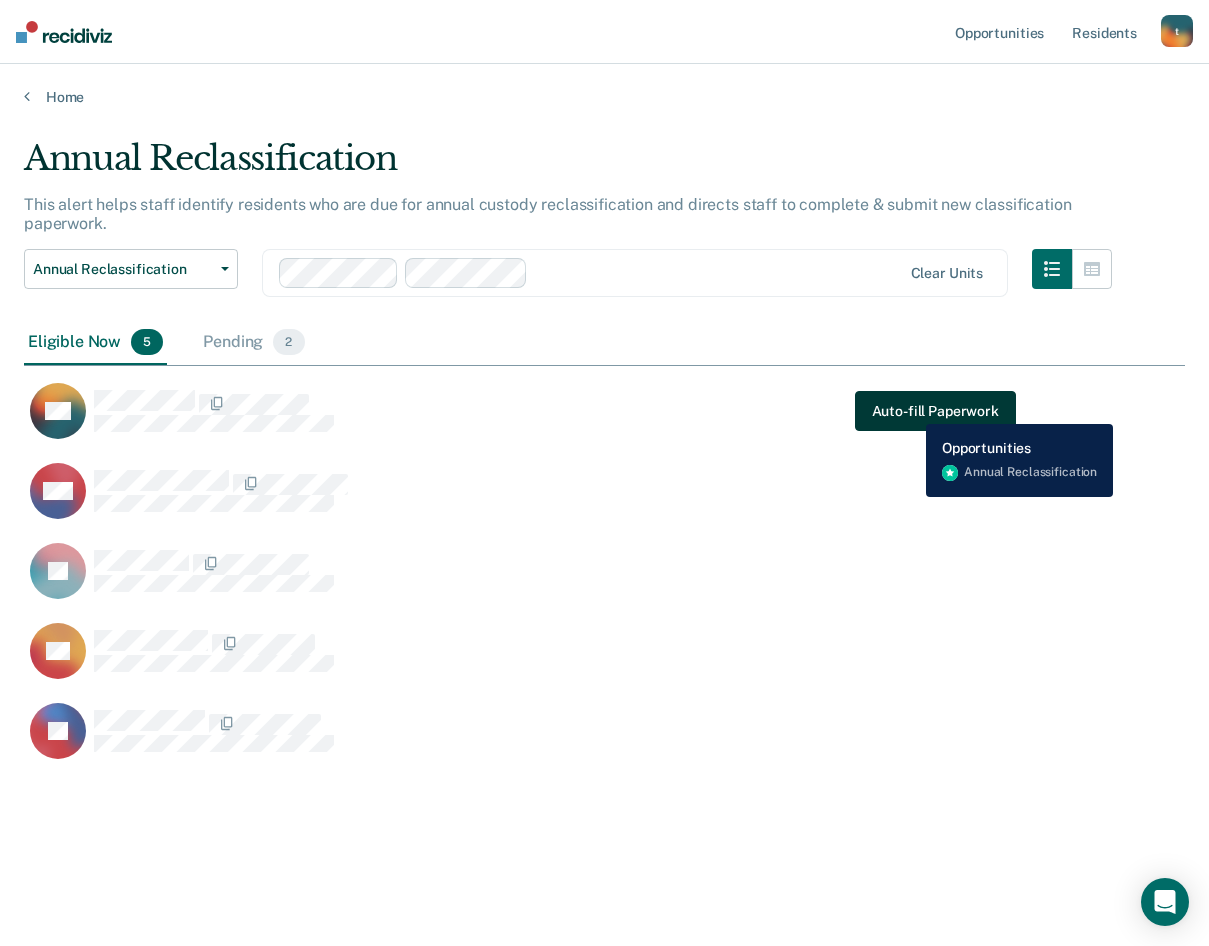 click on "Auto-fill Paperwork" at bounding box center [935, 411] 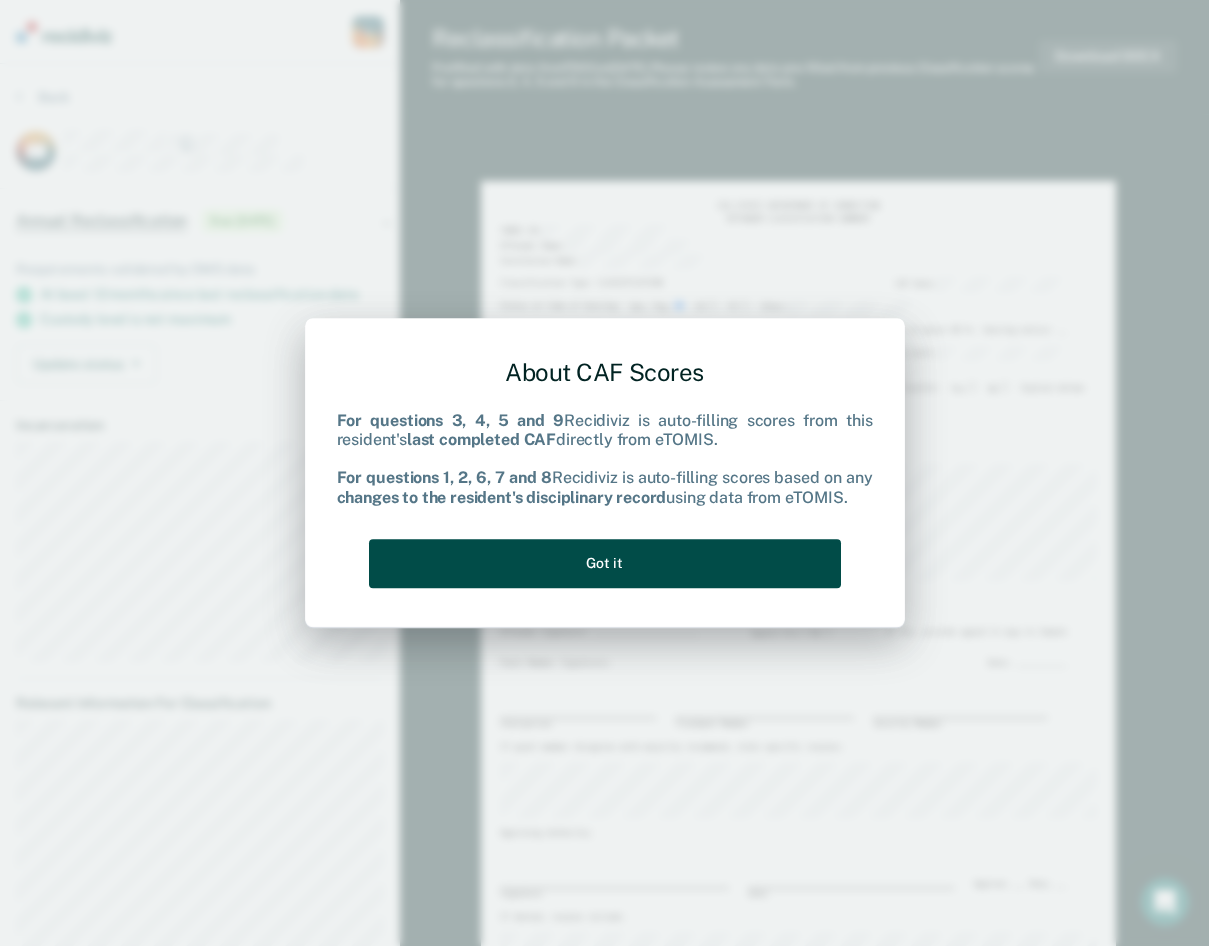 click on "Got it" at bounding box center [605, 563] 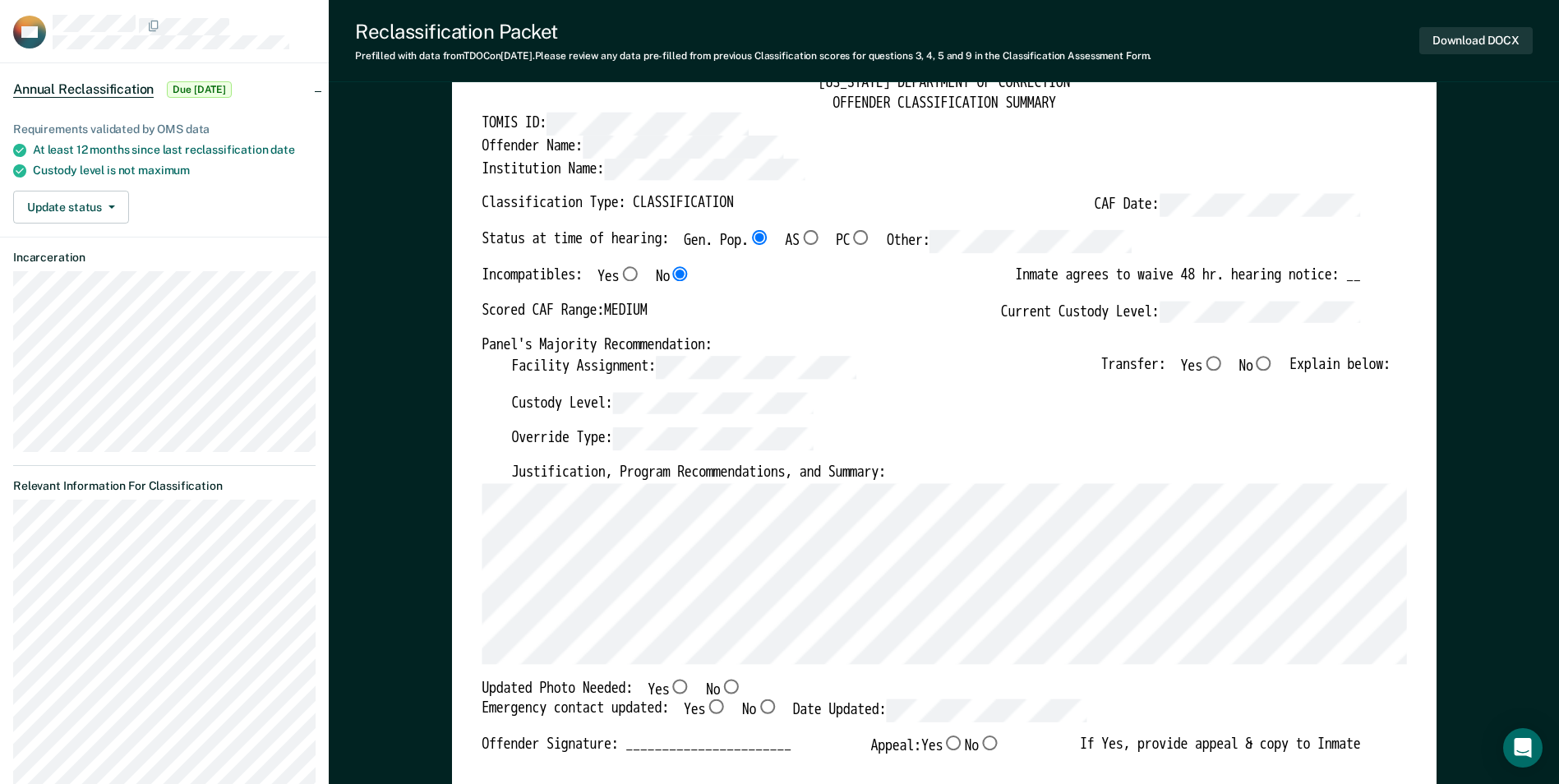 scroll, scrollTop: 164, scrollLeft: 0, axis: vertical 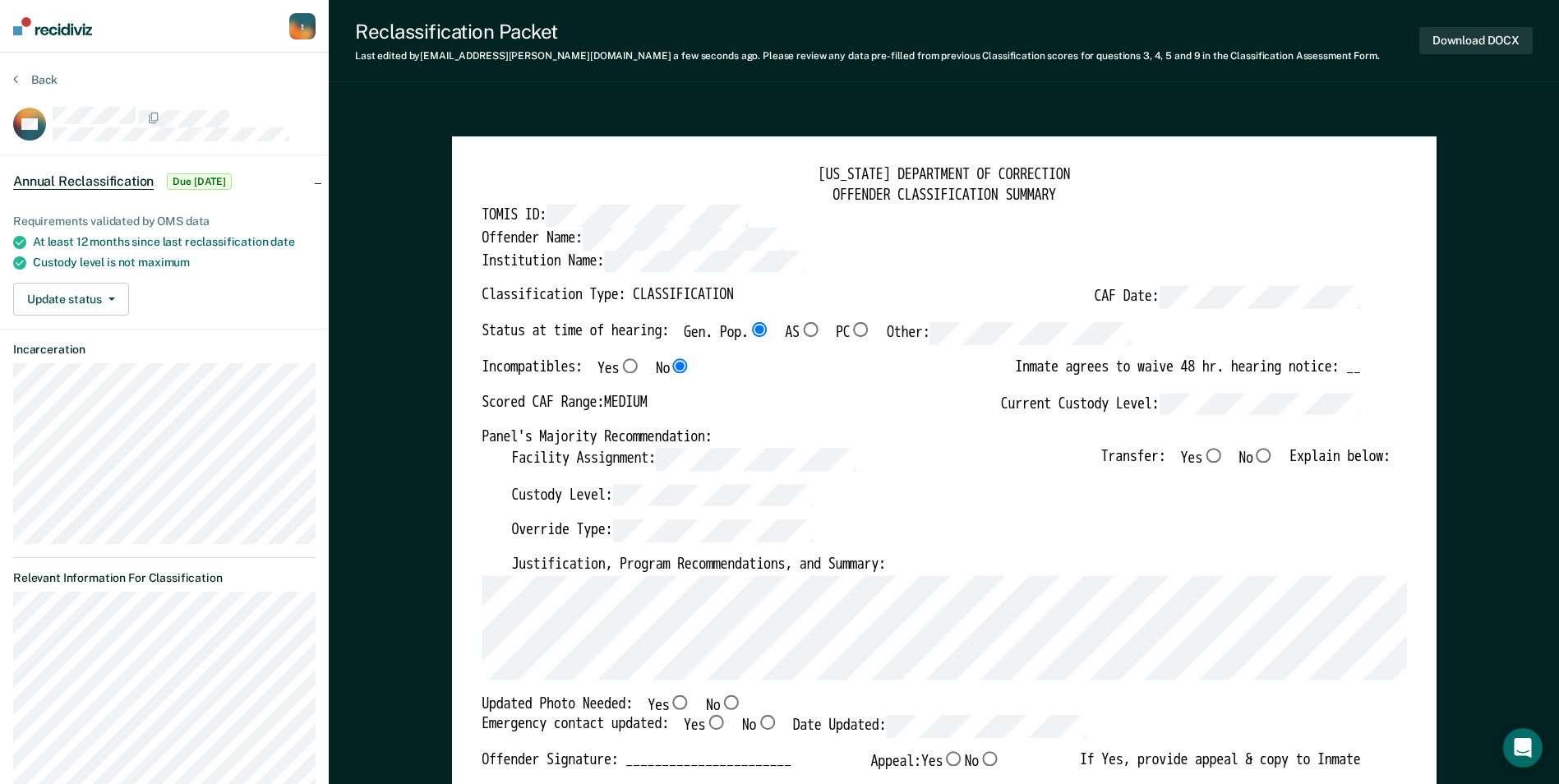 click on "No" at bounding box center (1263, 455) 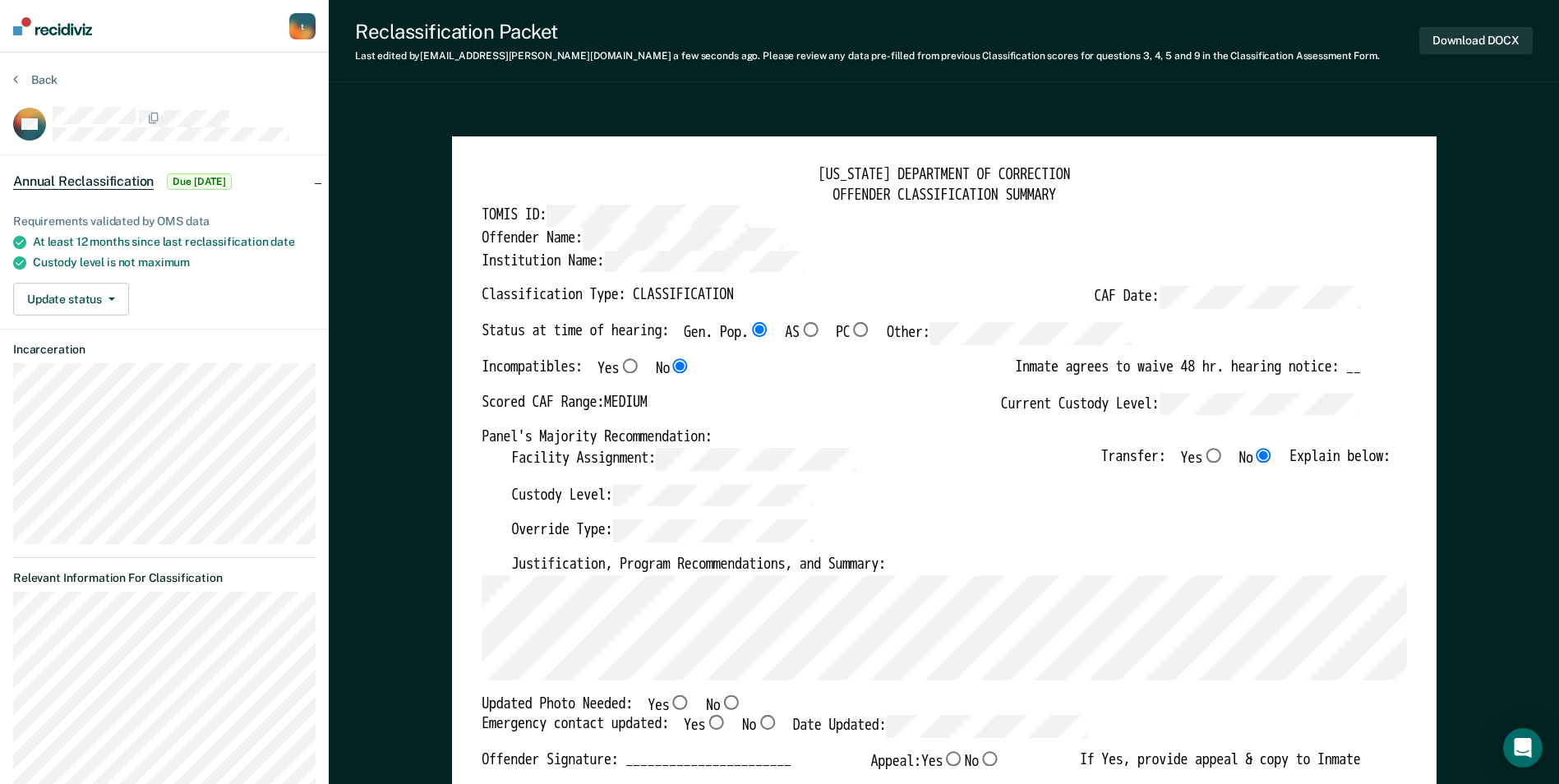 type on "x" 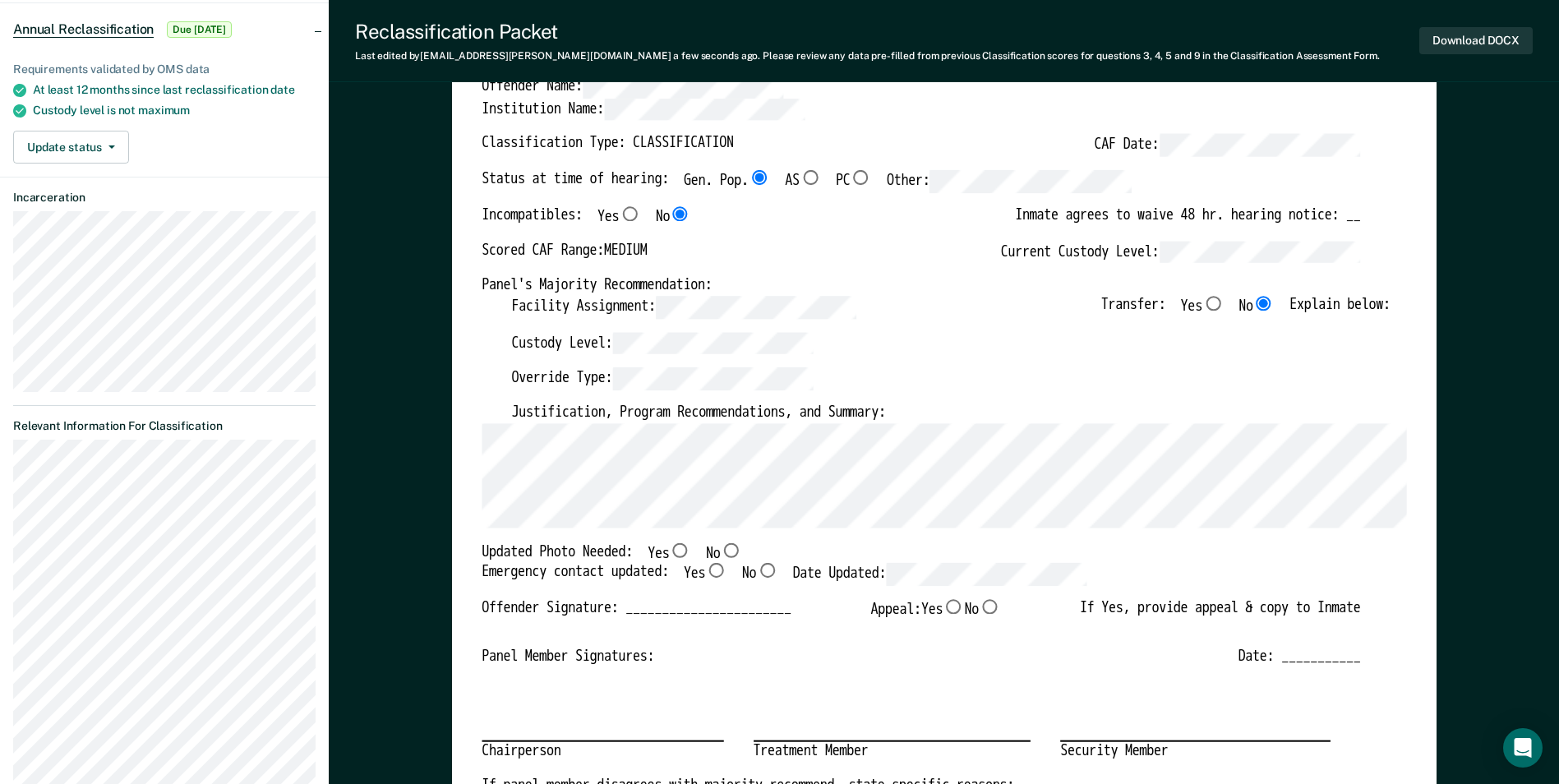 scroll, scrollTop: 164, scrollLeft: 0, axis: vertical 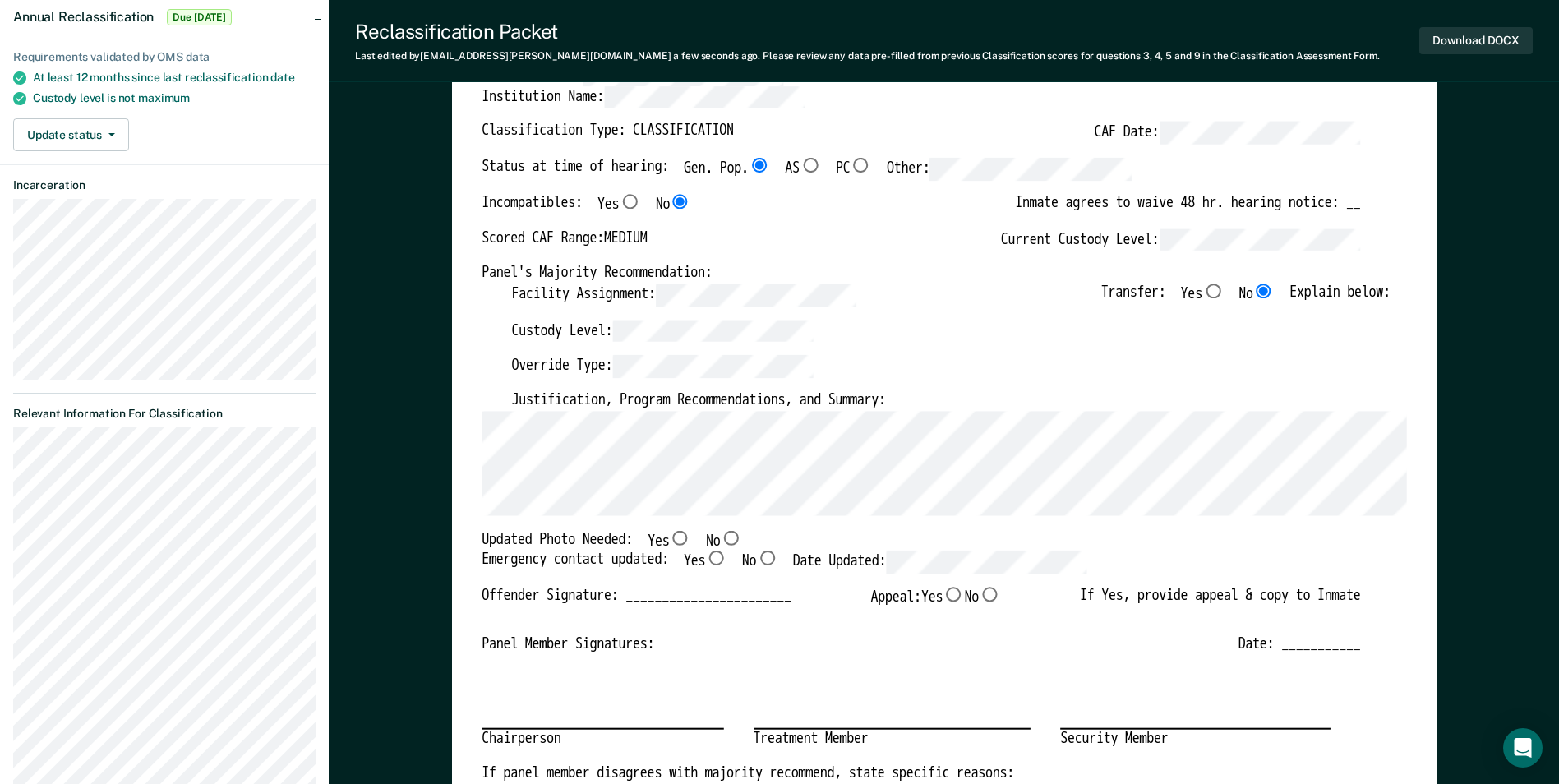 click on "No" at bounding box center (731, 537) 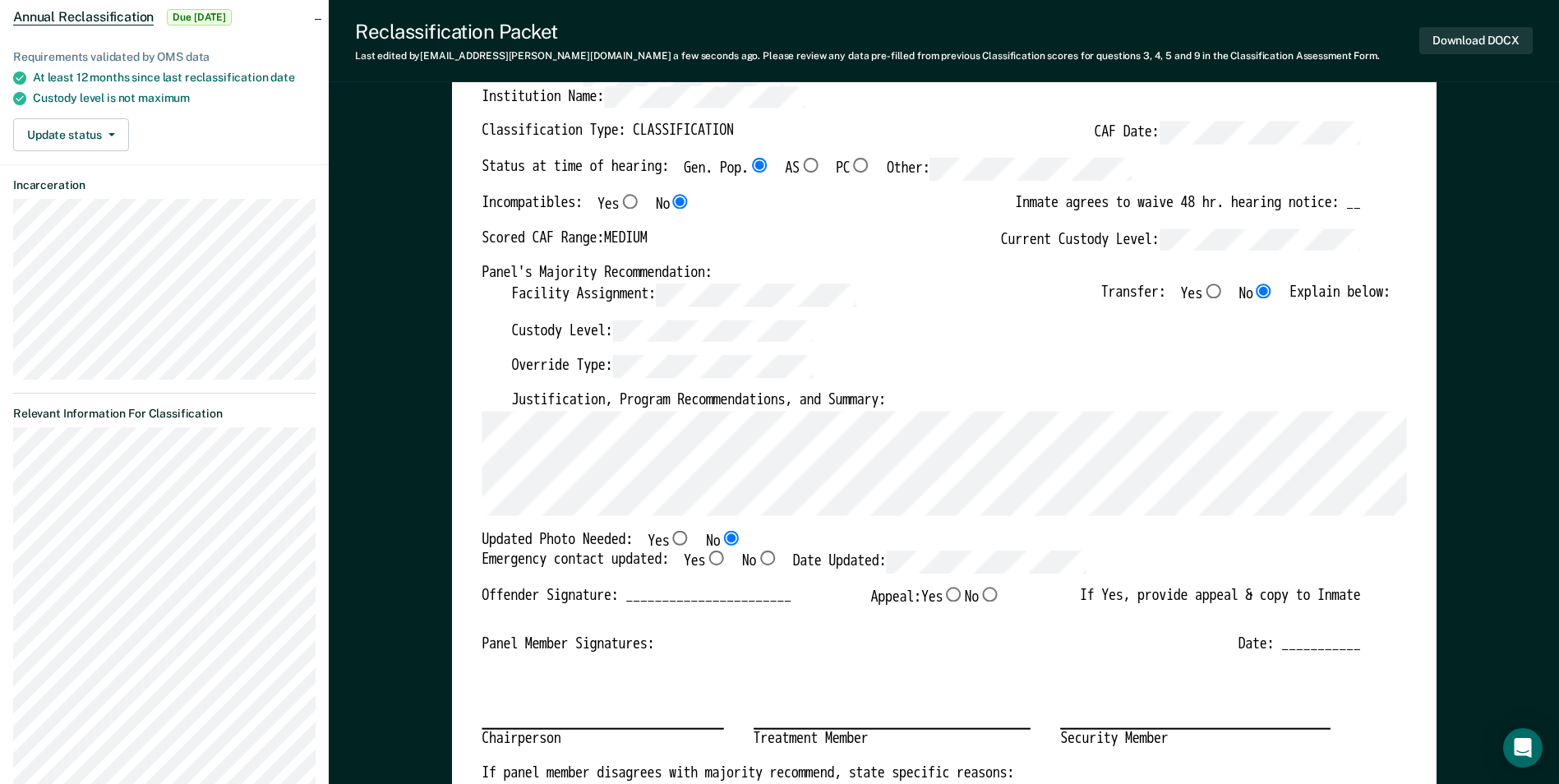 type on "x" 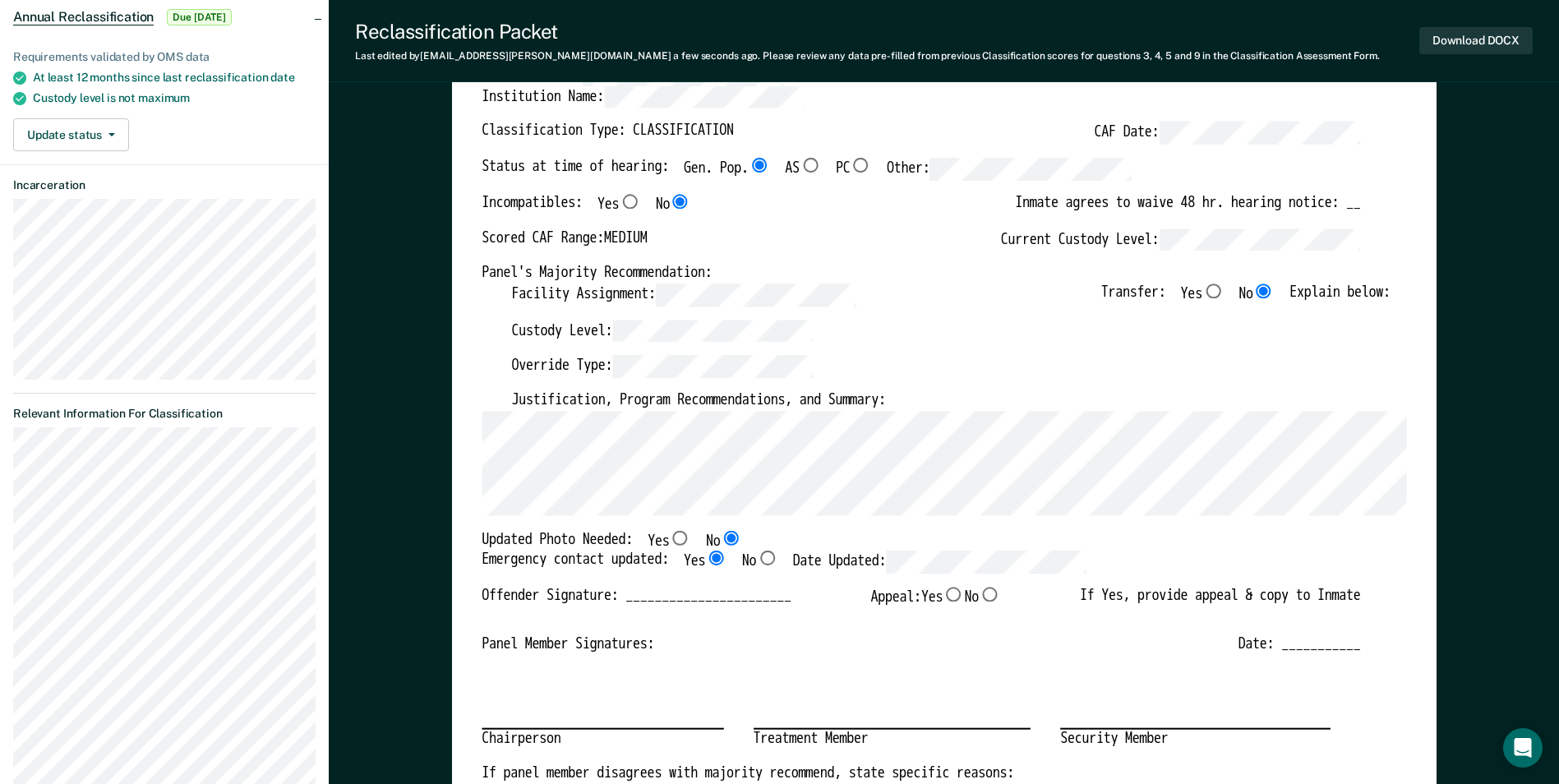 type on "x" 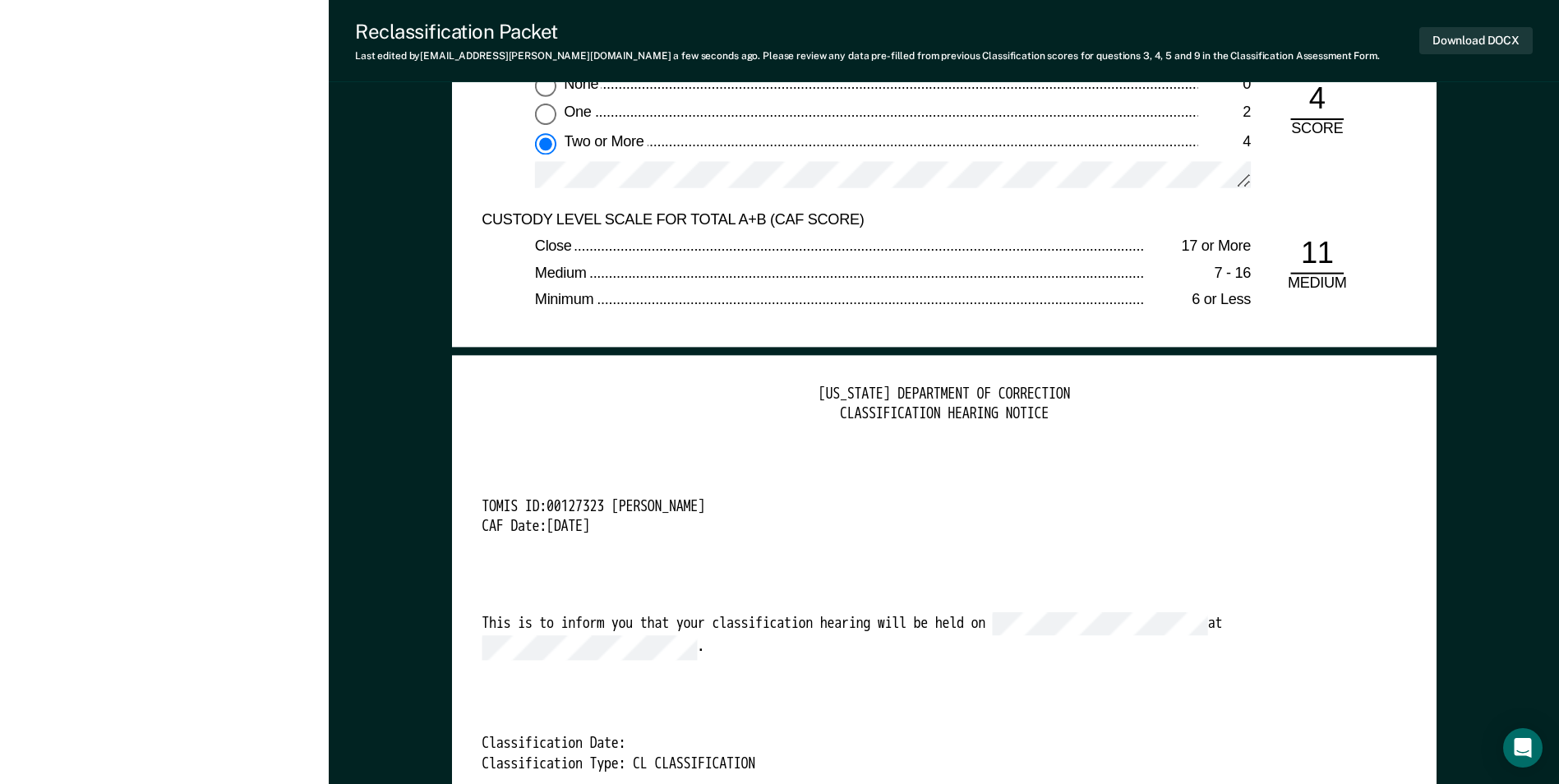 scroll, scrollTop: 3287, scrollLeft: 0, axis: vertical 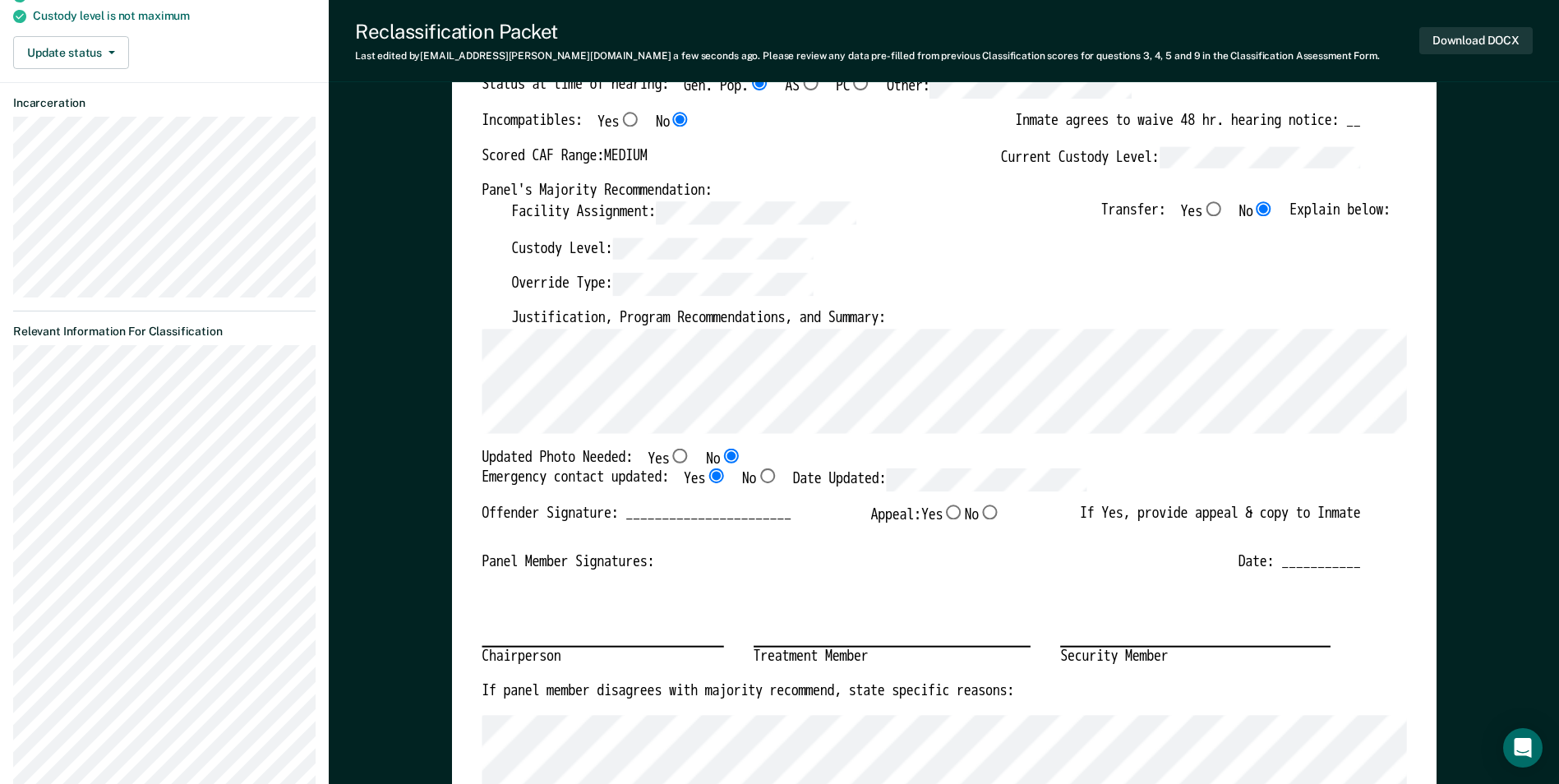 type on "x" 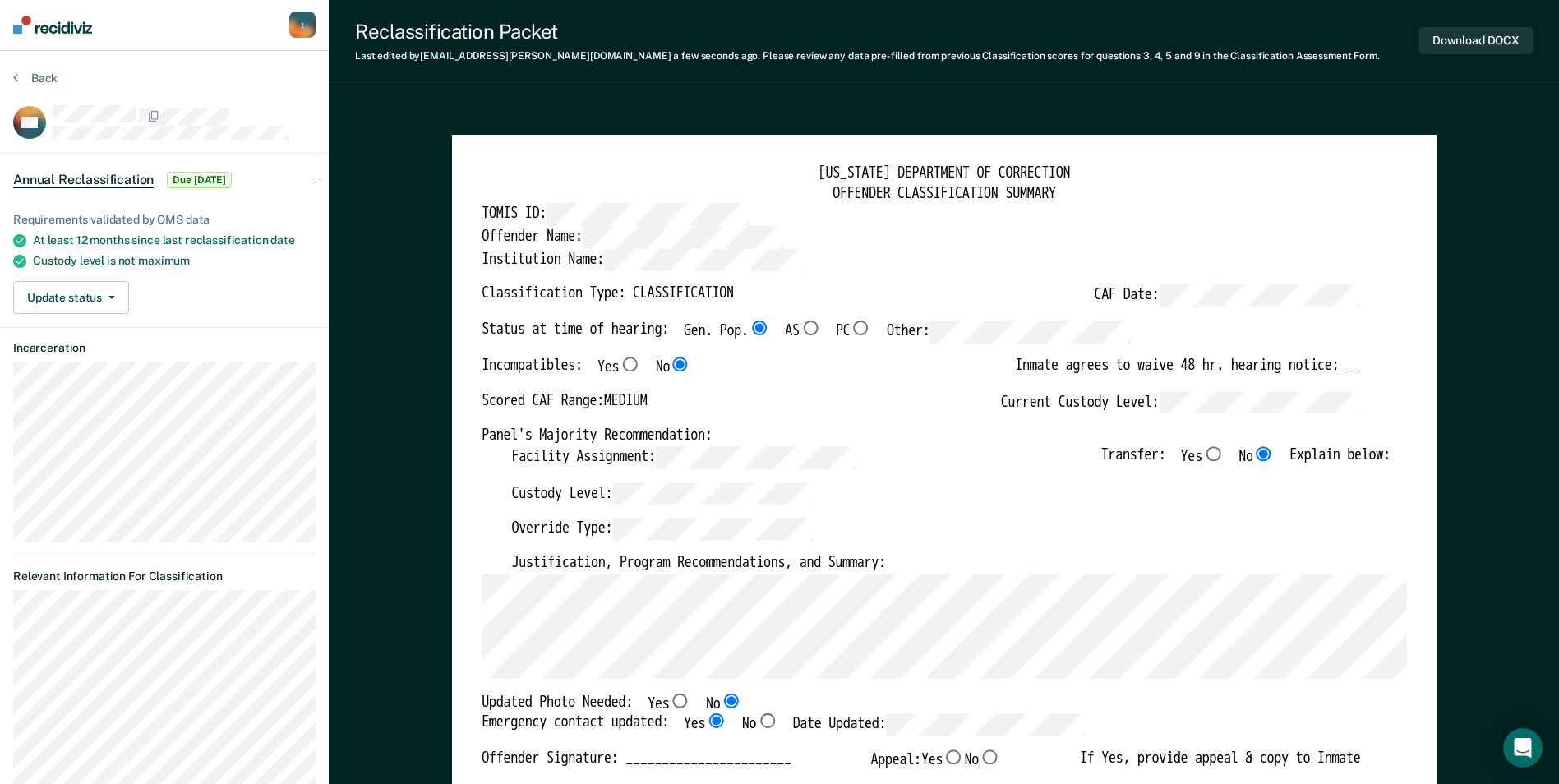 scroll, scrollTop: 0, scrollLeft: 0, axis: both 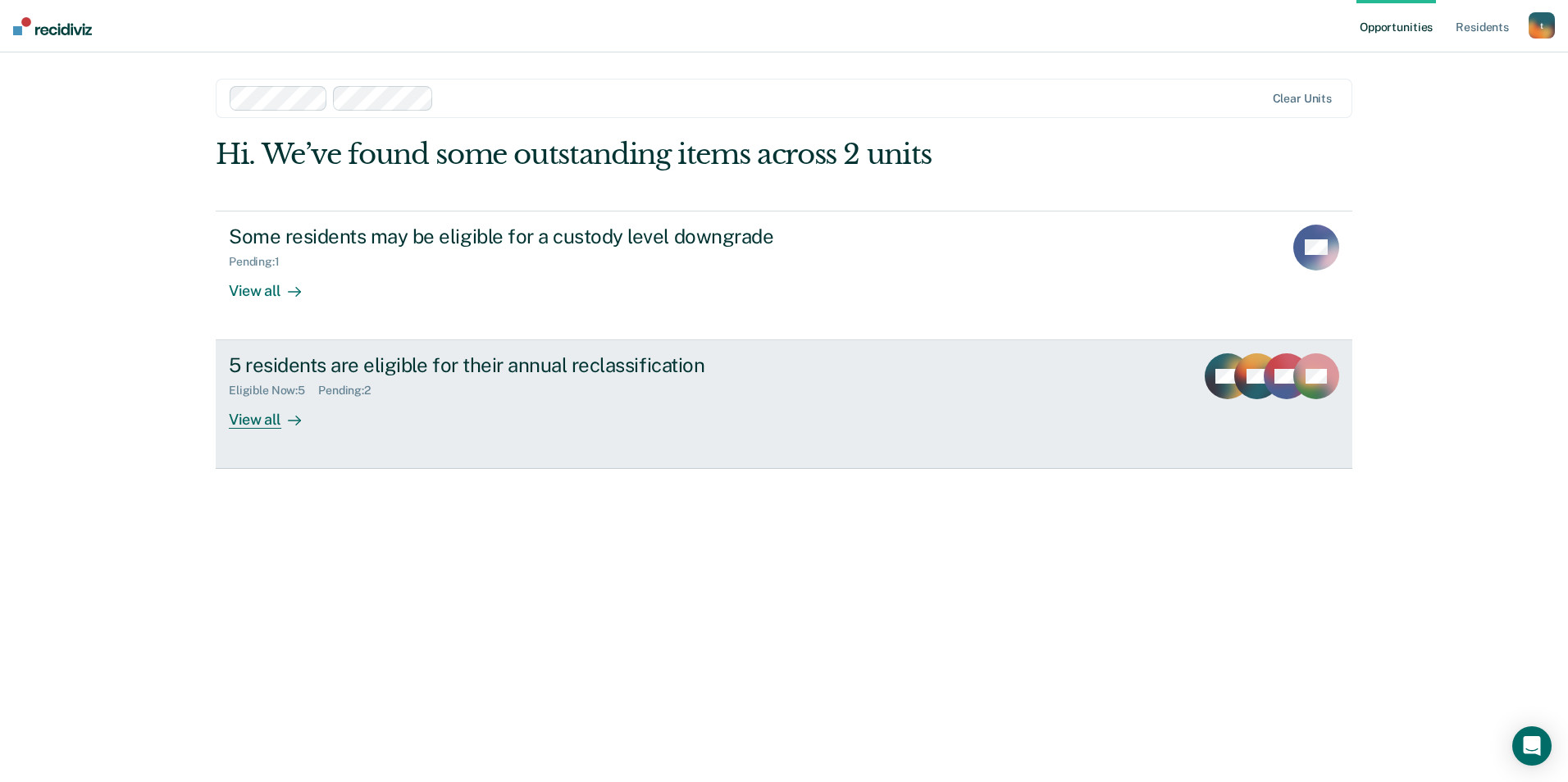 click on "View all" at bounding box center [275, 413] 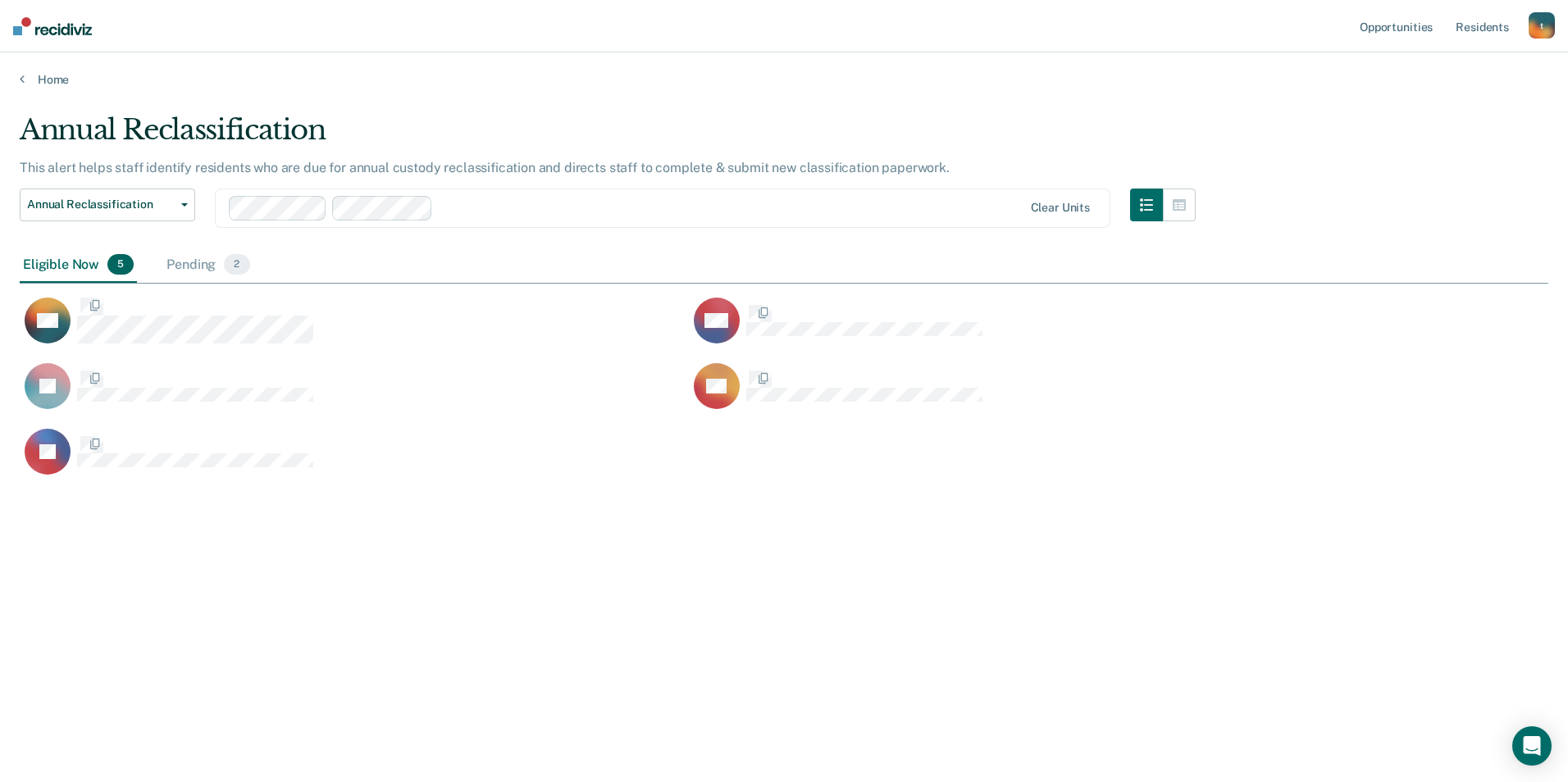 scroll, scrollTop: 13, scrollLeft: 13, axis: both 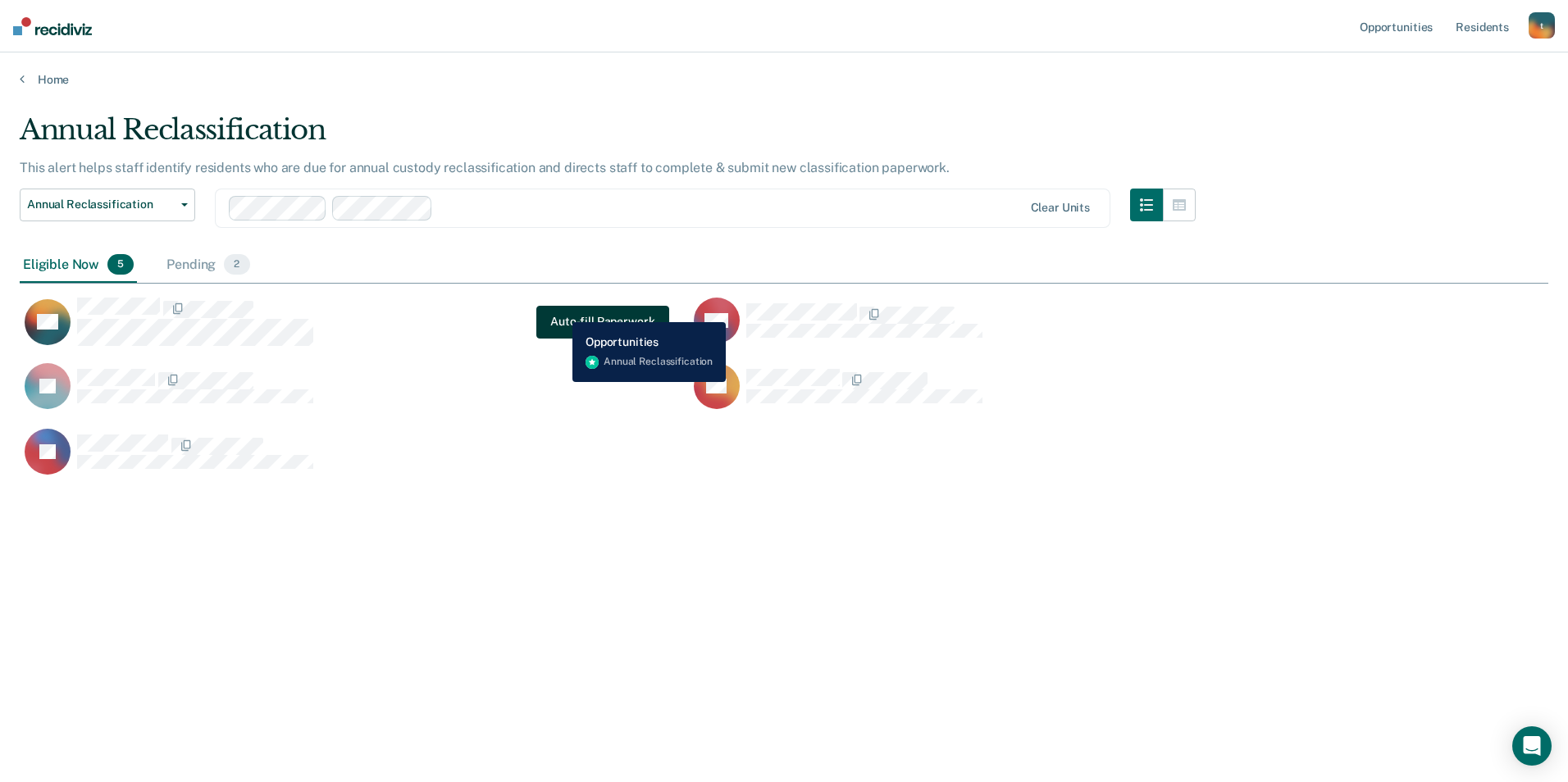 click on "Auto-fill Paperwork" at bounding box center (602, 322) 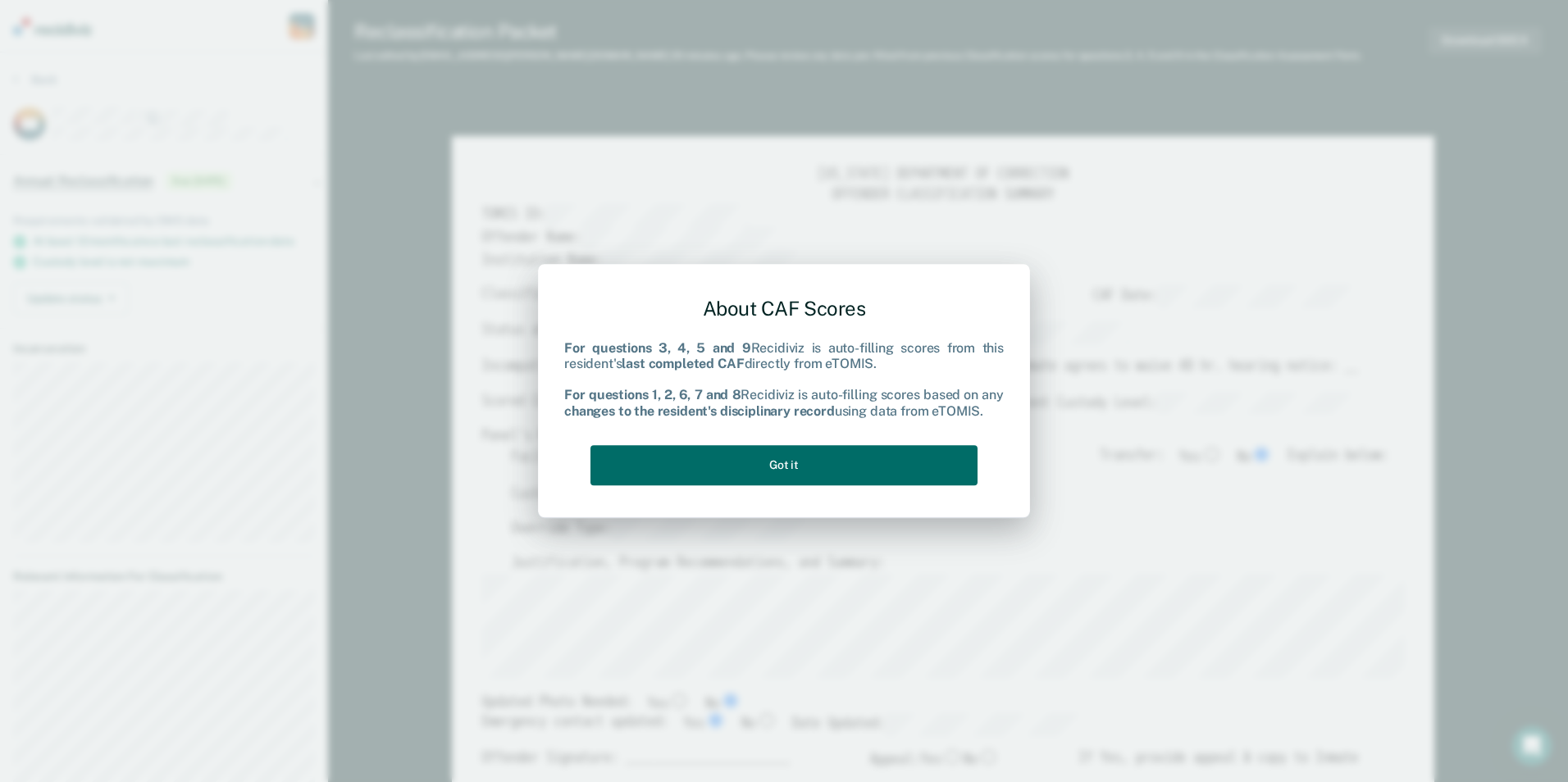 click on "About CAF Scores For questions 3, 4, 5 and 9  Recidiviz is auto-filling scores from this resident's  last completed CAF  directly from eTOMIS. For questions 1, 2, 6, 7 and 8  Recidiviz is auto-filling scores based on any   changes to the resident's disciplinary record  using data from eTOMIS. Got it" at bounding box center [784, 388] 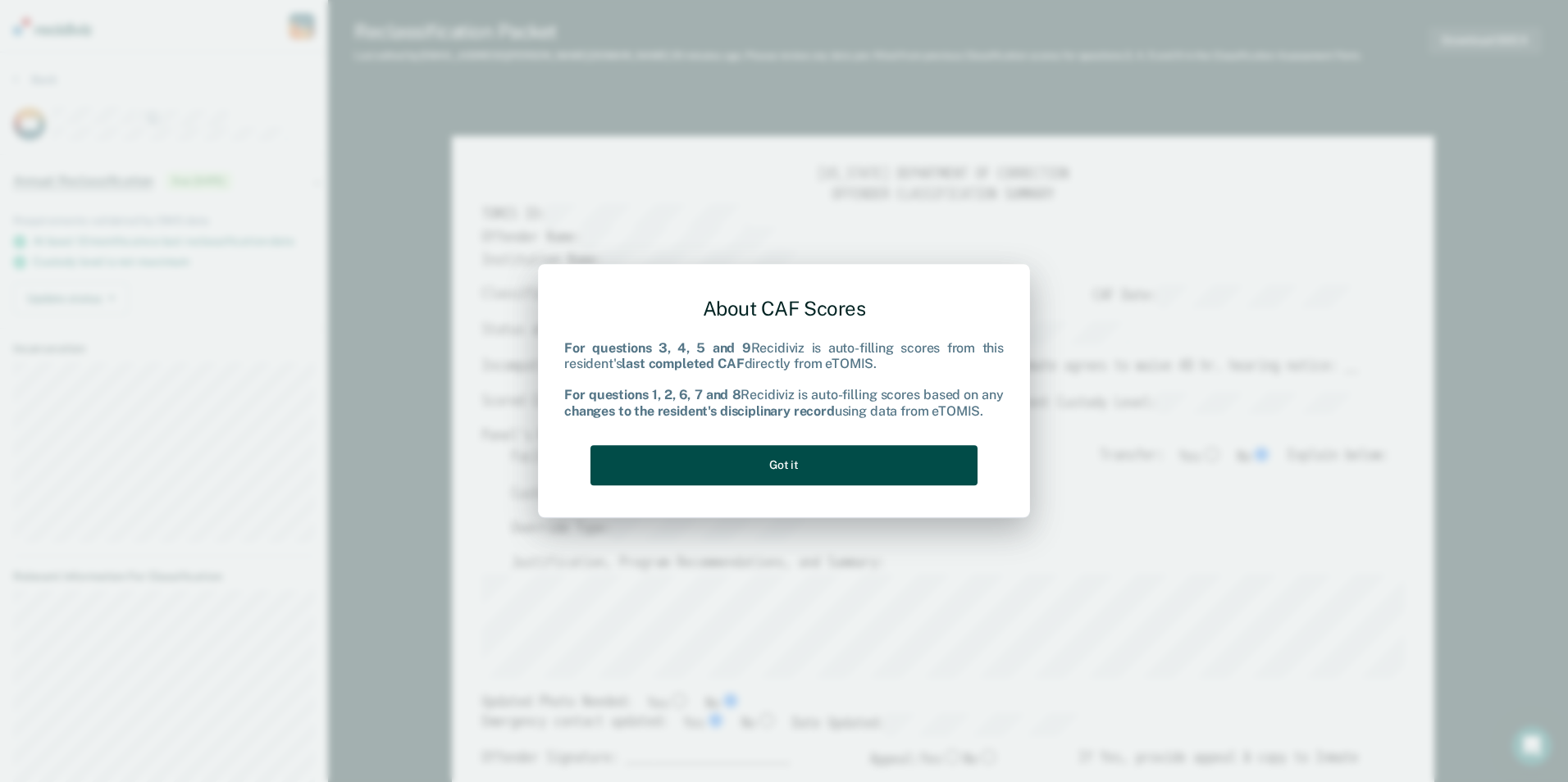 click on "Got it" at bounding box center [784, 465] 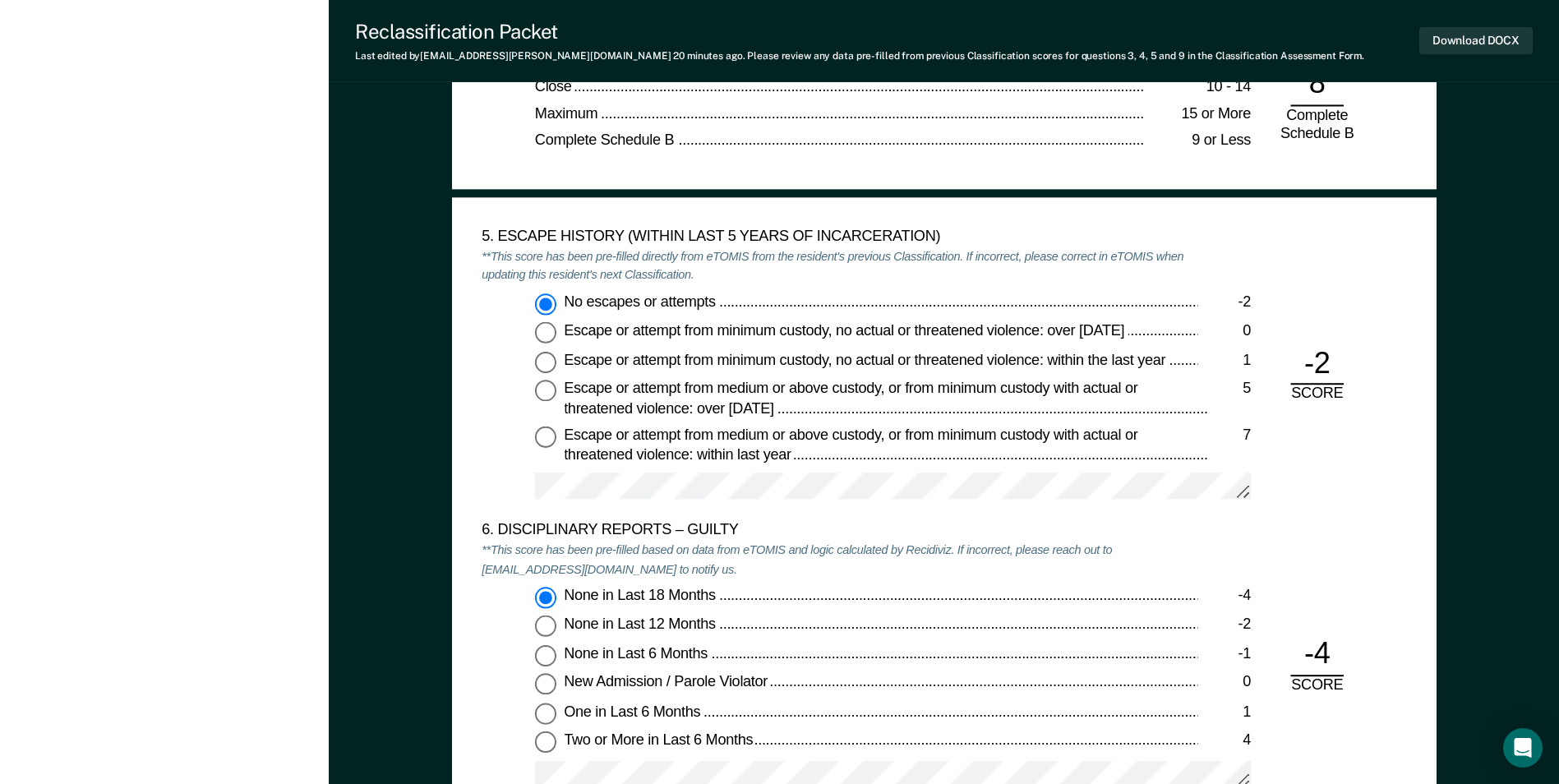 scroll, scrollTop: 2712, scrollLeft: 0, axis: vertical 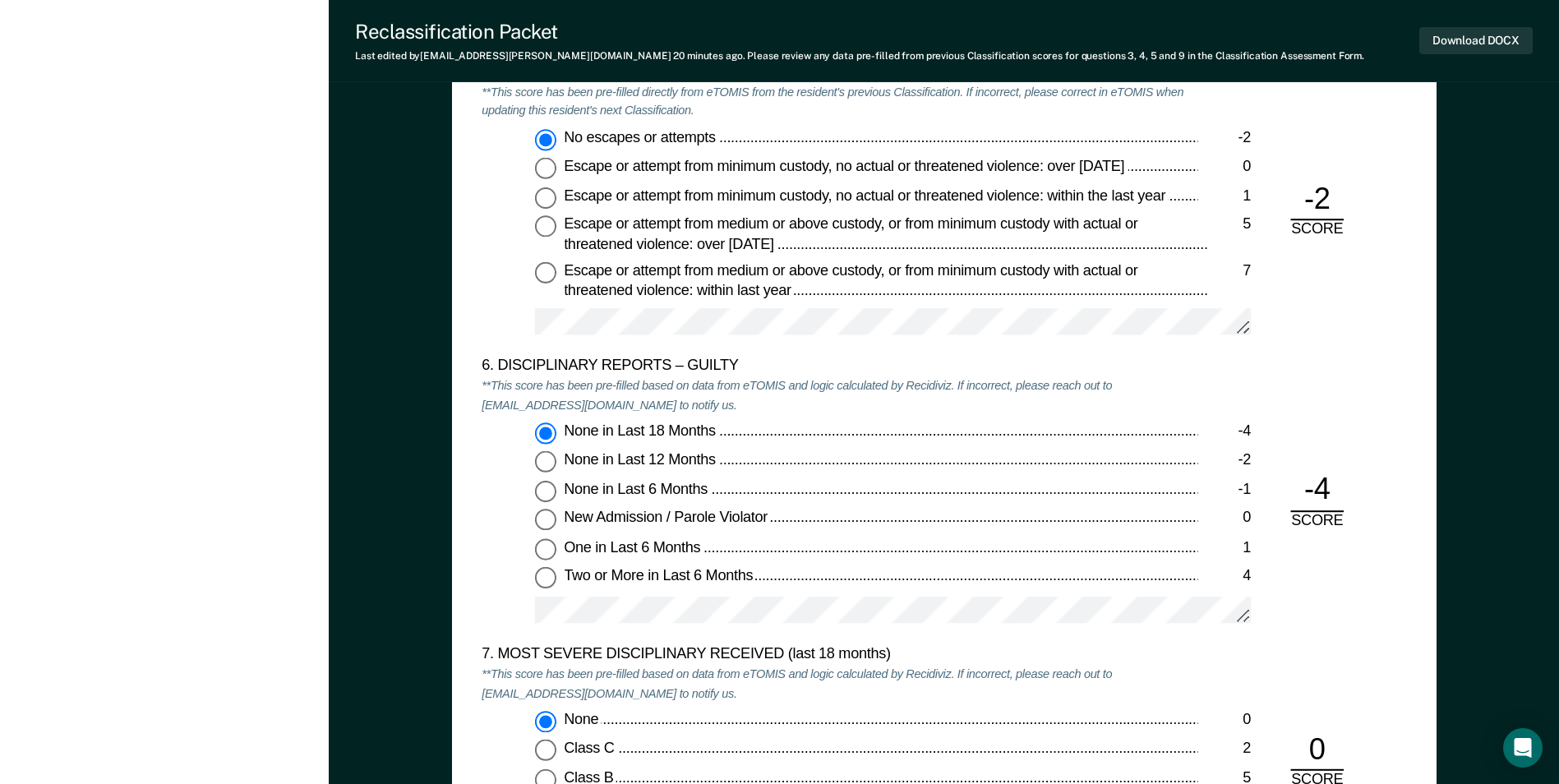 click on "-4" at bounding box center [1317, 491] 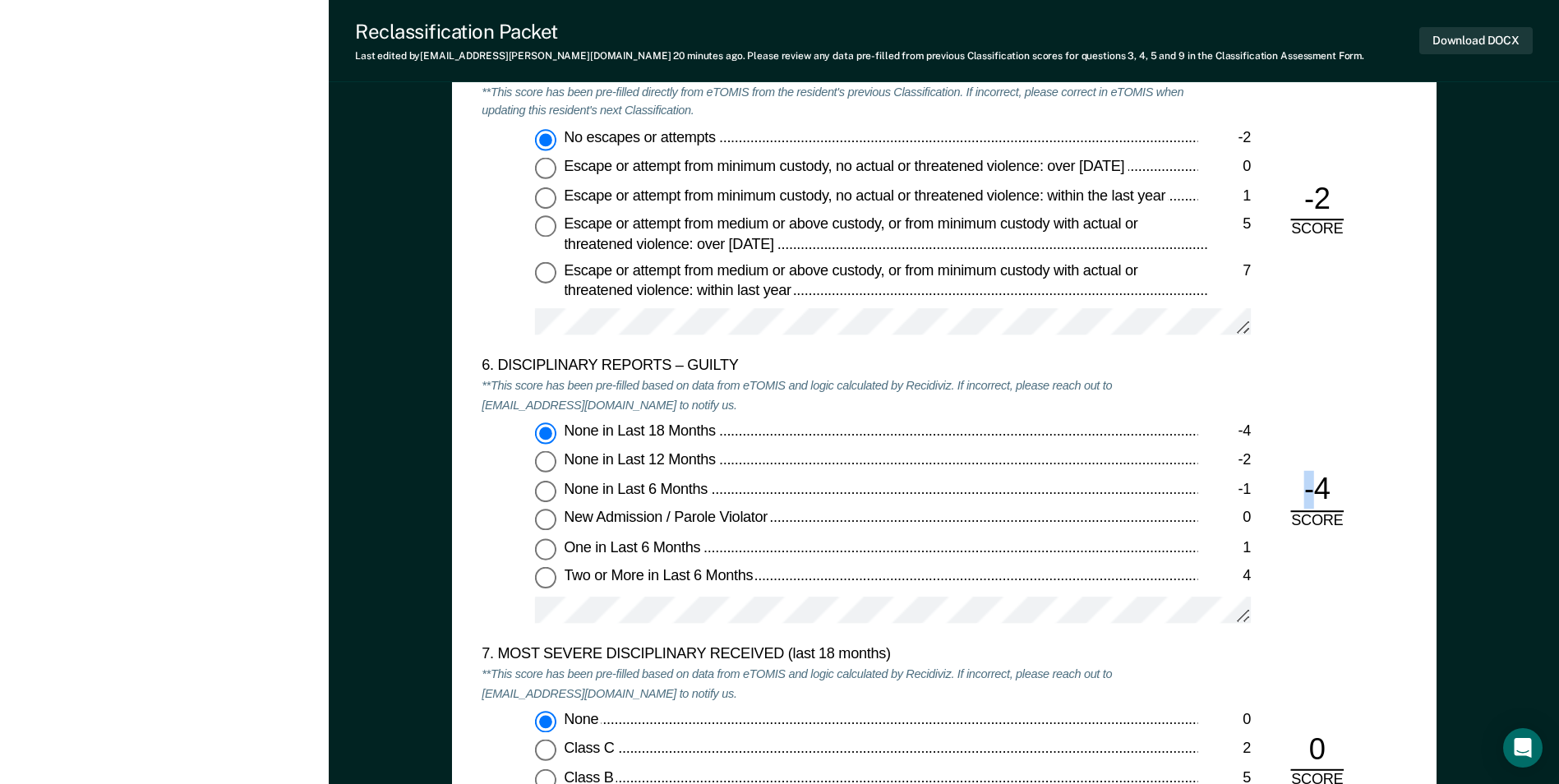 drag, startPoint x: 1305, startPoint y: 487, endPoint x: 1321, endPoint y: 487, distance: 16 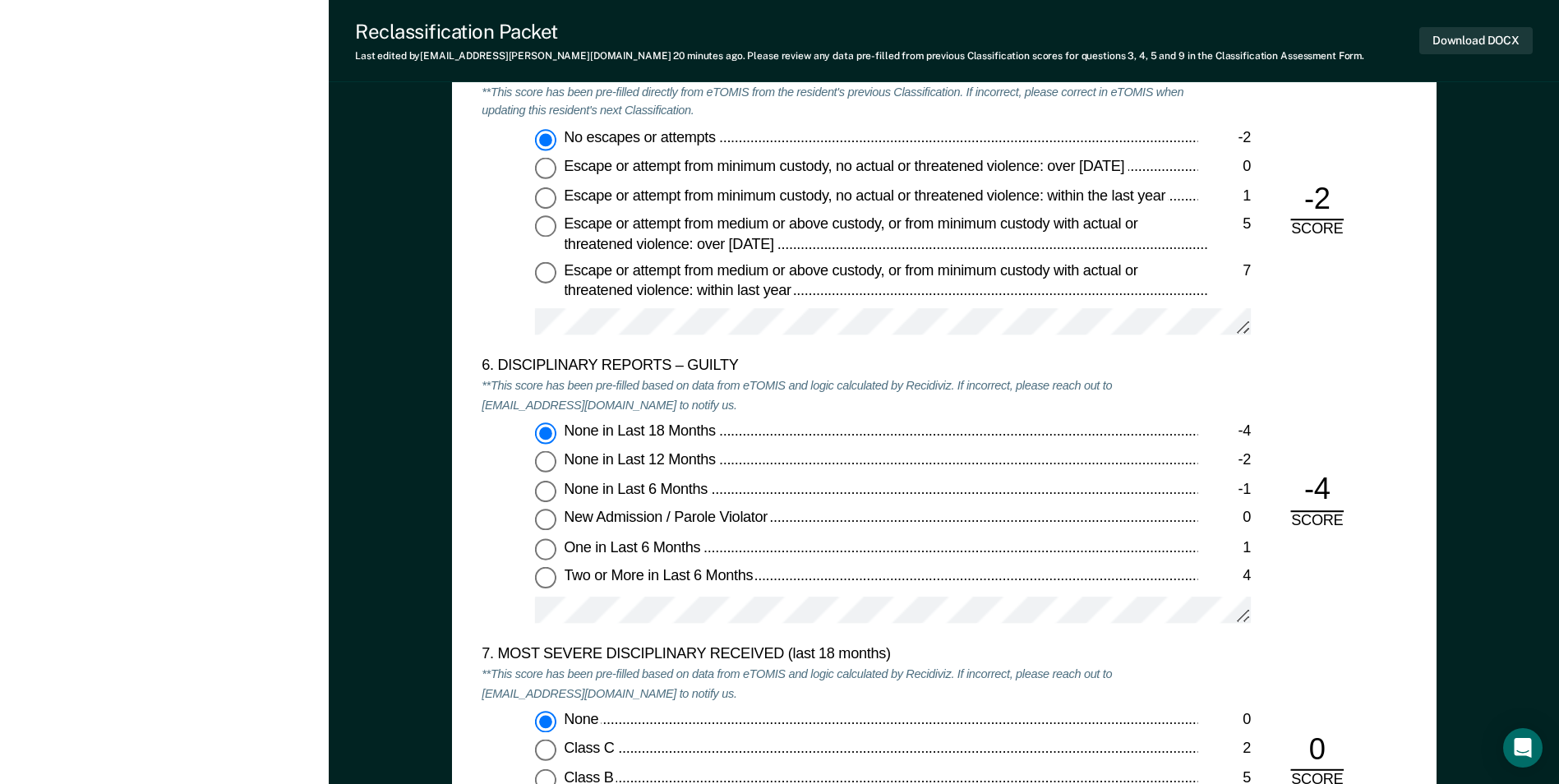 drag, startPoint x: 1321, startPoint y: 487, endPoint x: 1332, endPoint y: 492, distance: 12.083046 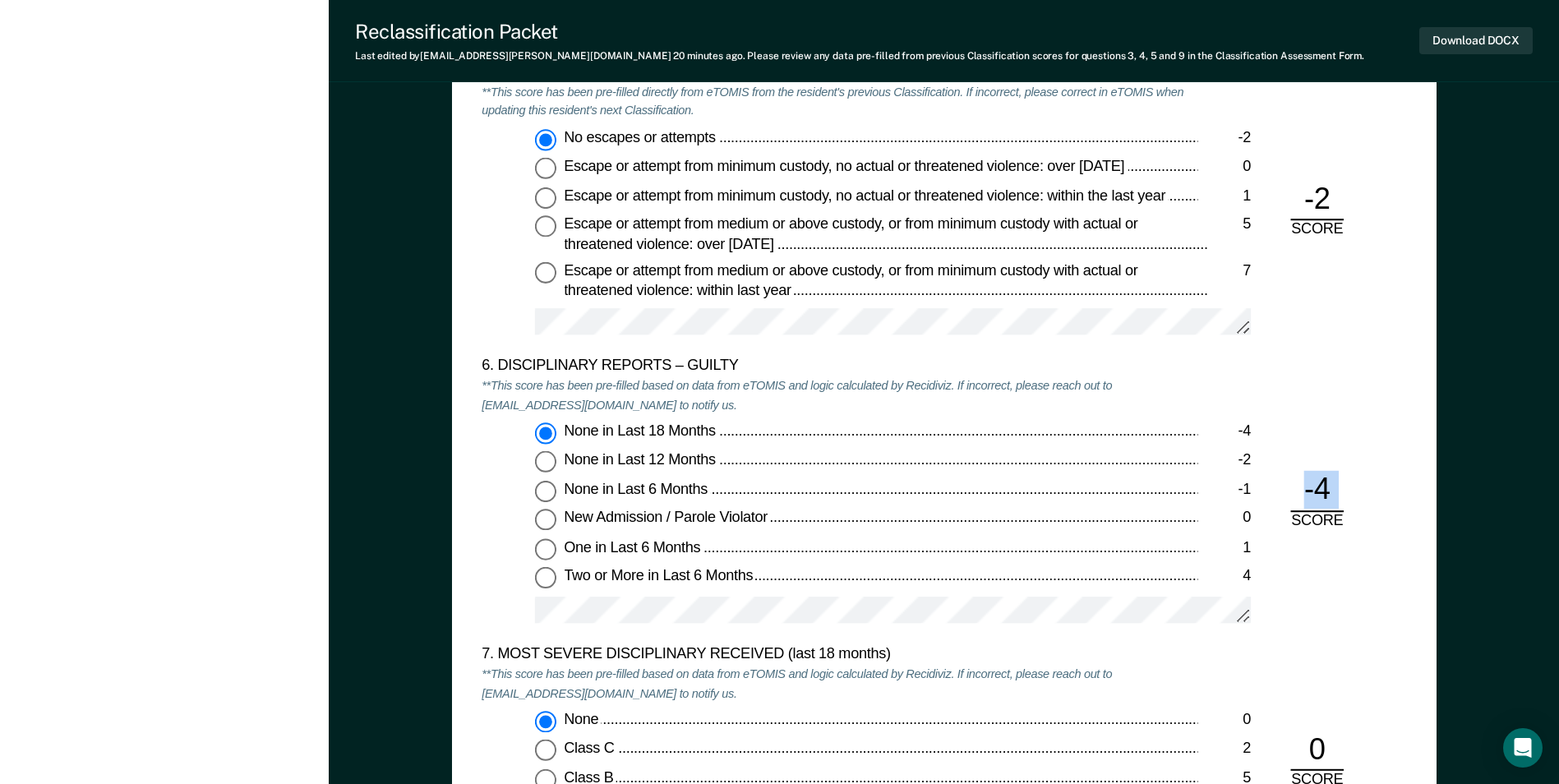 drag, startPoint x: 1332, startPoint y: 492, endPoint x: 1308, endPoint y: 497, distance: 24.515301 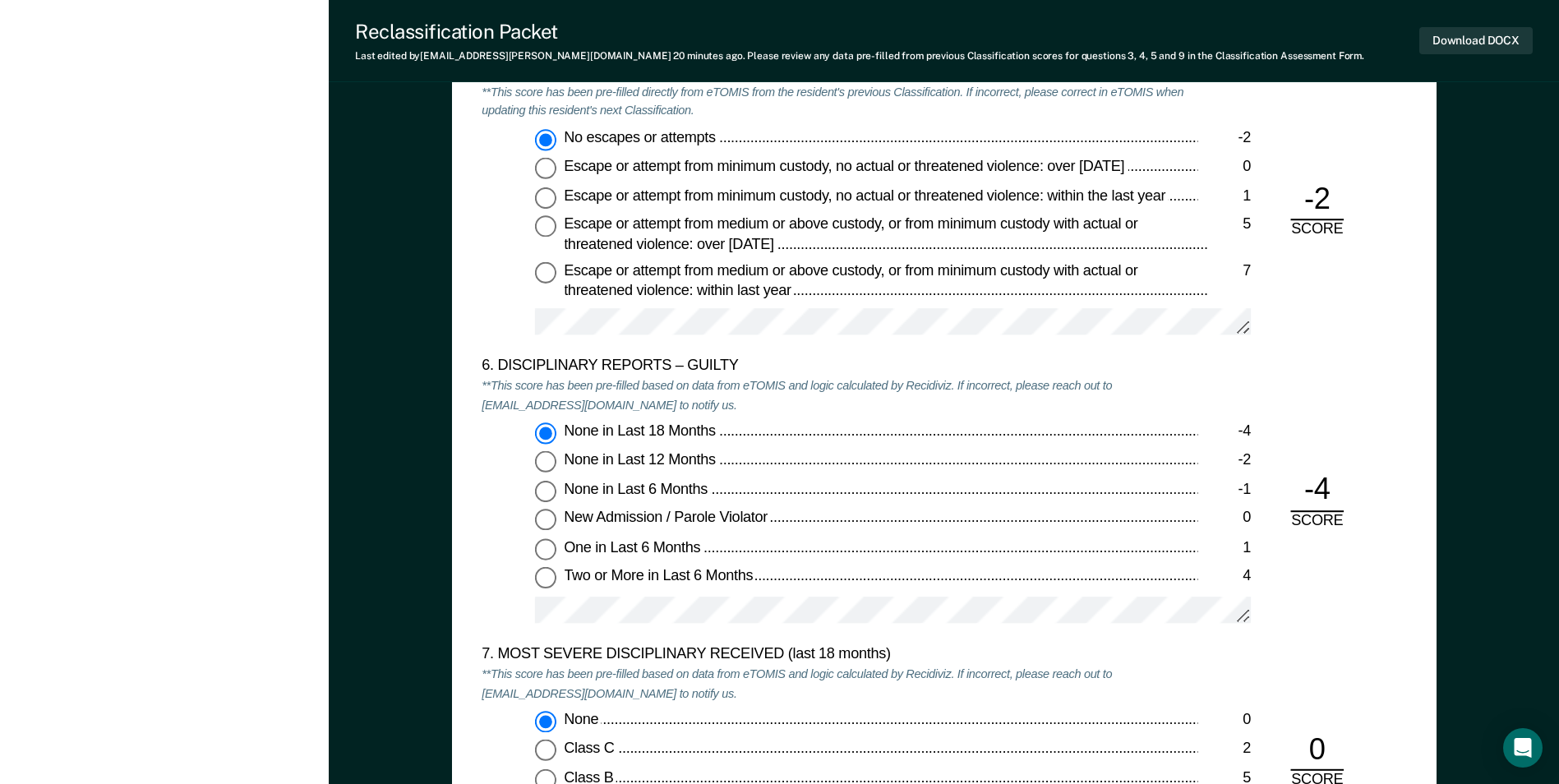 drag, startPoint x: 1308, startPoint y: 497, endPoint x: 1063, endPoint y: 435, distance: 252.7232 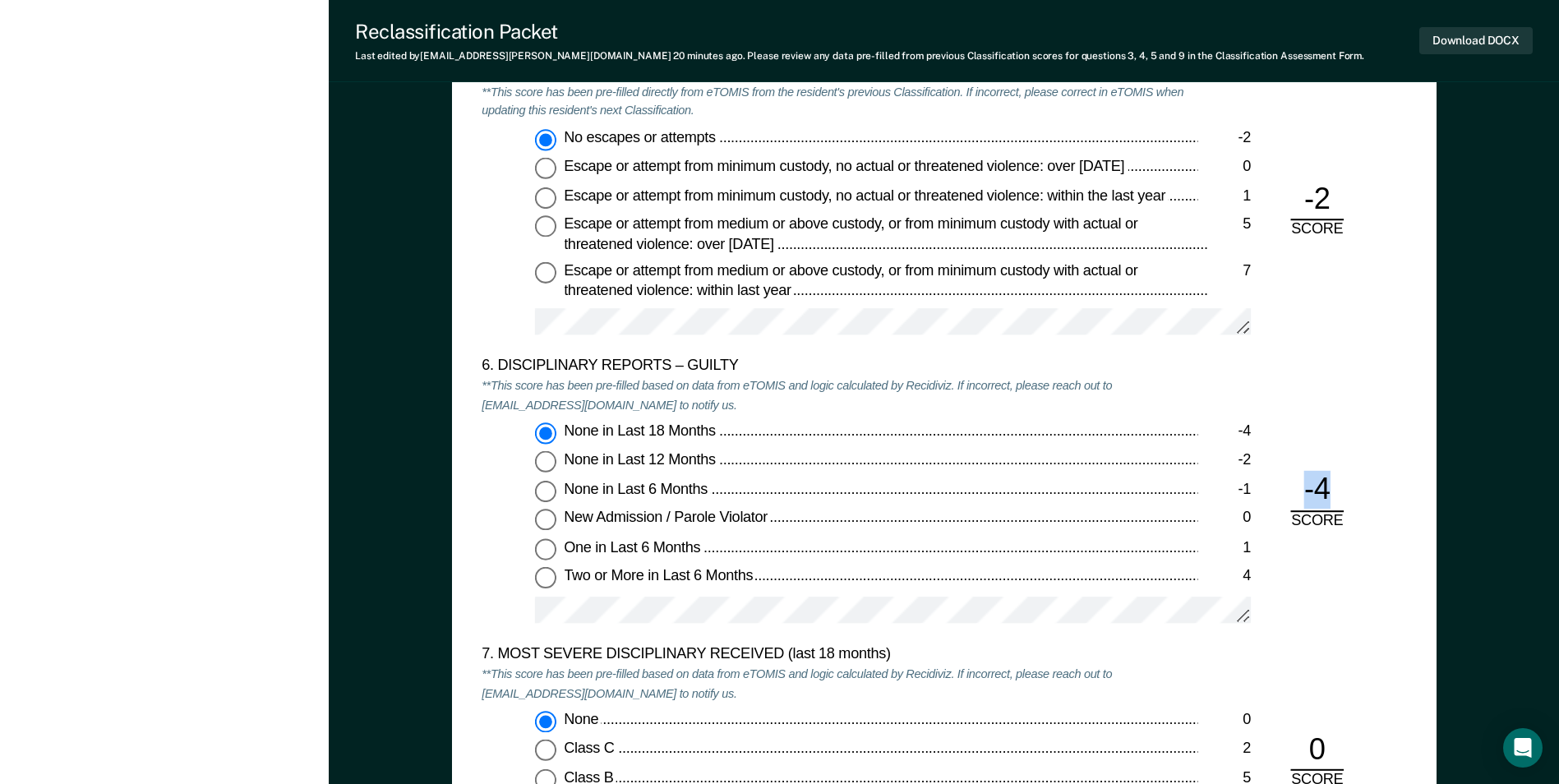 drag, startPoint x: 1327, startPoint y: 487, endPoint x: 1294, endPoint y: 496, distance: 34.20526 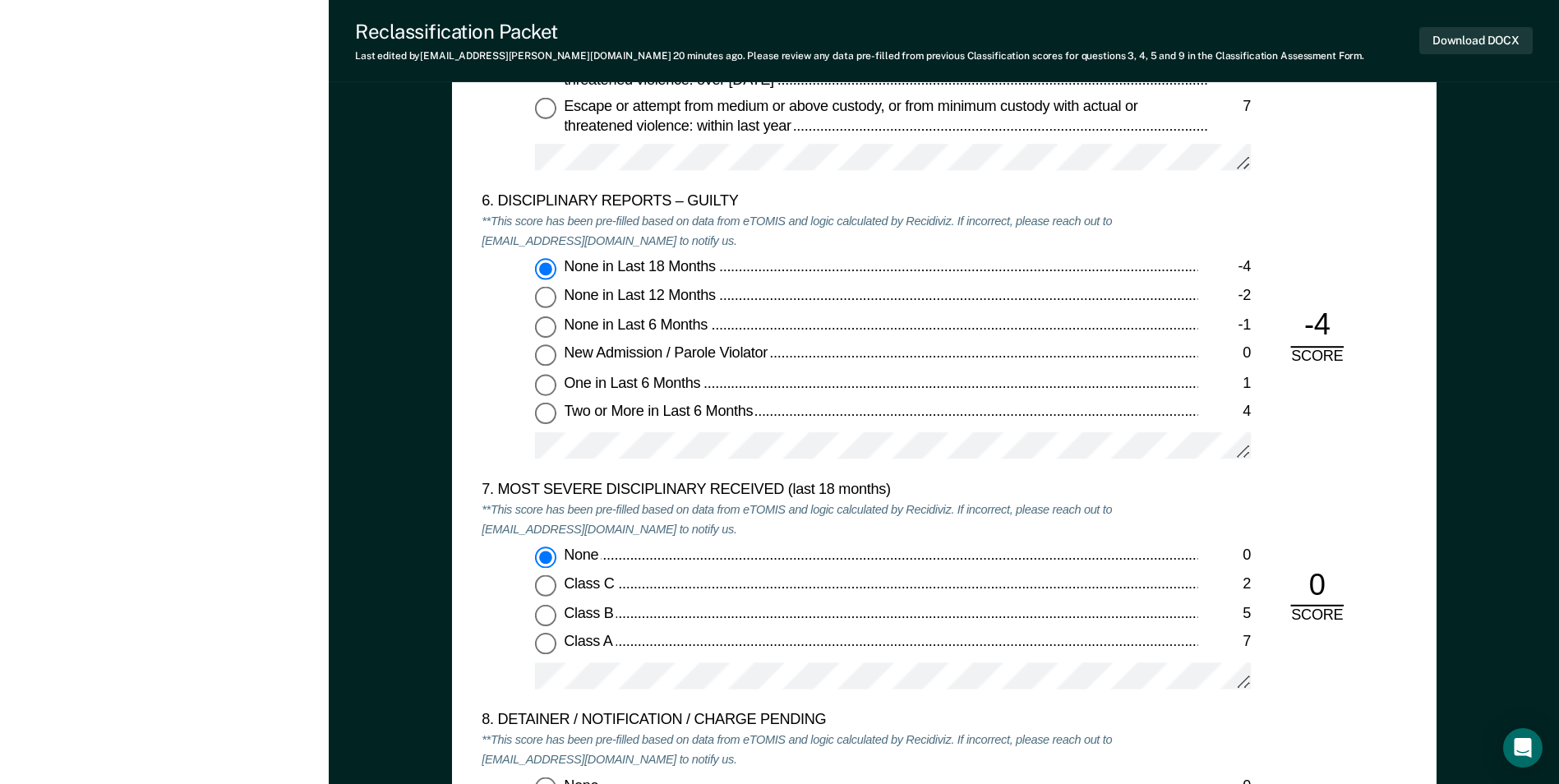 click on "6. DISCIPLINARY REPORTS – GUILTY **This score has been pre-filled based on data from eTOMIS and logic calculated by Recidiviz. If incorrect, please reach out to feedback@recidiviz.org to notify us. None in Last 18 Months -4 None in Last 12 Months -2 None in Last 6 Months -1 New Admission / Parole Violator 0 One in Last 6 Months 1 Two or More in Last 6 Months 4 -4 SCORE" at bounding box center [943, 336] 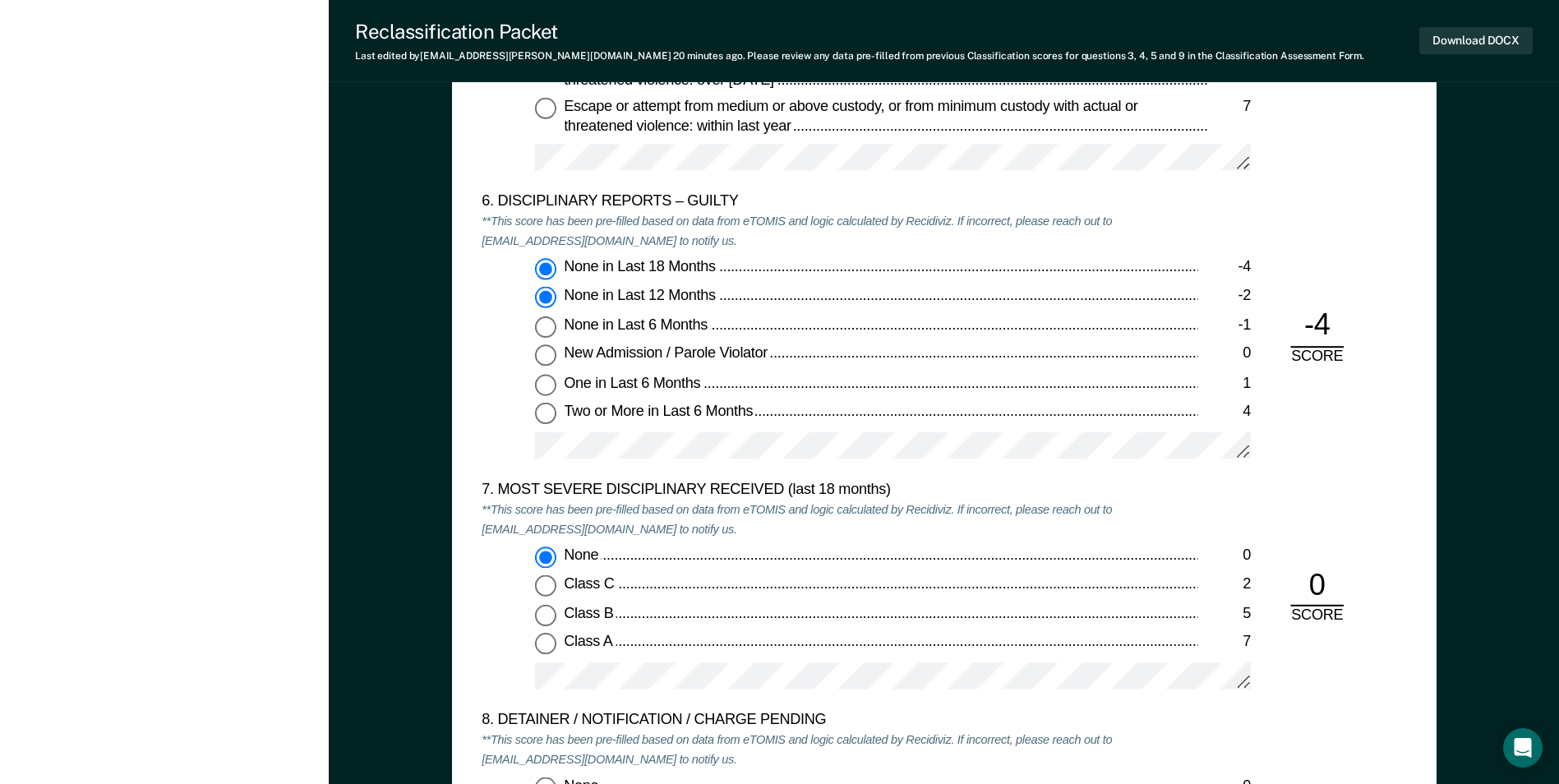 type on "x" 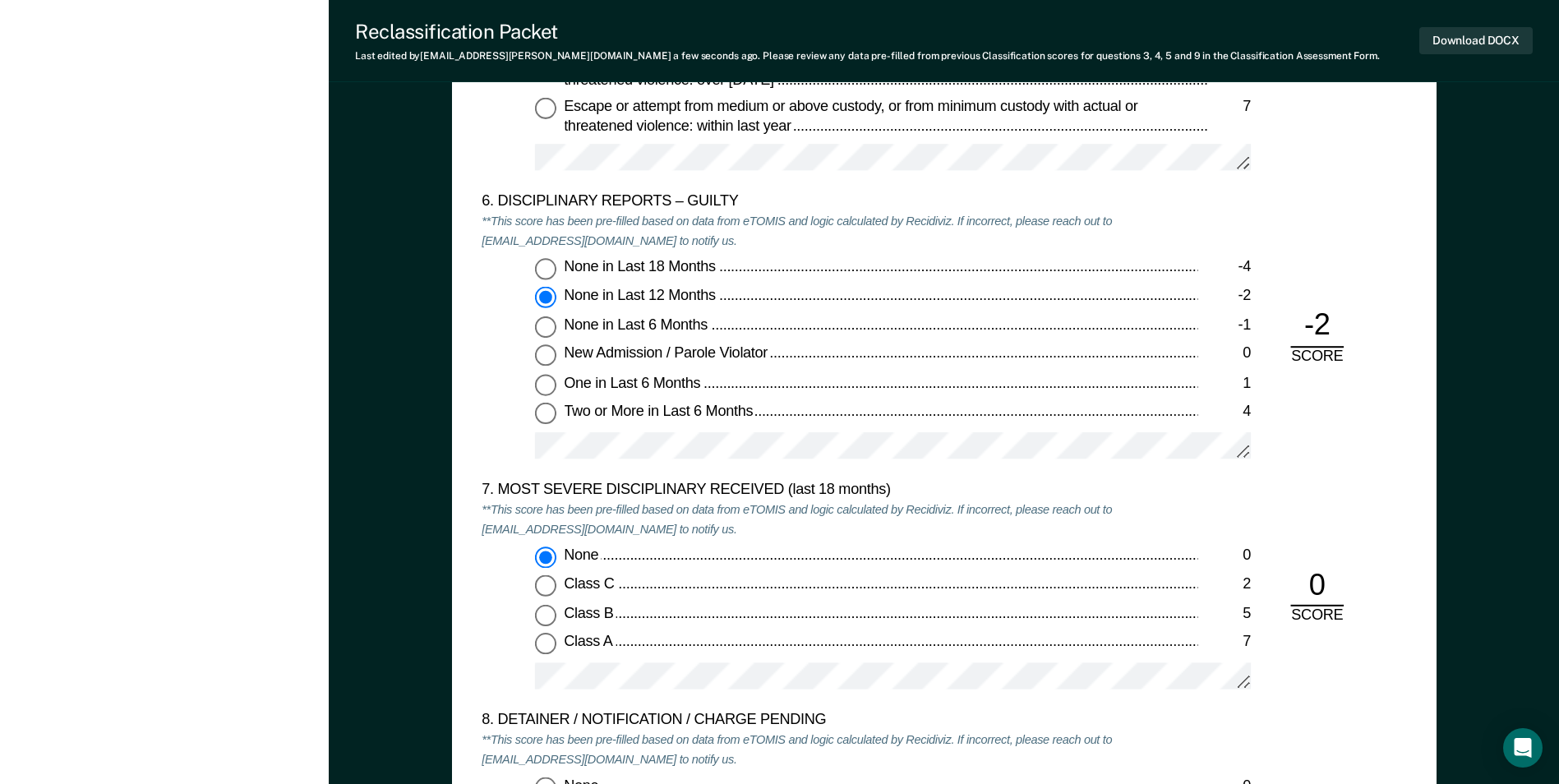 click on "One in Last 6 Months 1" at bounding box center (546, 385) 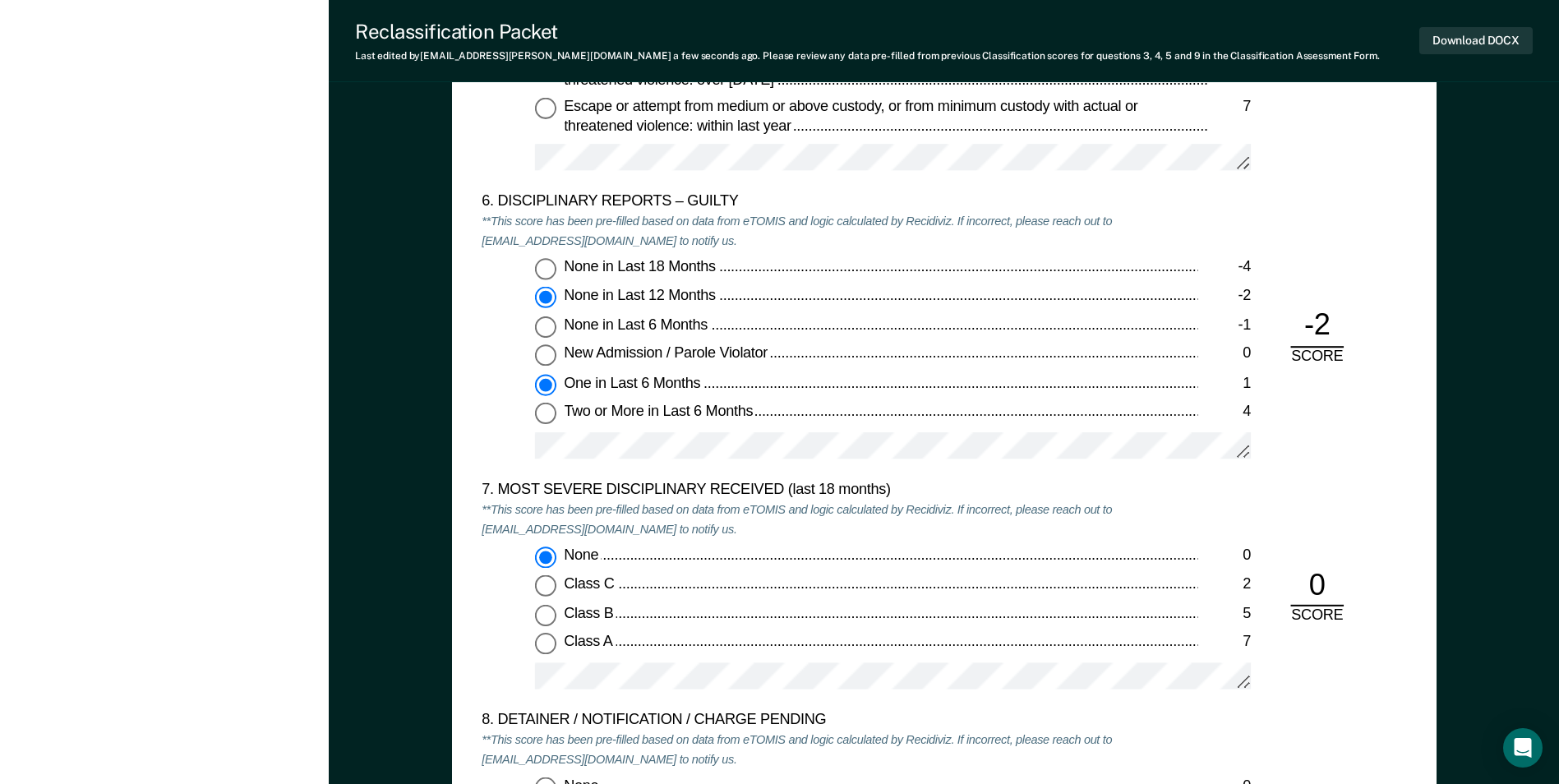type on "x" 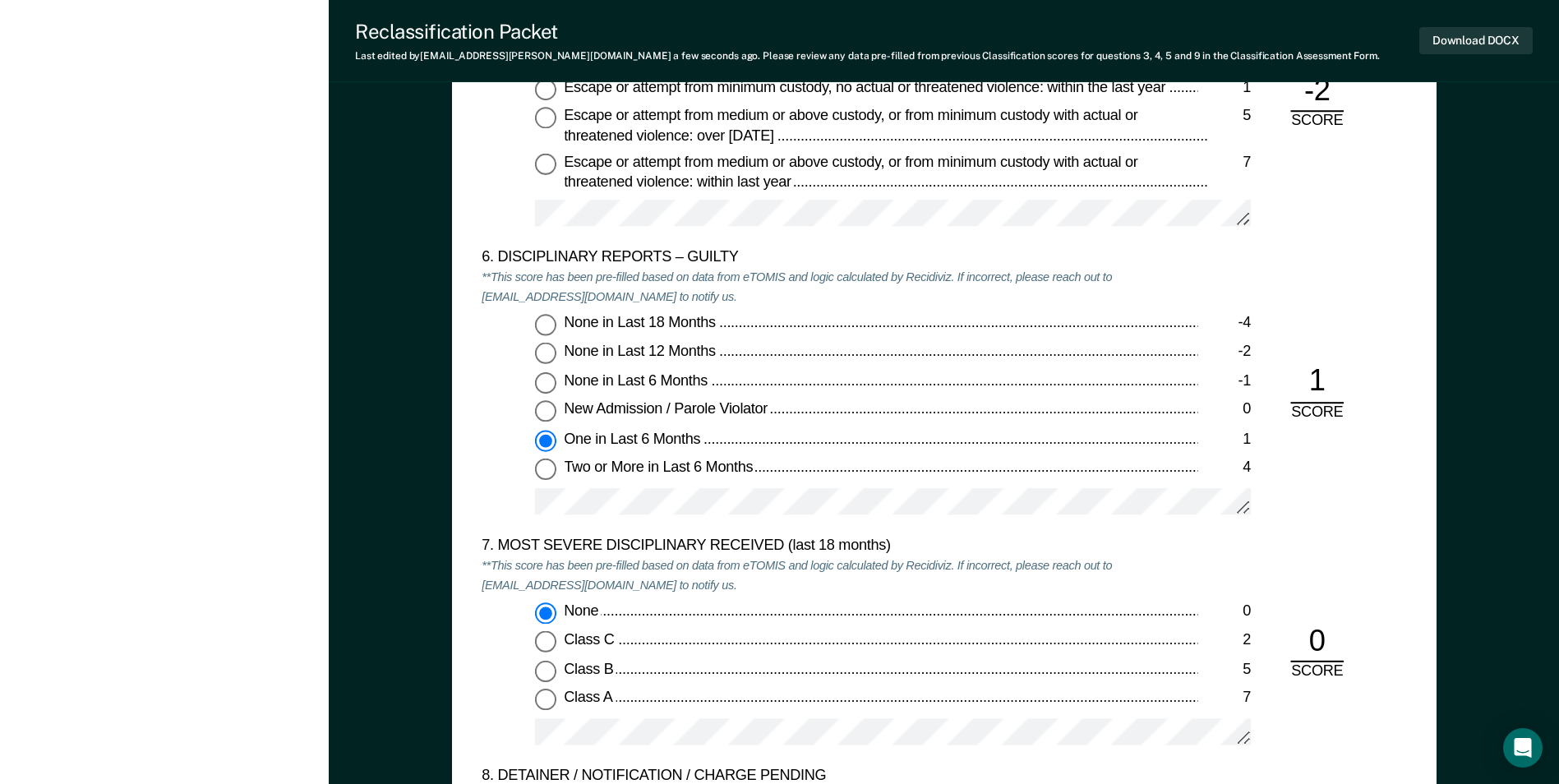 scroll, scrollTop: 2794, scrollLeft: 0, axis: vertical 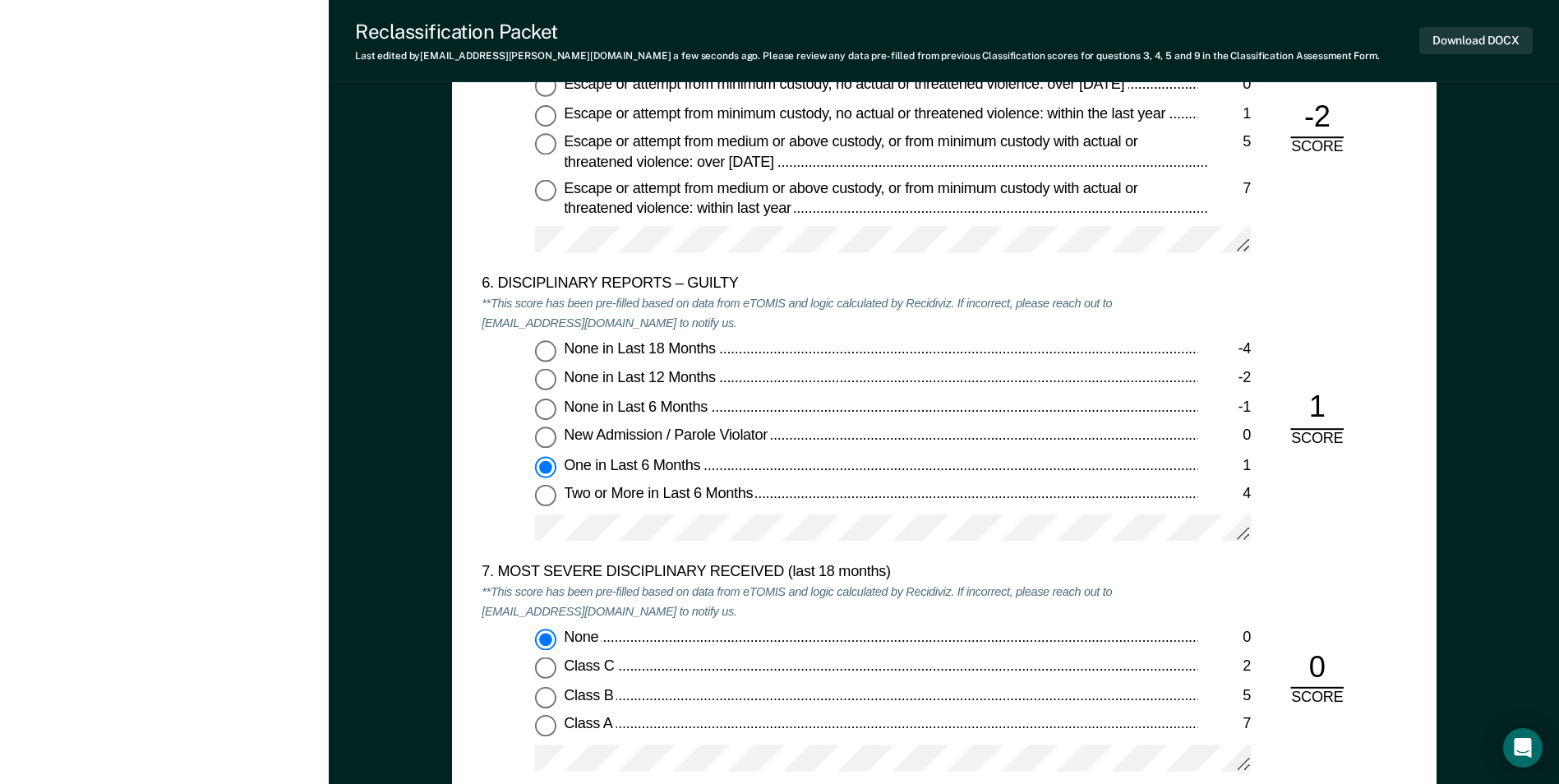 click on "None in Last 18 Months -4" at bounding box center [546, 351] 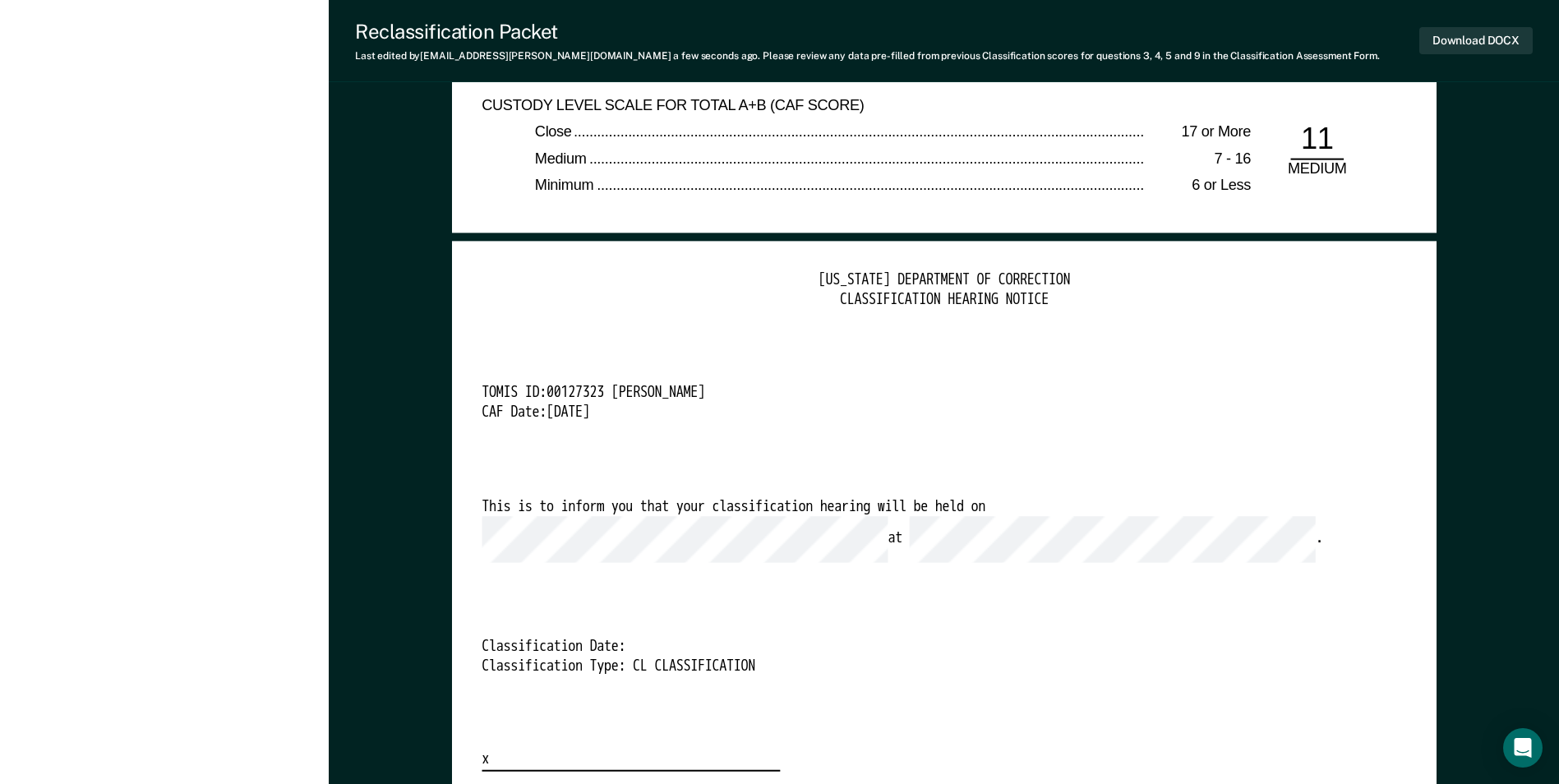 scroll, scrollTop: 3945, scrollLeft: 0, axis: vertical 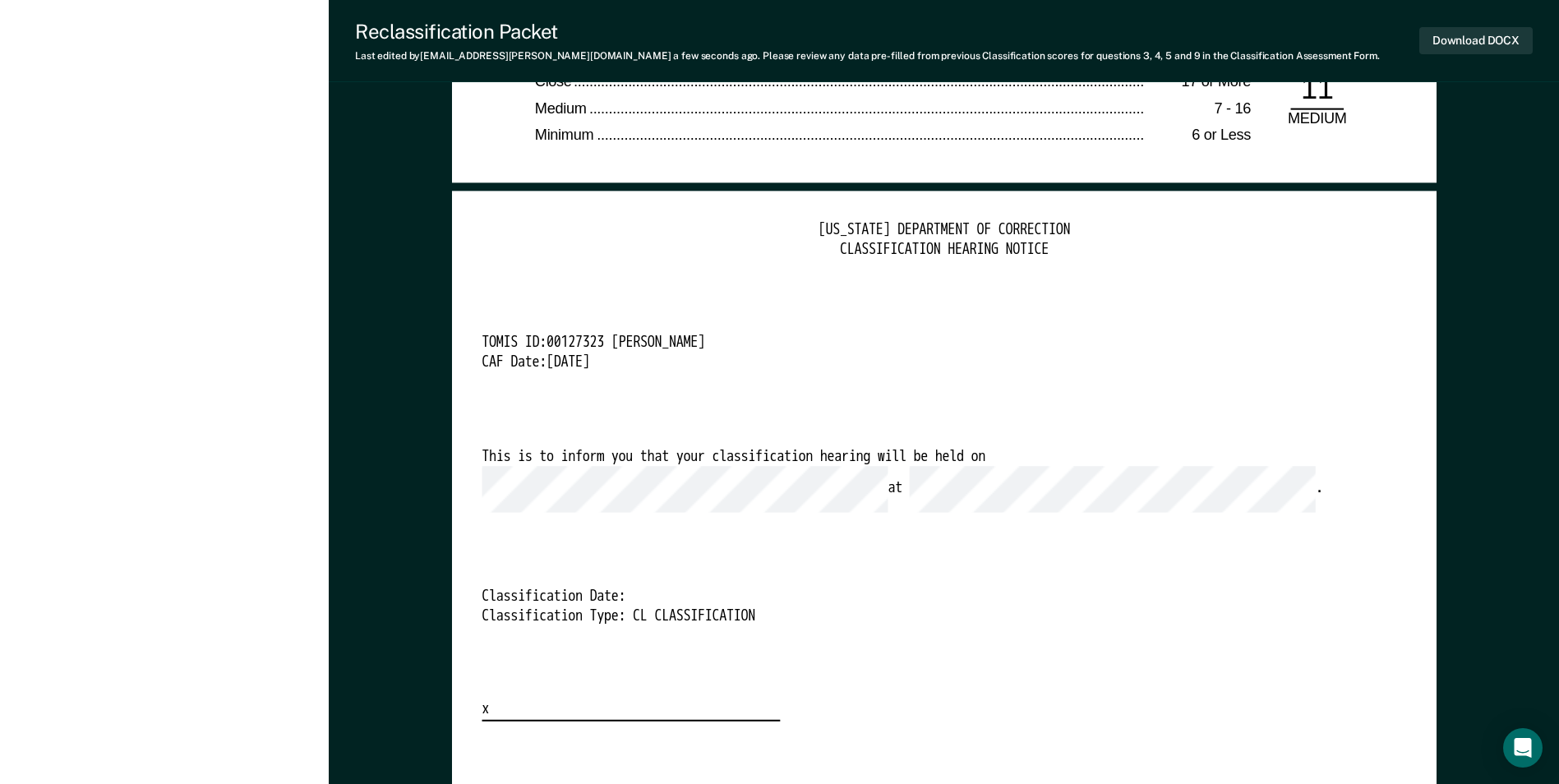 click on "TENNESSEE DEPARTMENT OF CORRECTION CLASSIFICATION HEARING NOTICE TOMIS ID:  00127323   Henry Baker CAF Date:  7/9/25 This is to inform you that your classification hearing will be held on    at   . Classification Date: Classification Type: CL CLASSIFICATION x" at bounding box center [943, 471] 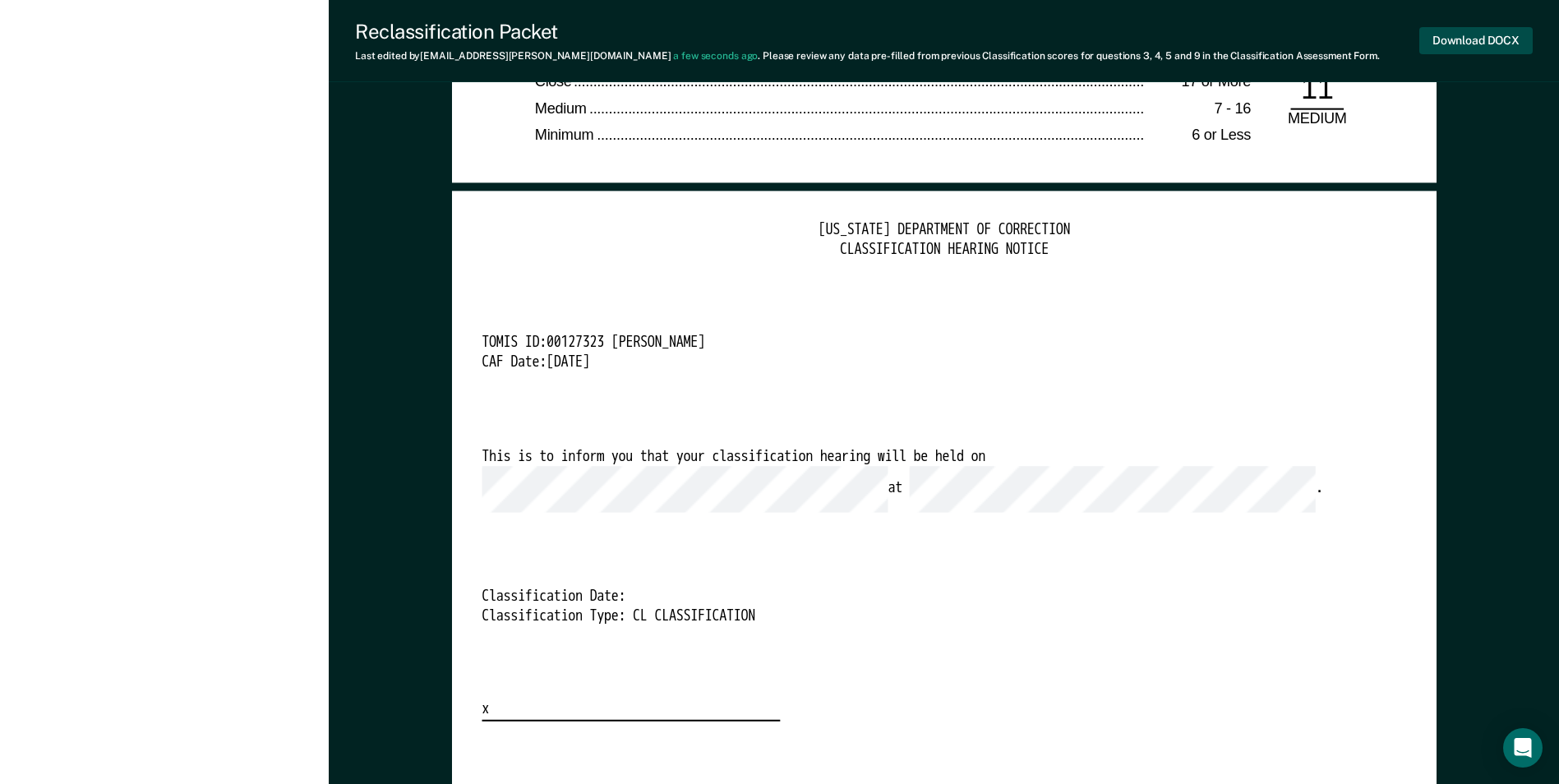 click on "Download DOCX" at bounding box center (1476, 40) 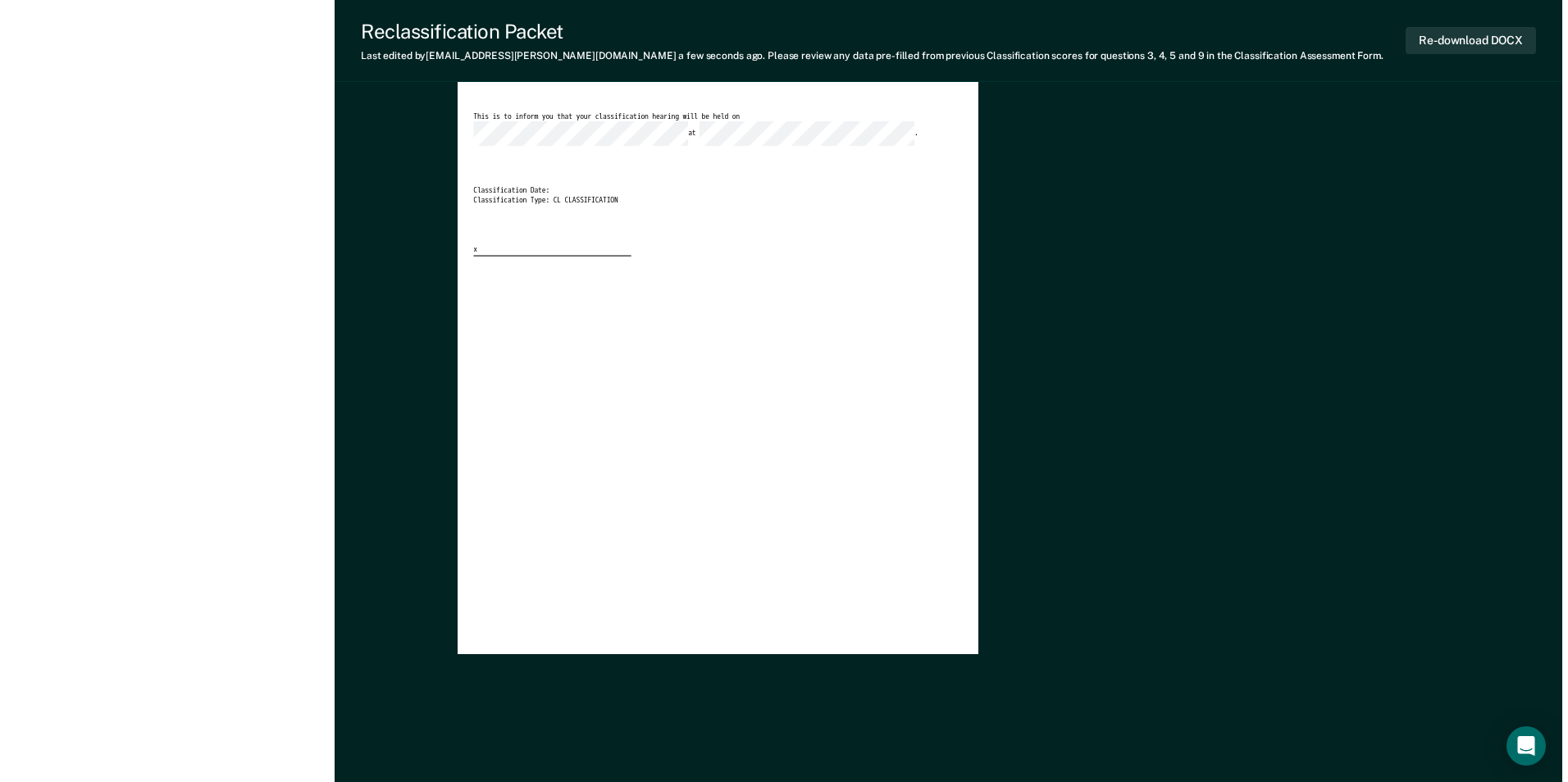 scroll, scrollTop: 0, scrollLeft: 0, axis: both 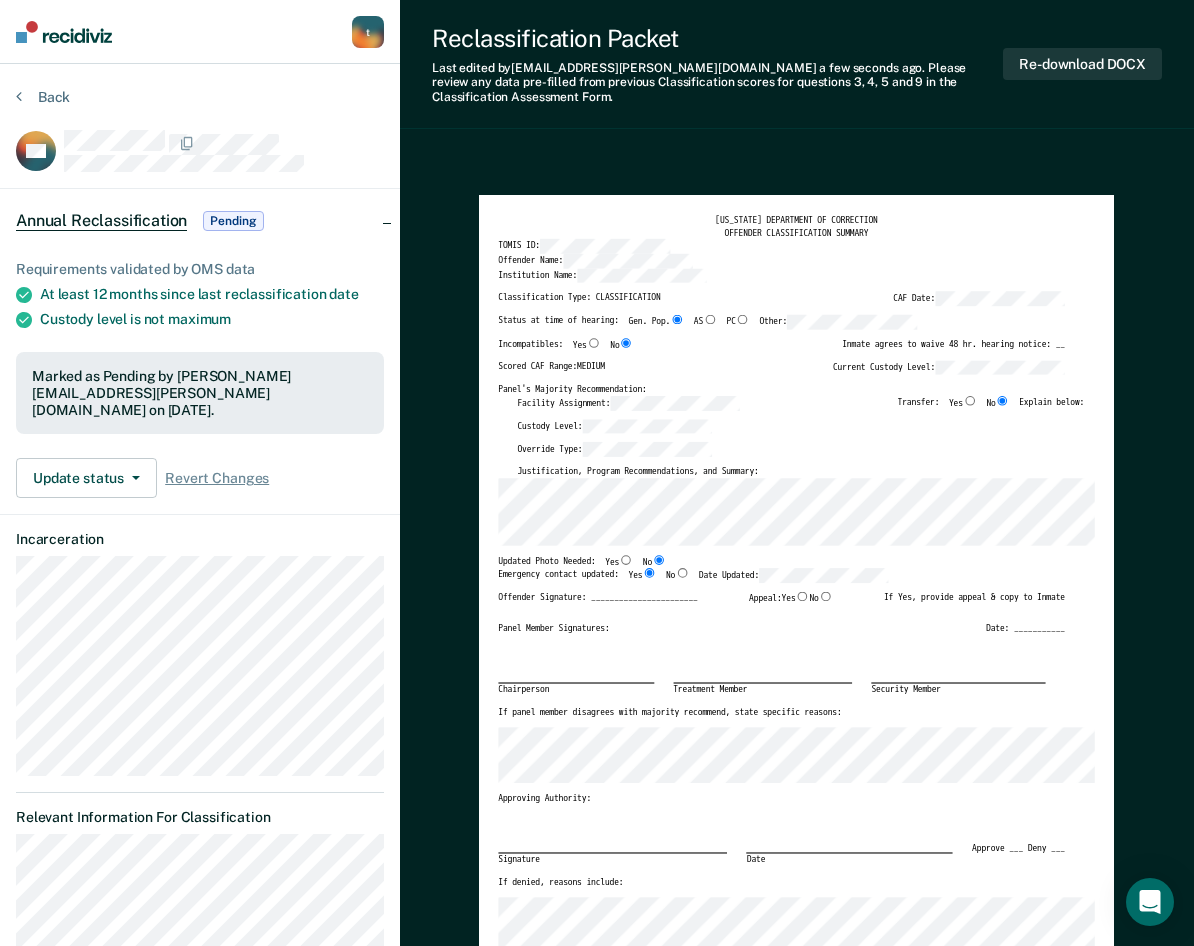 type on "x" 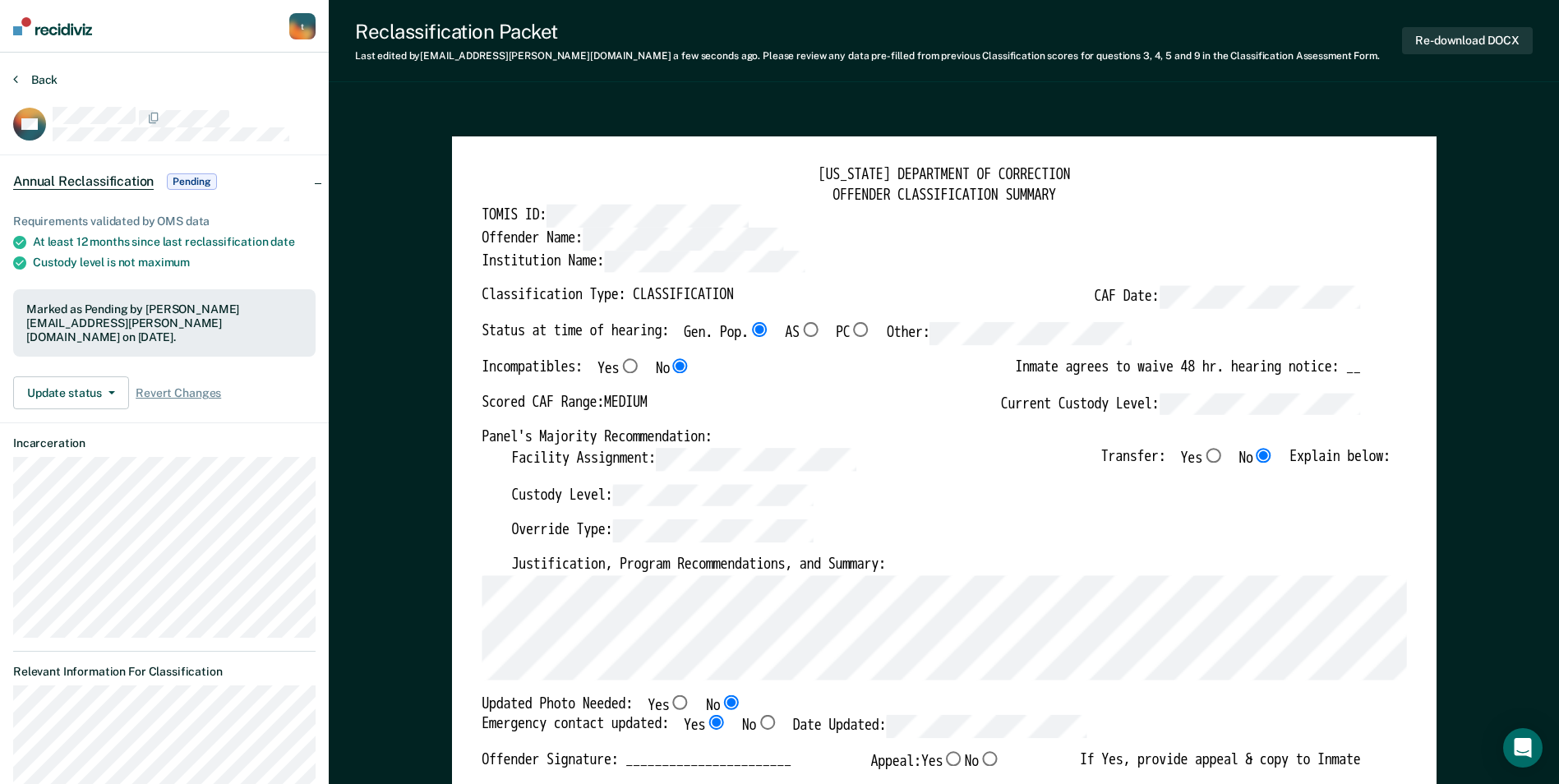 drag, startPoint x: 34, startPoint y: 74, endPoint x: 354, endPoint y: 165, distance: 332.6875 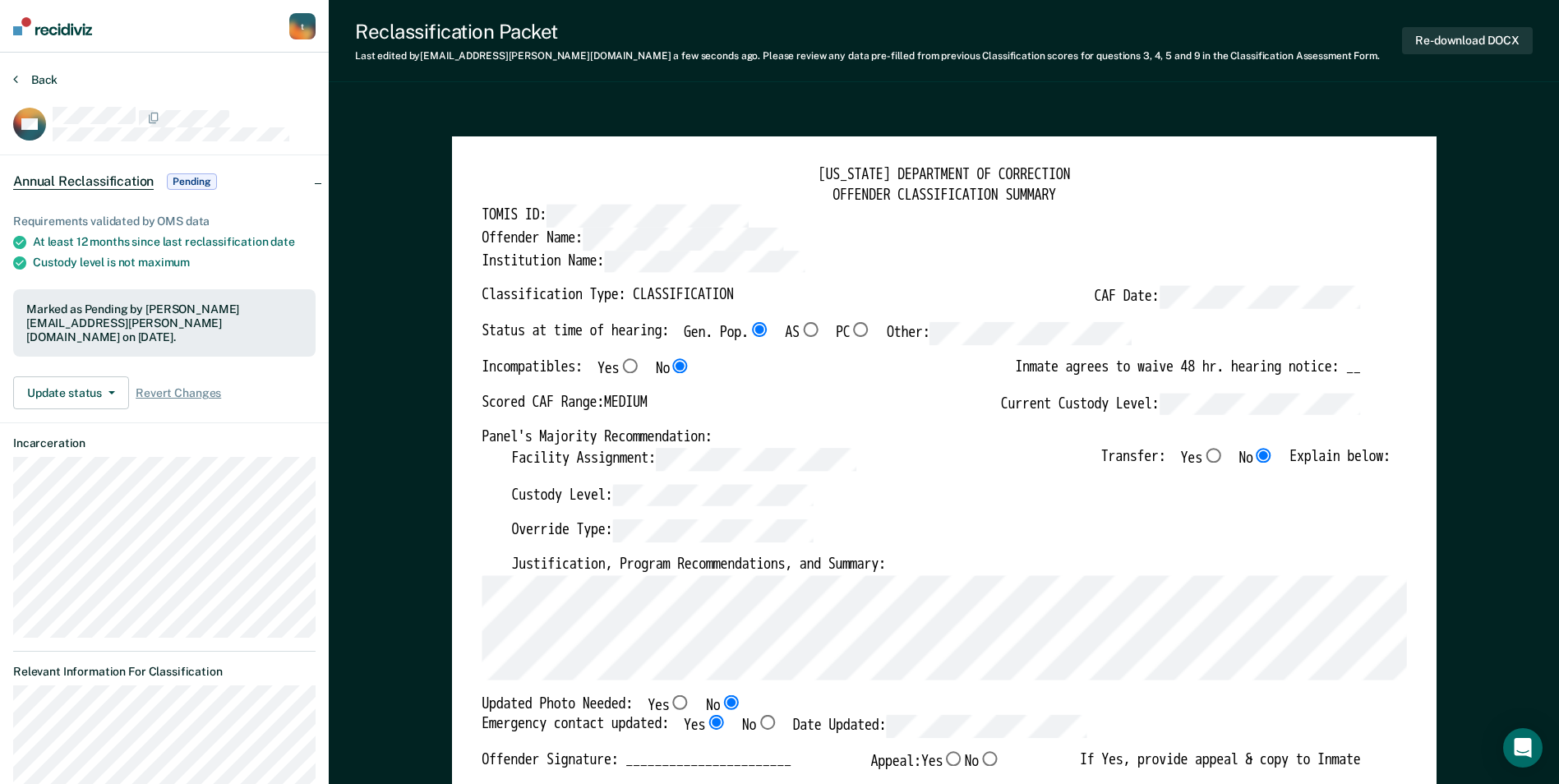 click on "Back" at bounding box center [35, 80] 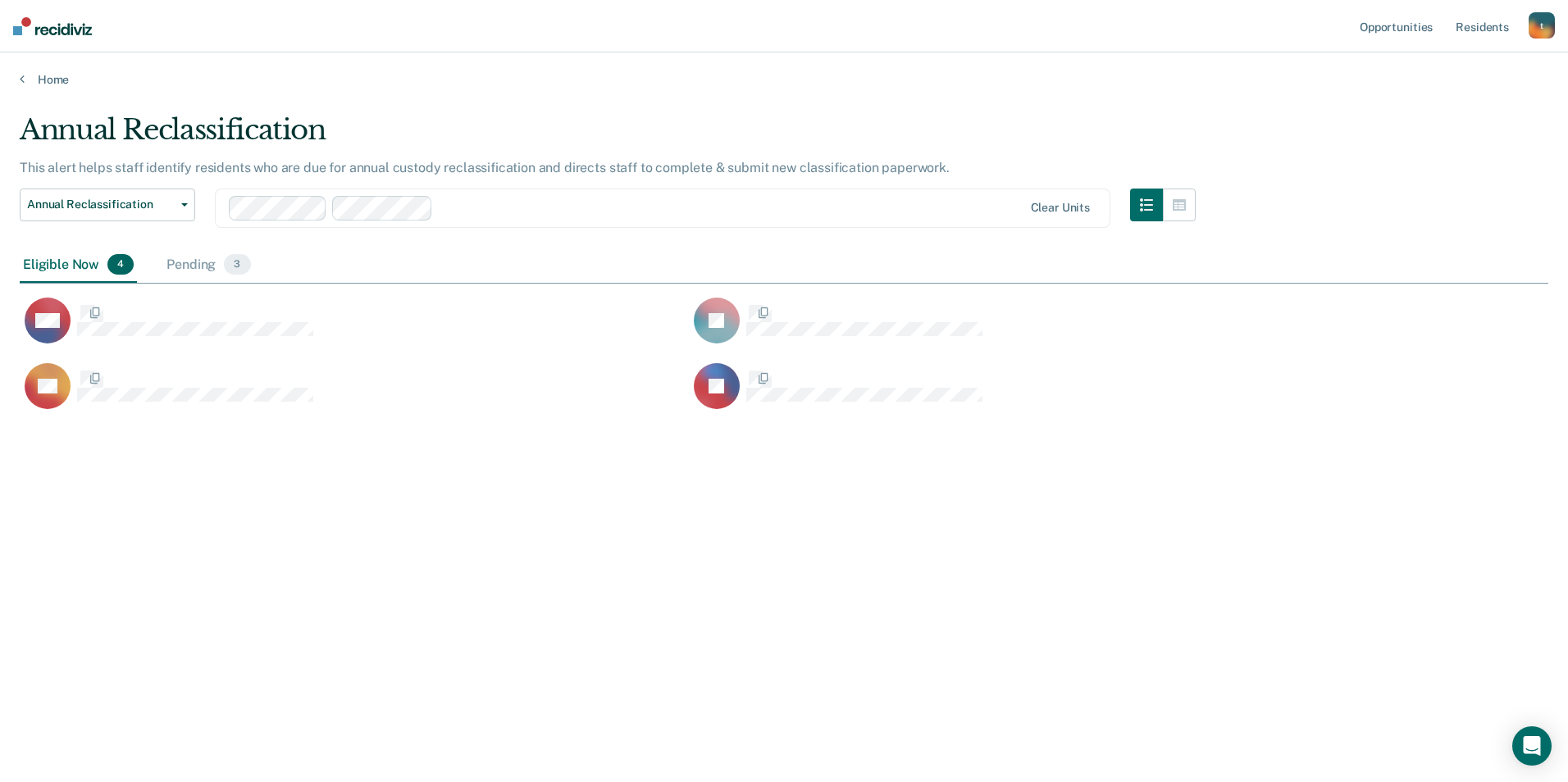 scroll, scrollTop: 13, scrollLeft: 13, axis: both 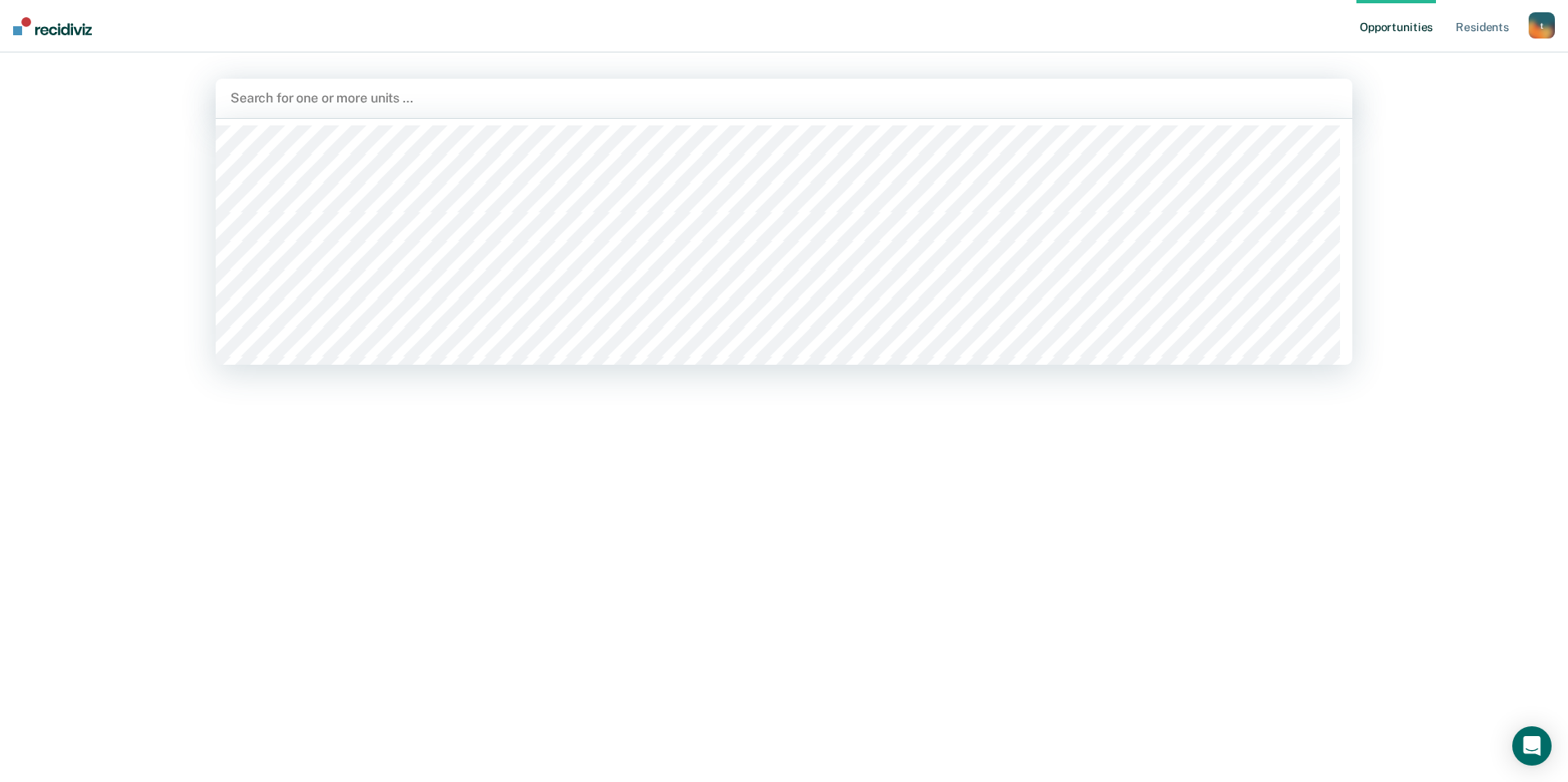 click on "Search for one or more units …" at bounding box center (784, 98) 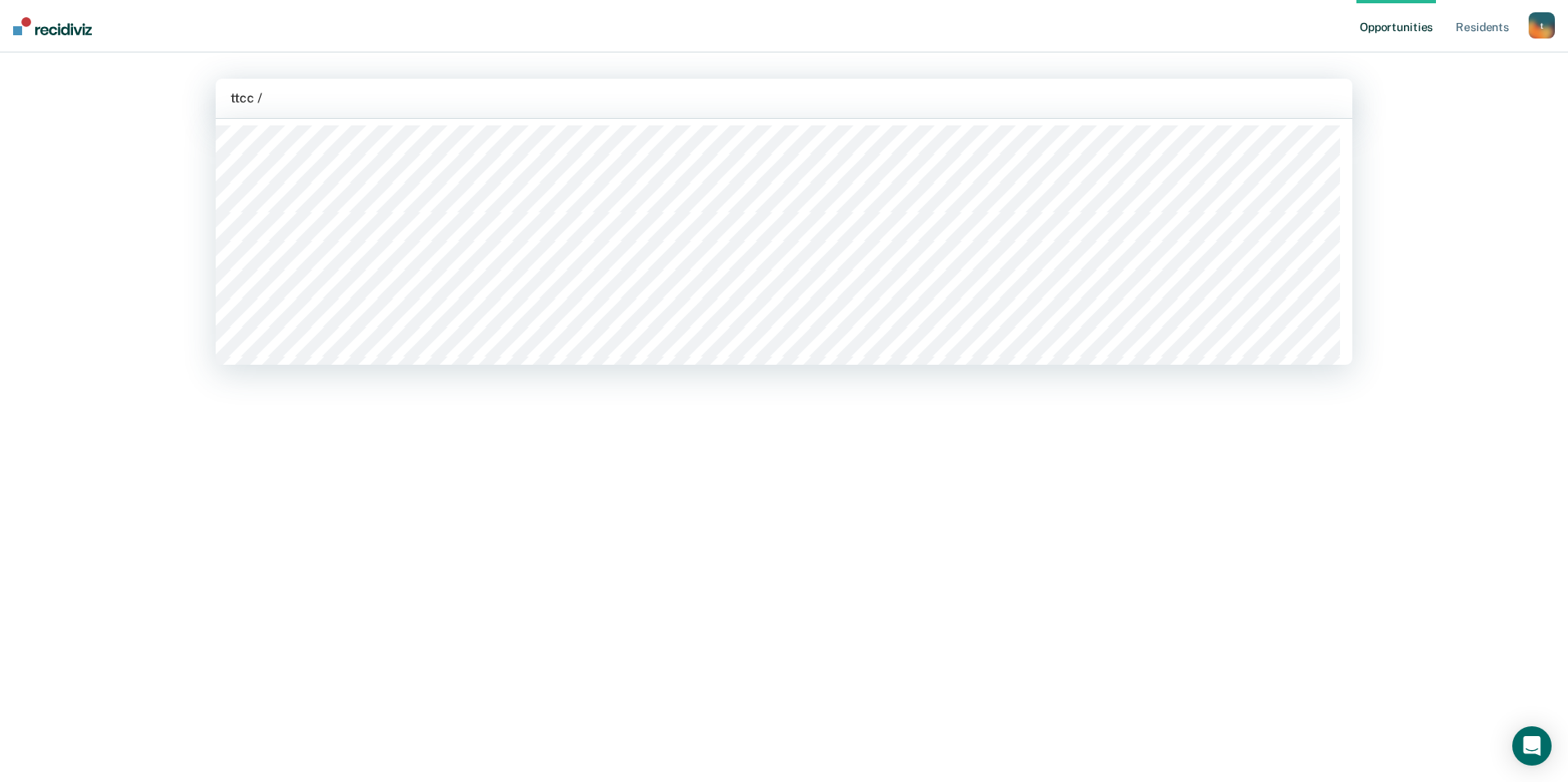 type on "ttcc / c" 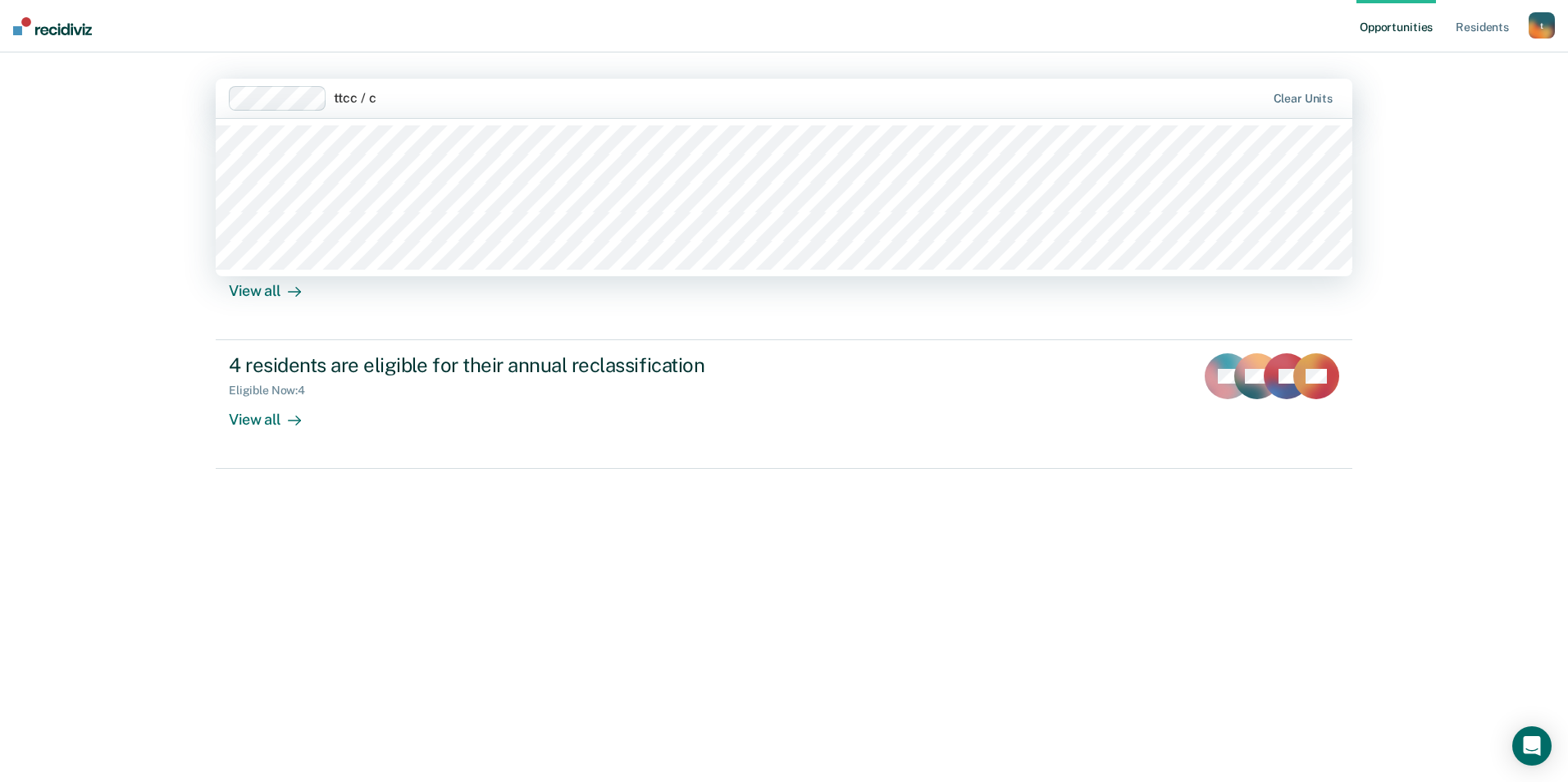 type on "ttcc / cc" 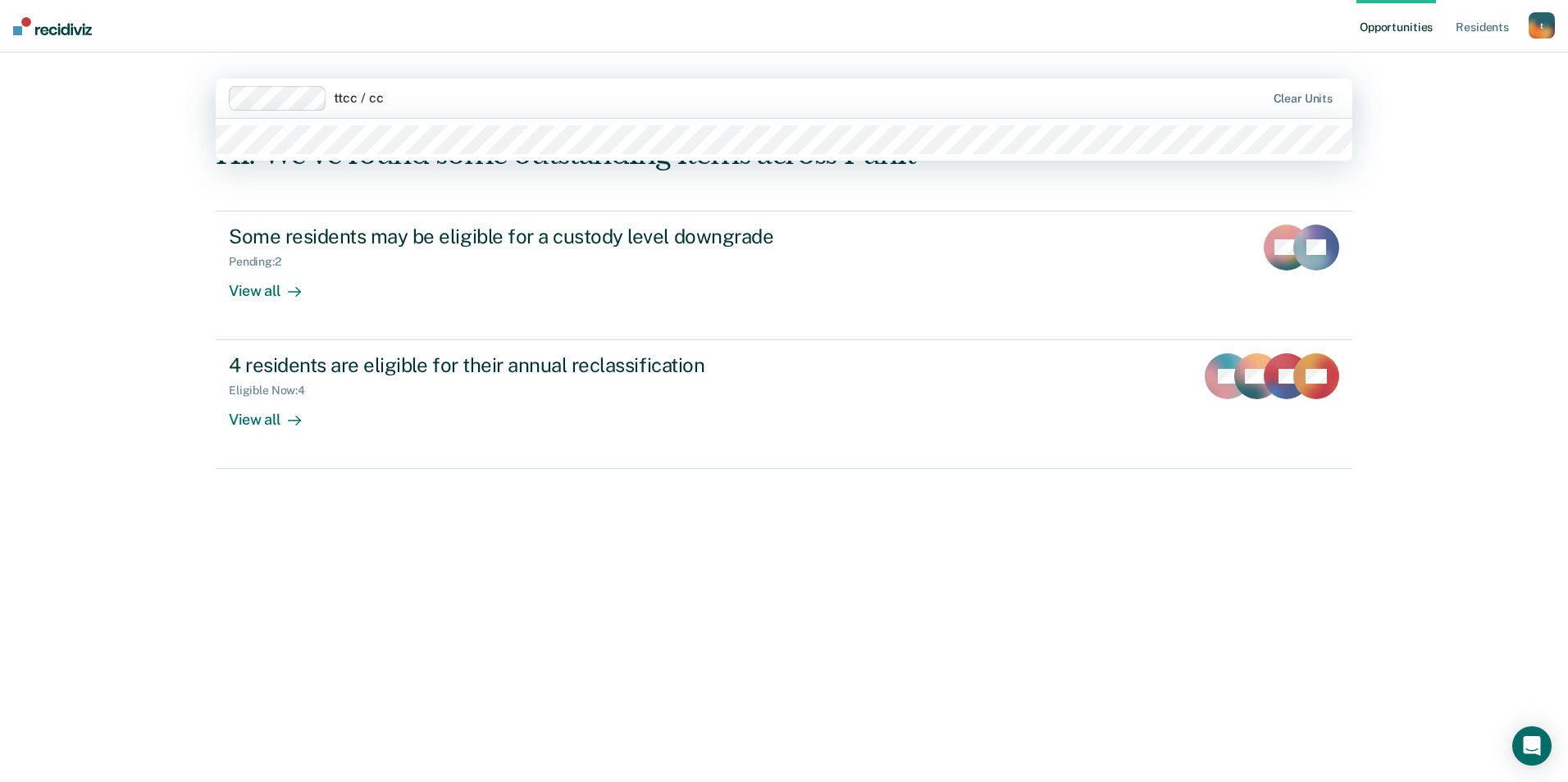 type 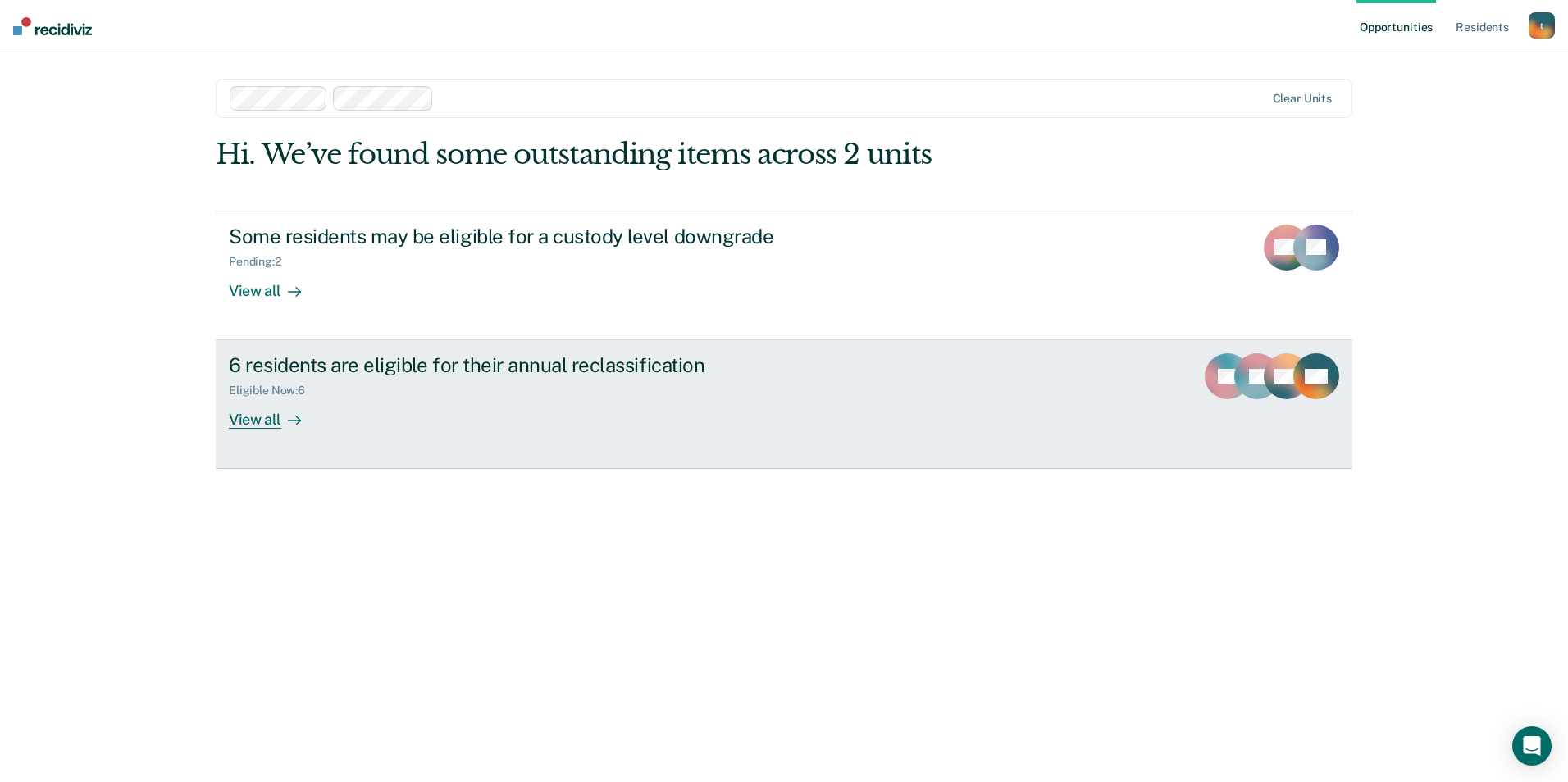 click on "View all" at bounding box center (275, 413) 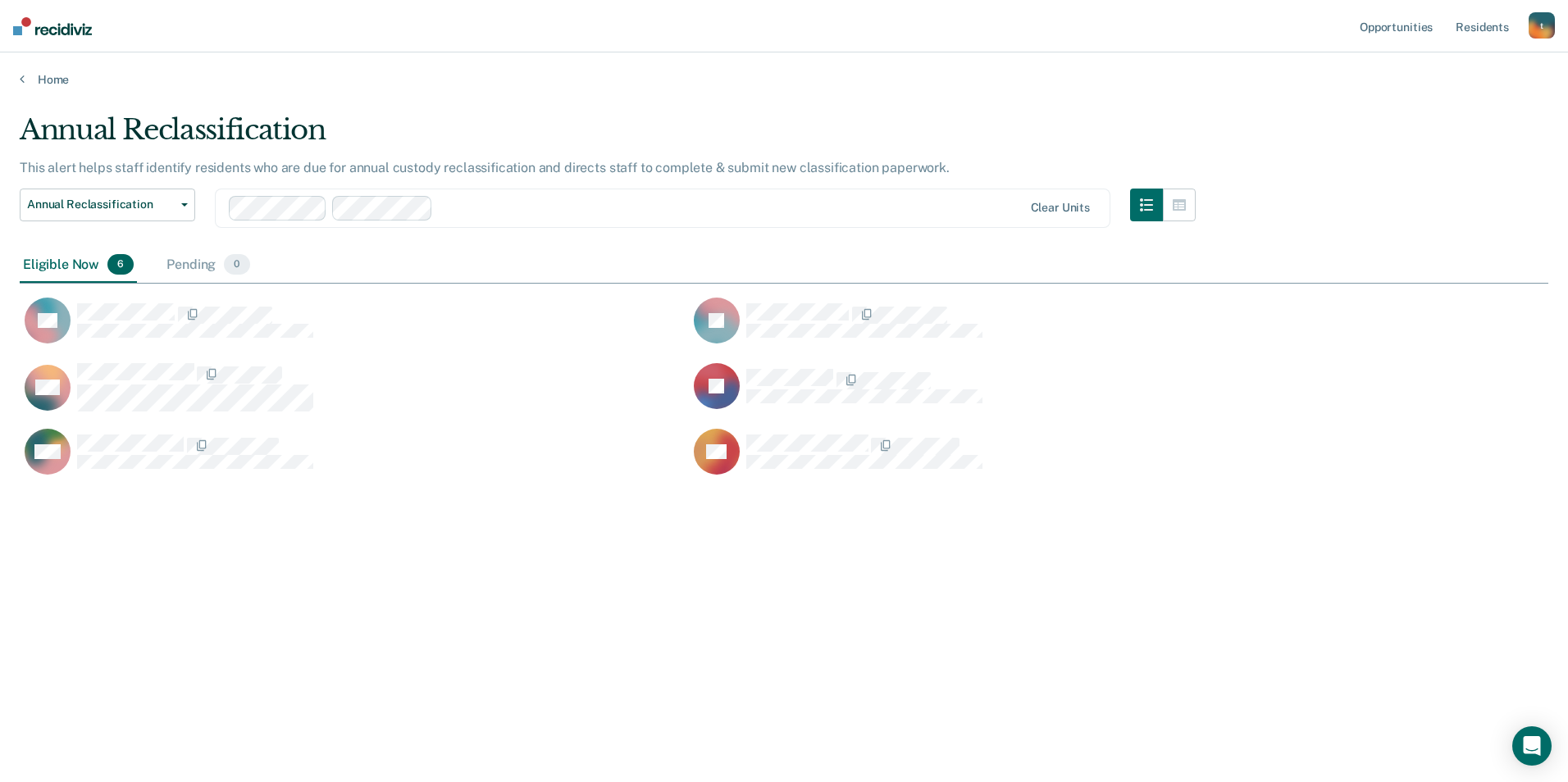scroll, scrollTop: 13, scrollLeft: 13, axis: both 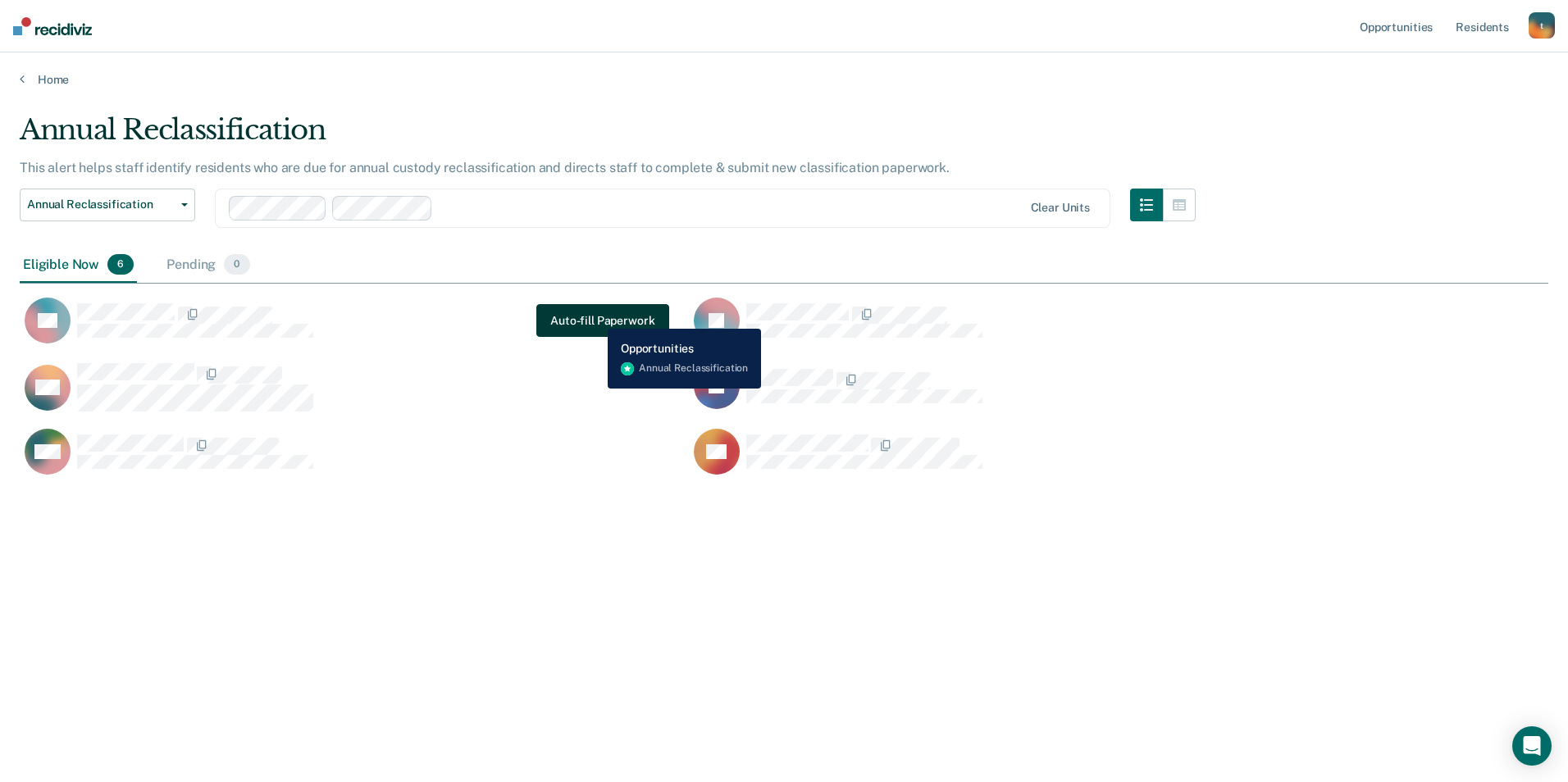click on "Auto-fill Paperwork" at bounding box center [602, 321] 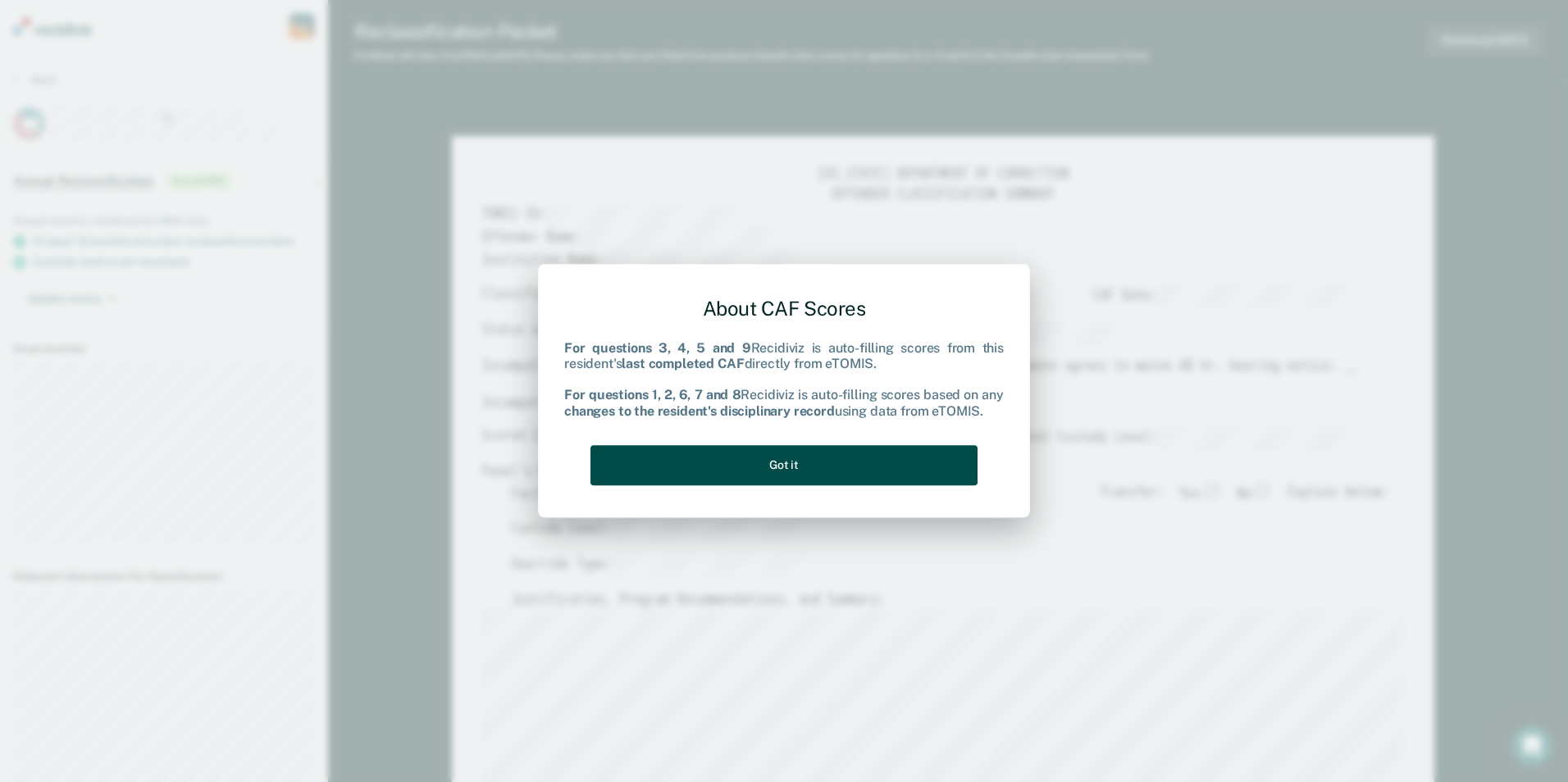 click on "Got it" at bounding box center (784, 465) 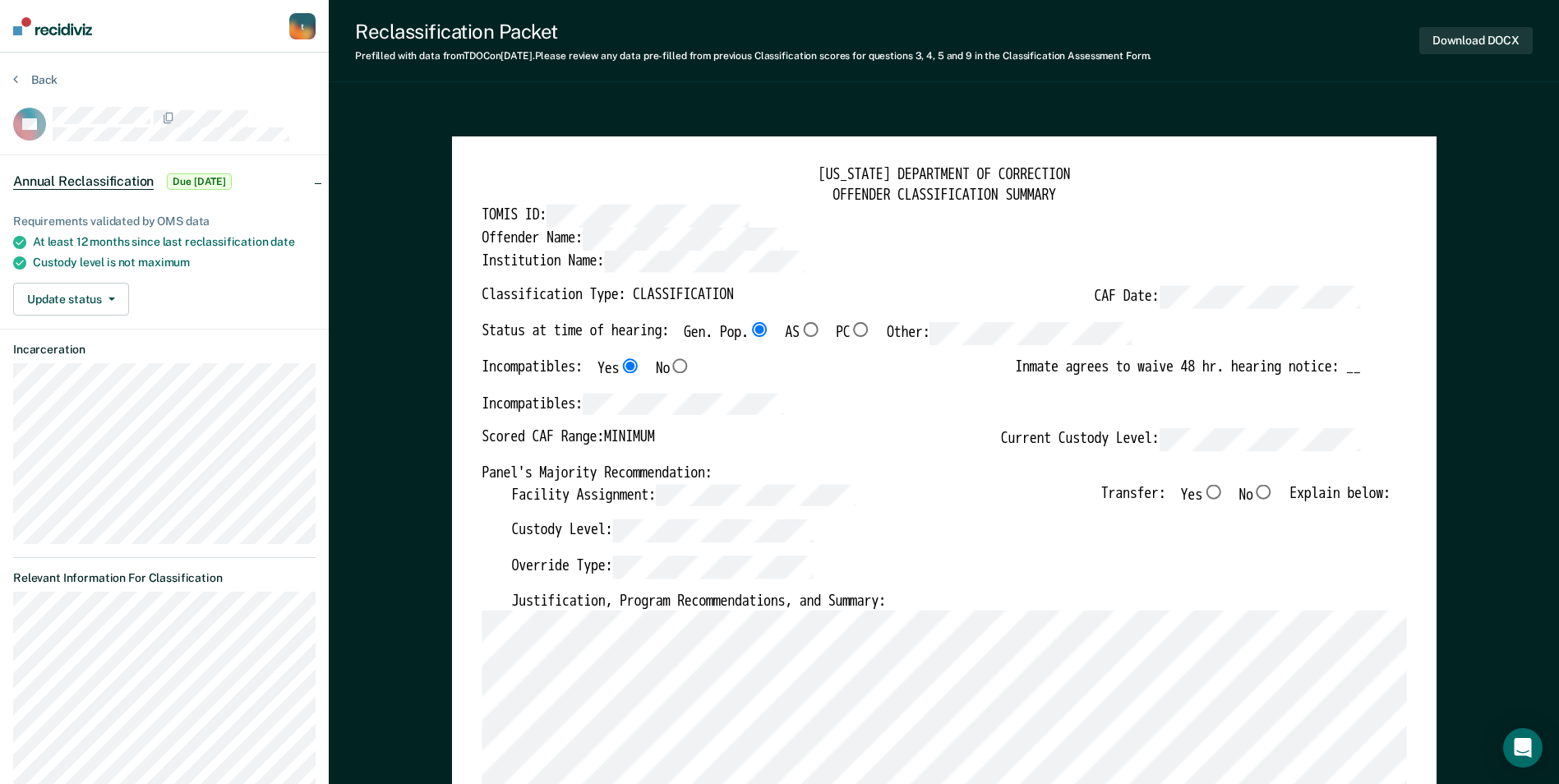 click on "No" at bounding box center (1263, 491) 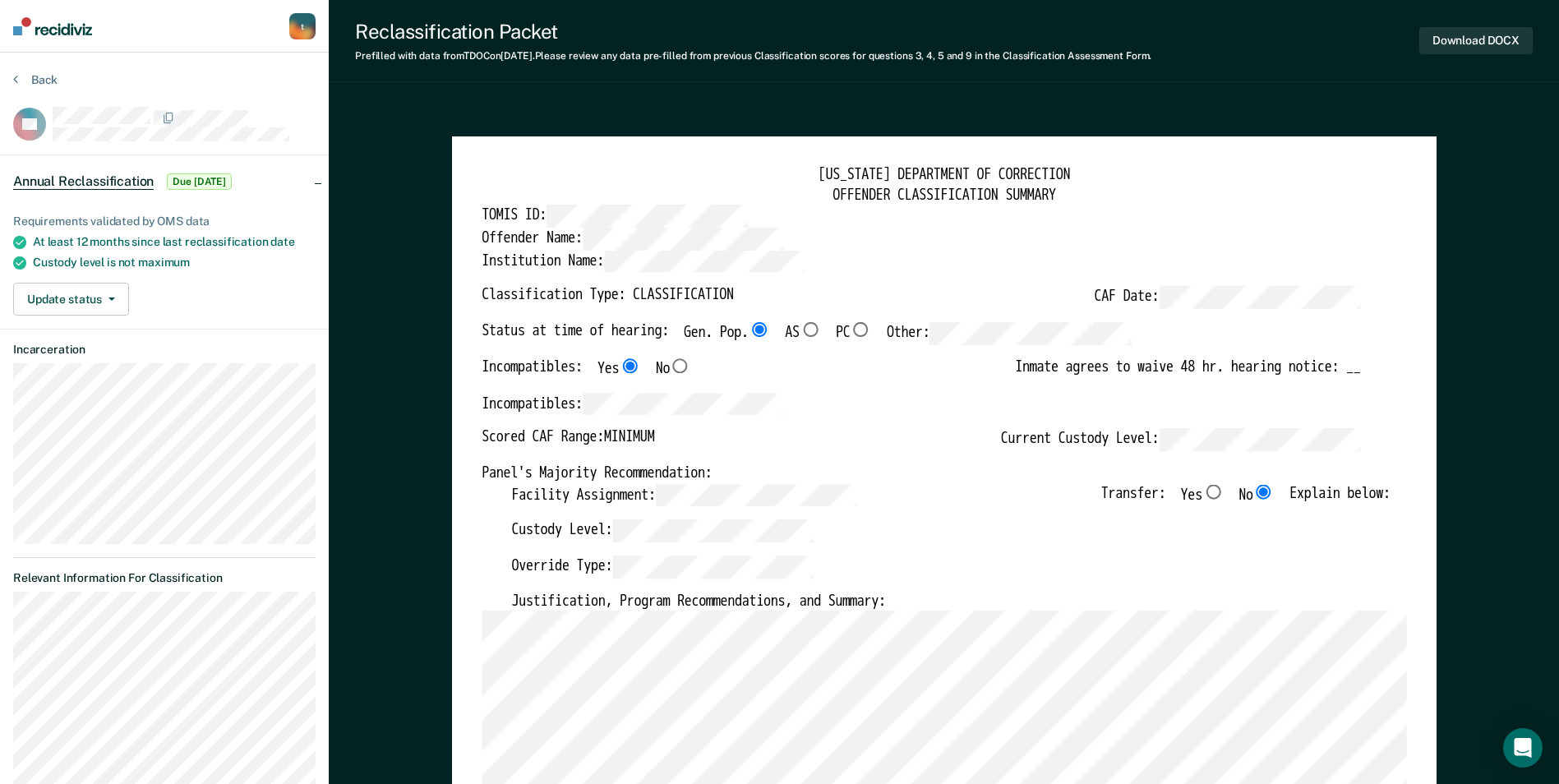 type on "x" 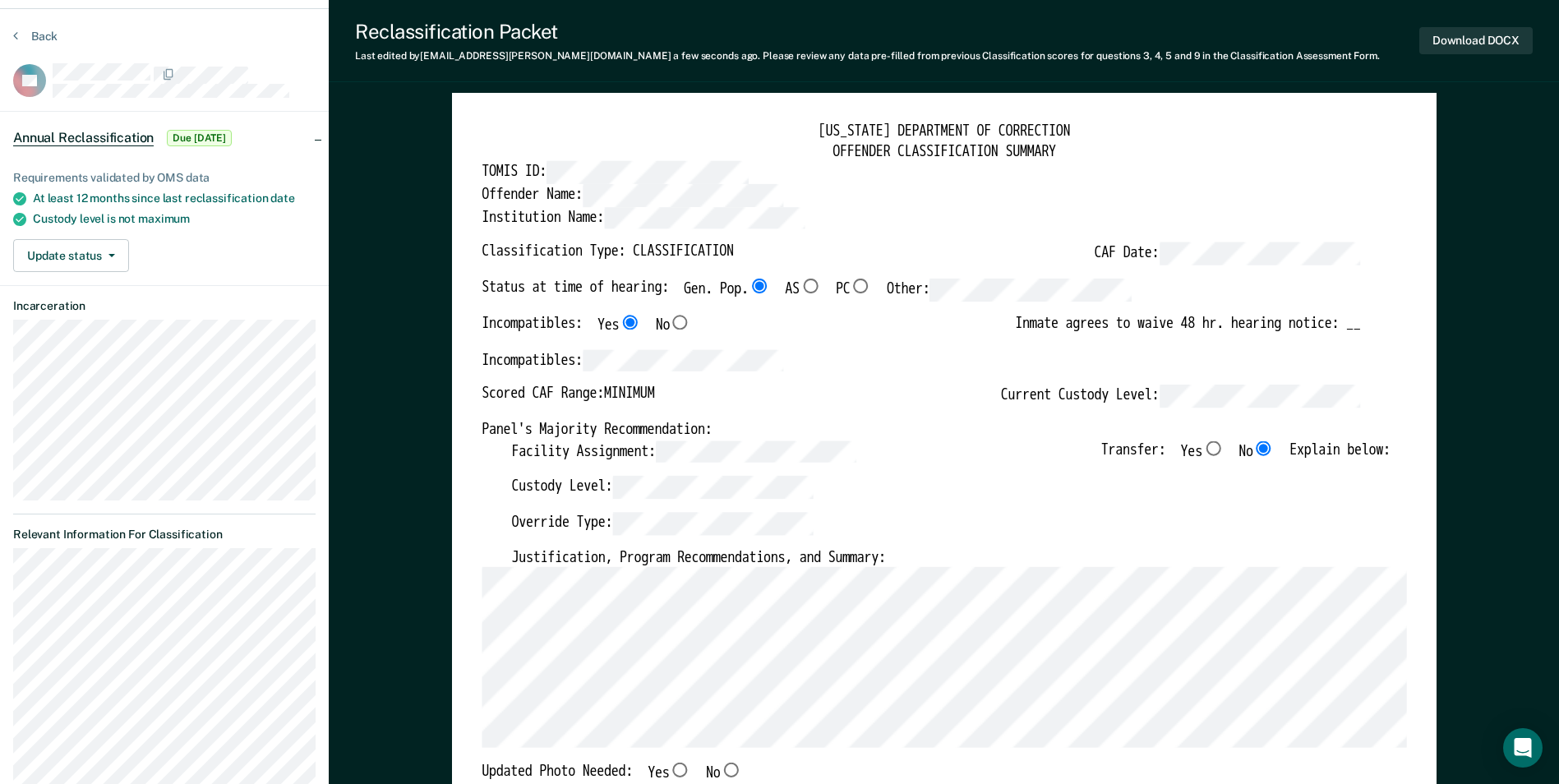 scroll, scrollTop: 82, scrollLeft: 0, axis: vertical 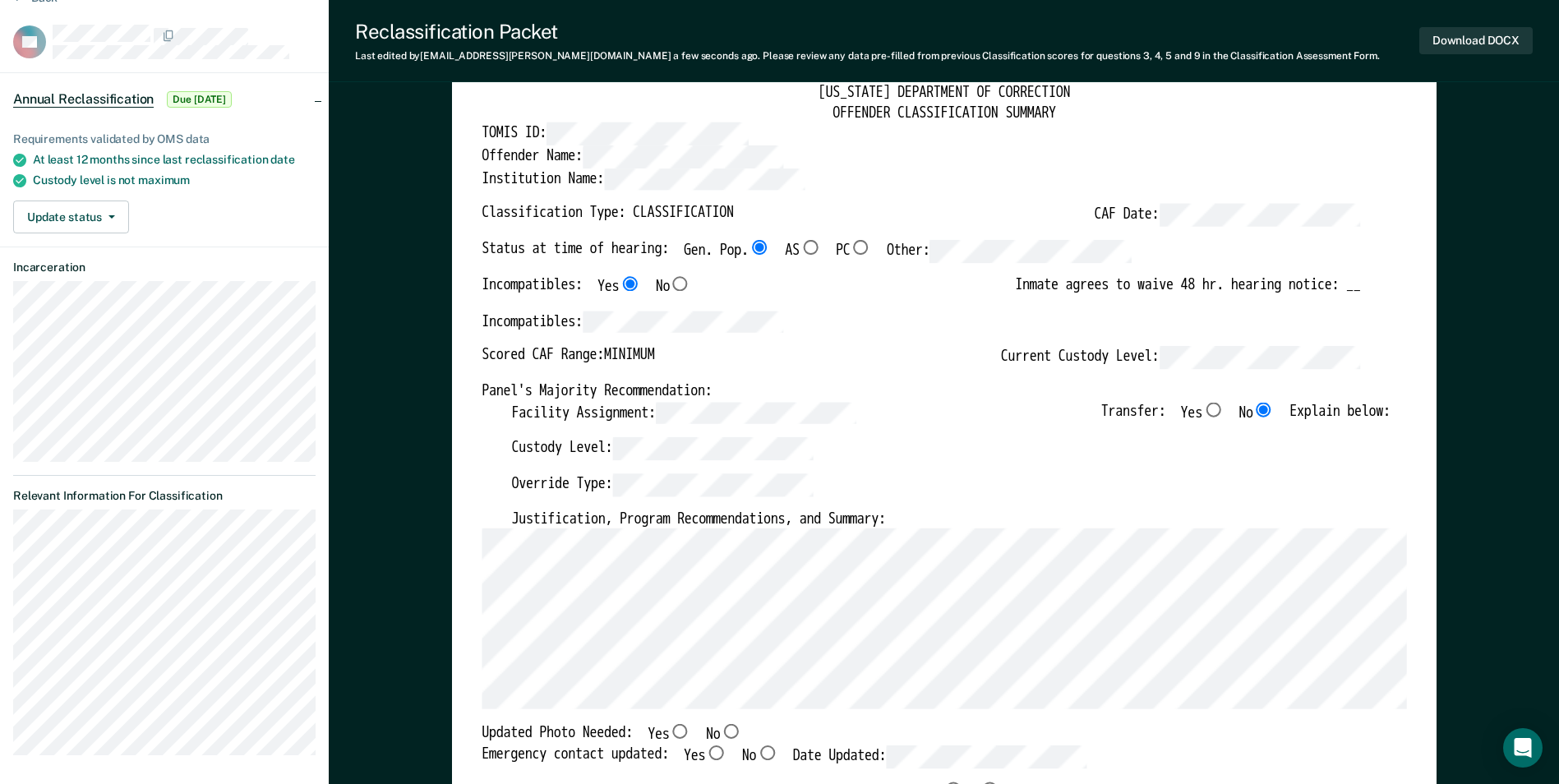 click on "Override Type:" at bounding box center [950, 491] 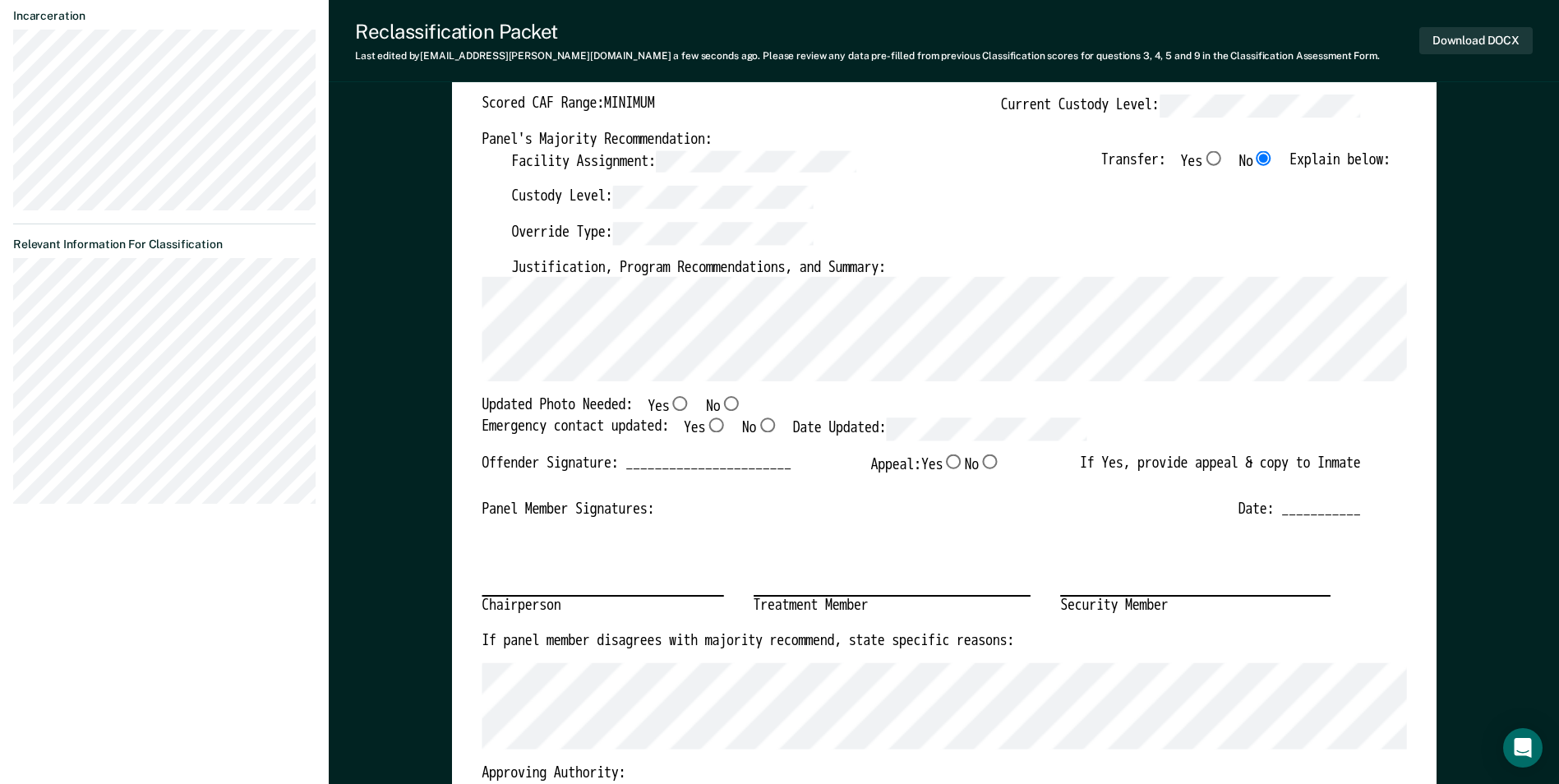 scroll, scrollTop: 329, scrollLeft: 0, axis: vertical 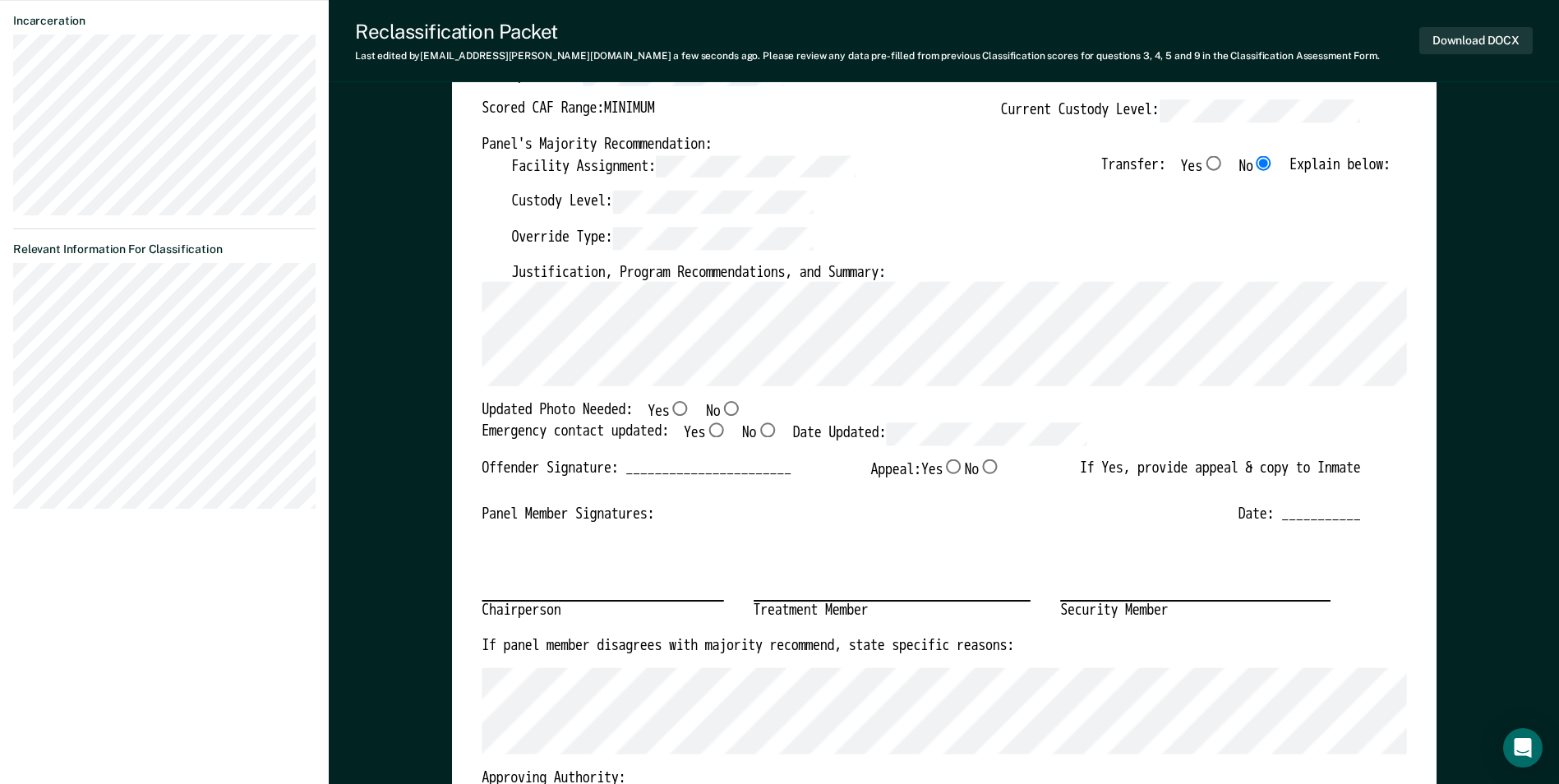 click on "Yes" at bounding box center (680, 409) 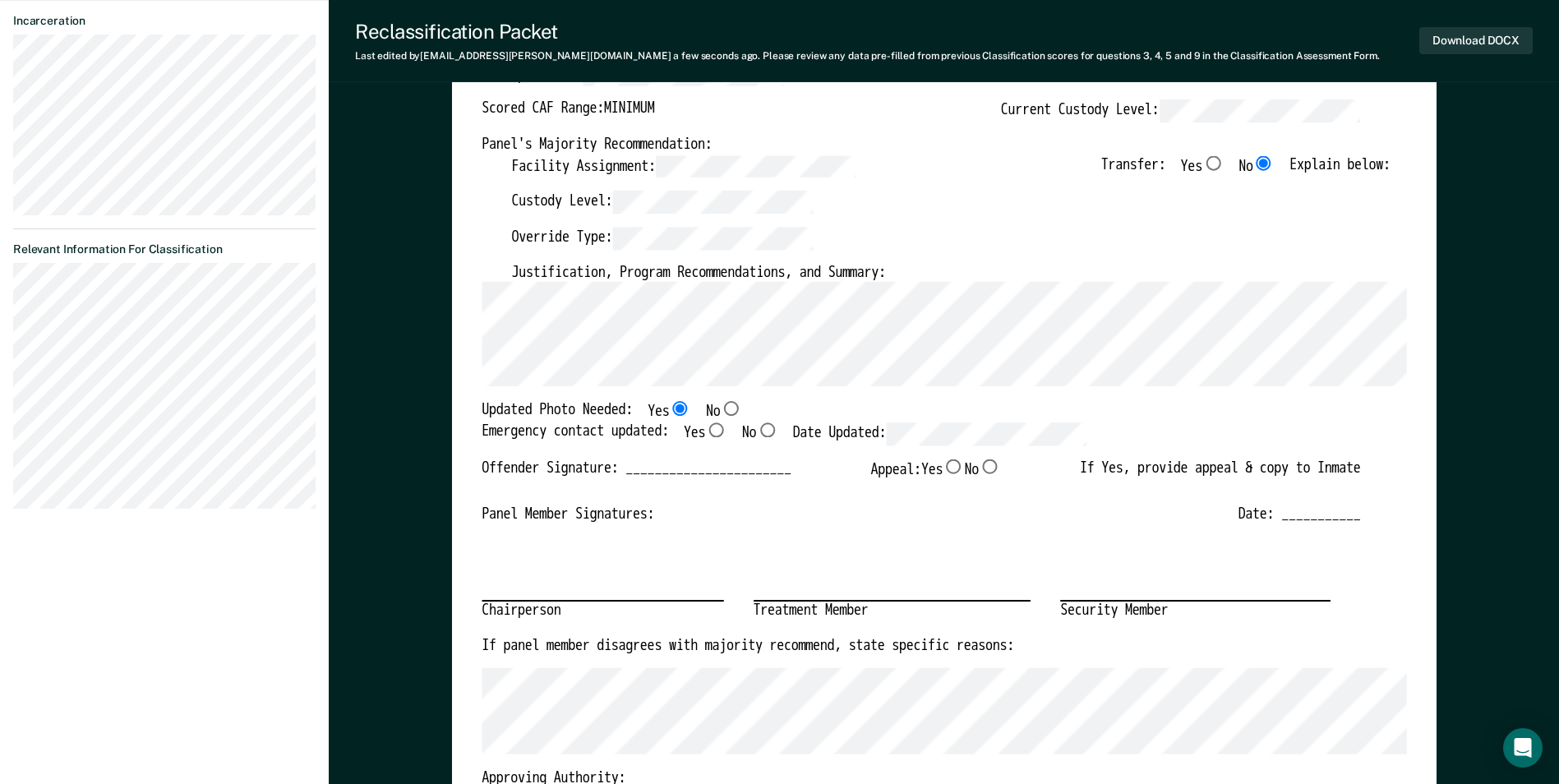 type on "x" 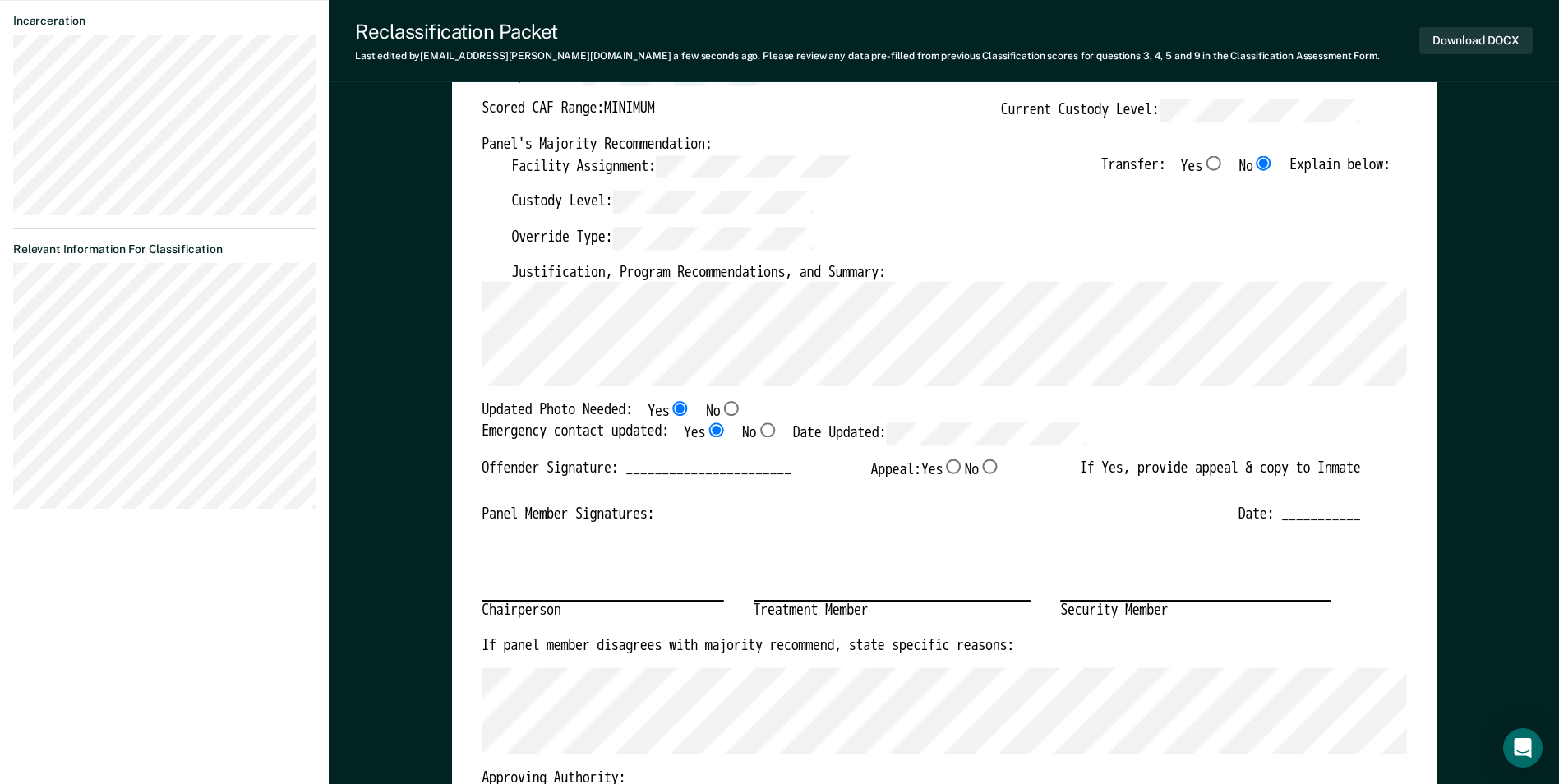 type on "x" 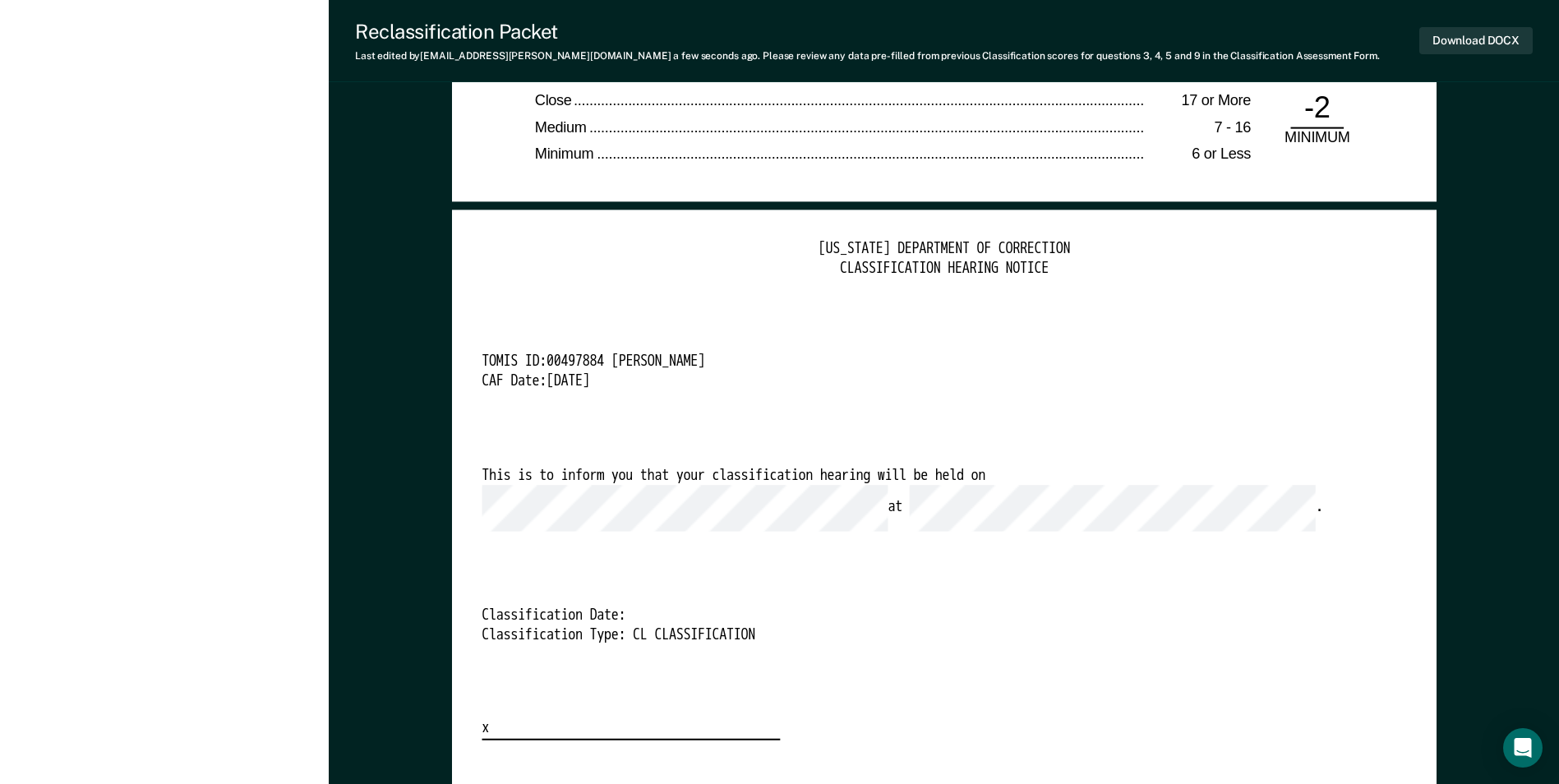 scroll, scrollTop: 4027, scrollLeft: 0, axis: vertical 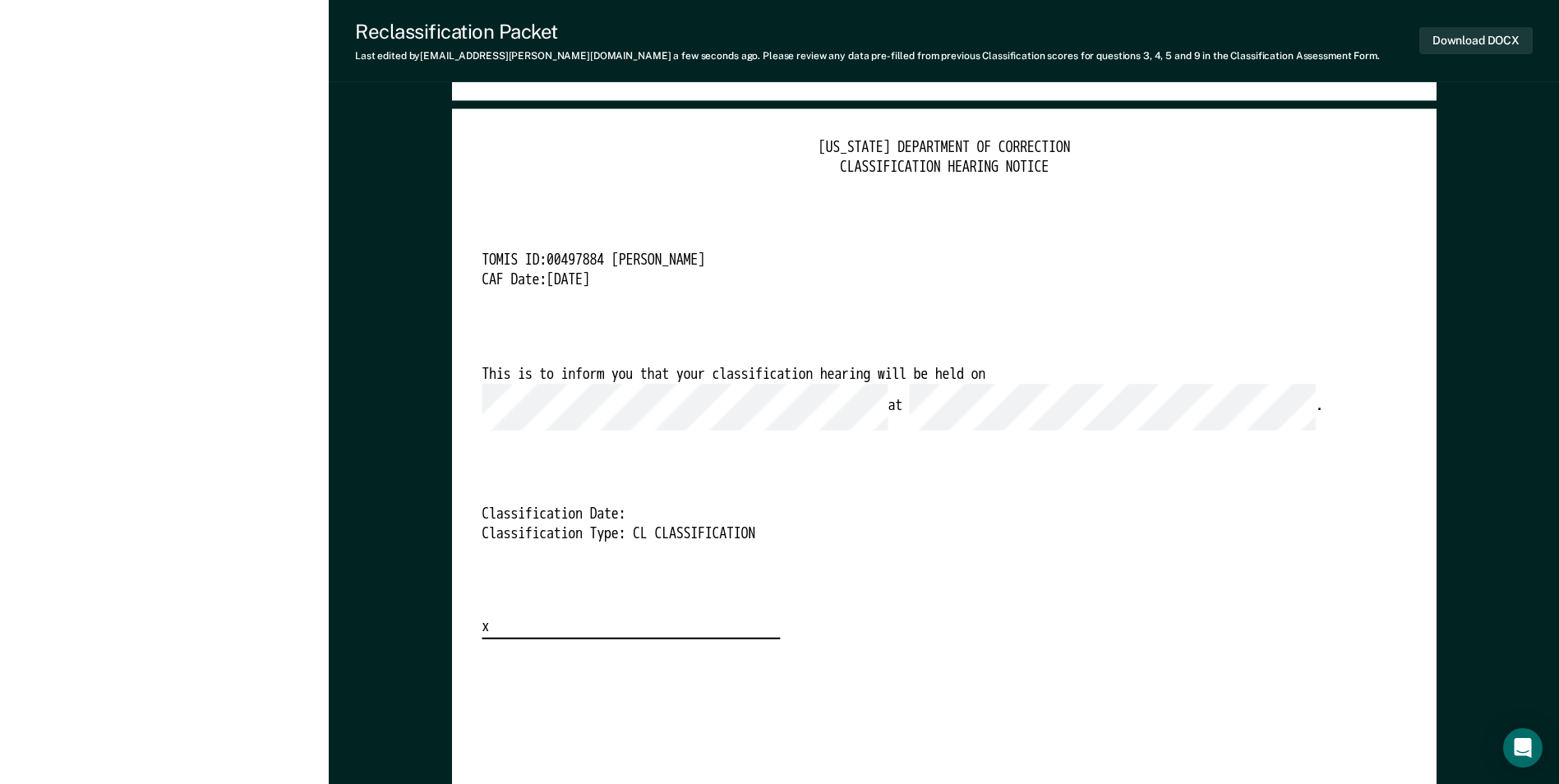drag, startPoint x: 1101, startPoint y: 562, endPoint x: 1077, endPoint y: 359, distance: 204.4138 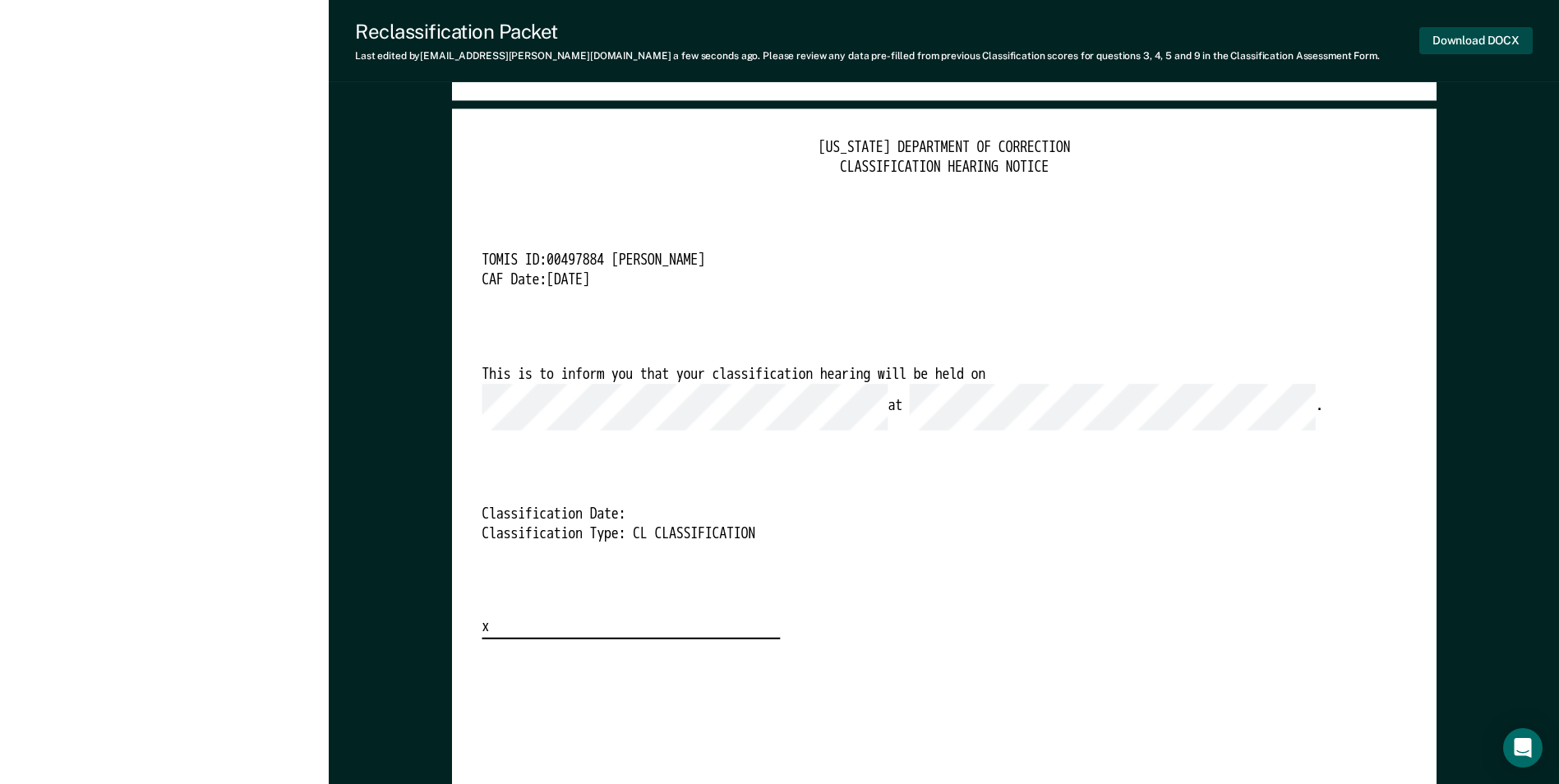 click on "Download DOCX" at bounding box center [1476, 40] 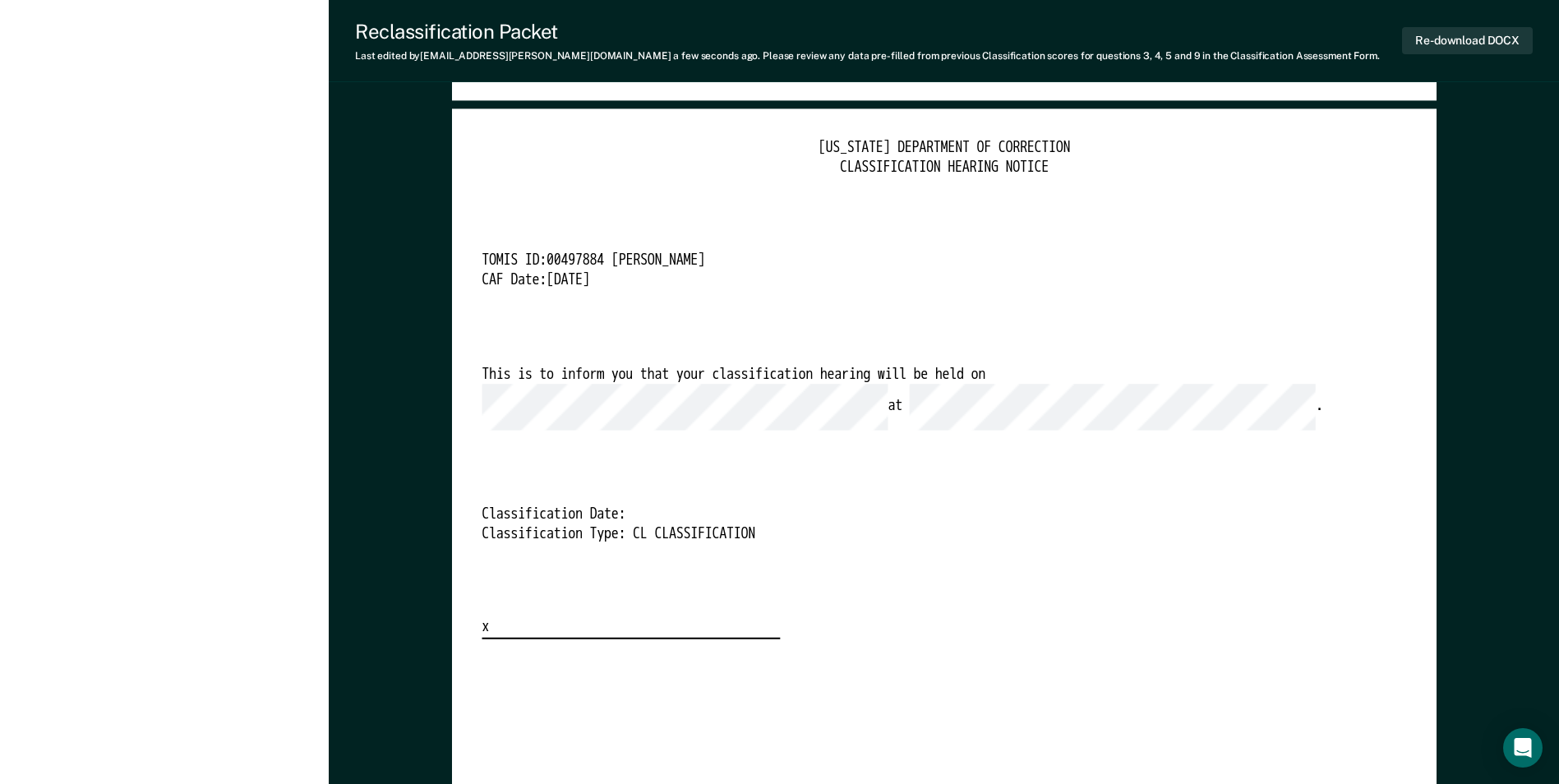 click on "[US_STATE] DEPARTMENT OF CORRECTION CLASSIFICATION HEARING NOTICE TOMIS ID:  00497884   [PERSON_NAME] CAF Date:  [DATE] This is to inform you that your classification hearing will be held on    at   . Classification Date: Classification Type: CL CLASSIFICATION x" at bounding box center (943, 389) 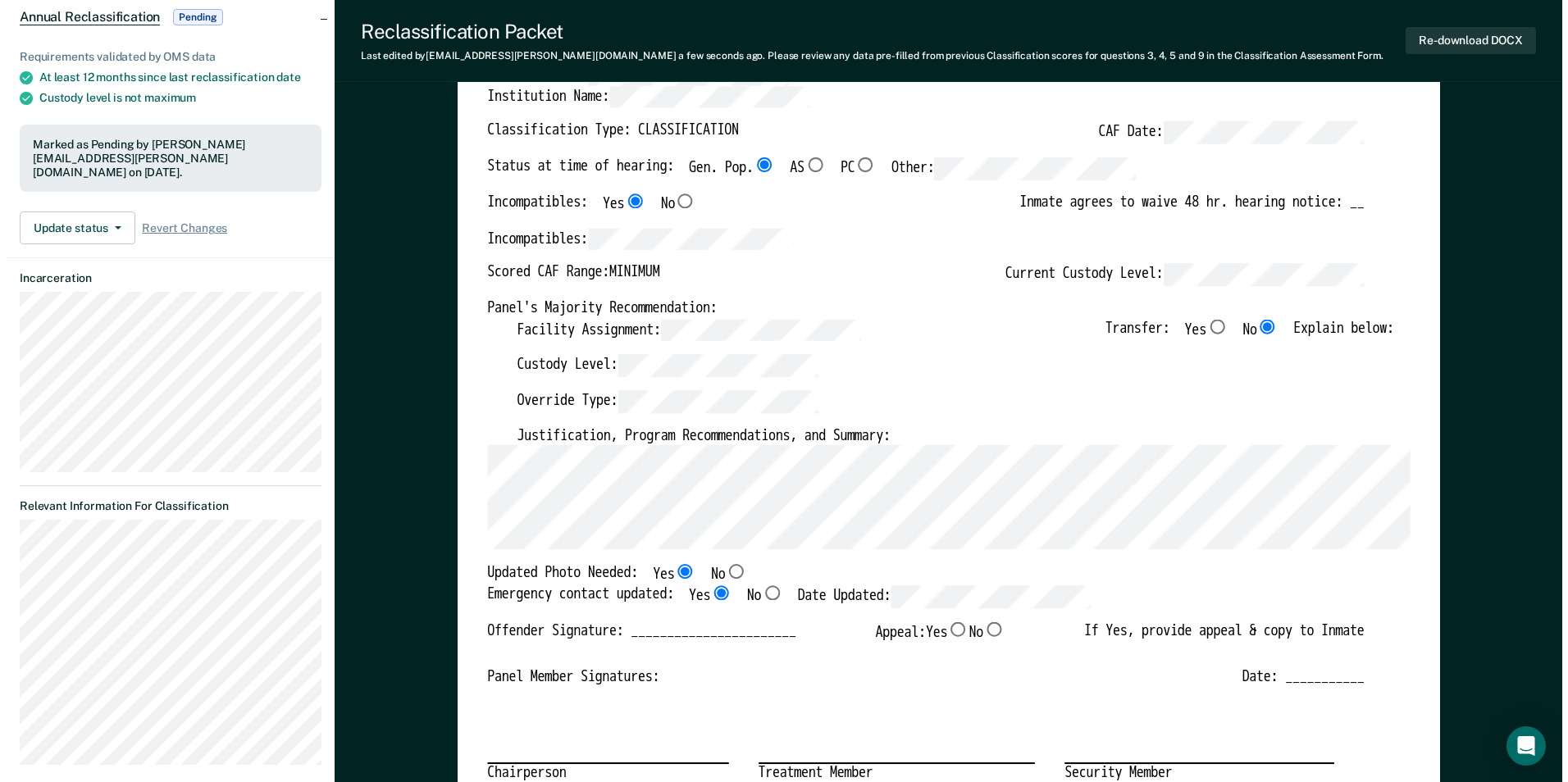 scroll, scrollTop: 0, scrollLeft: 0, axis: both 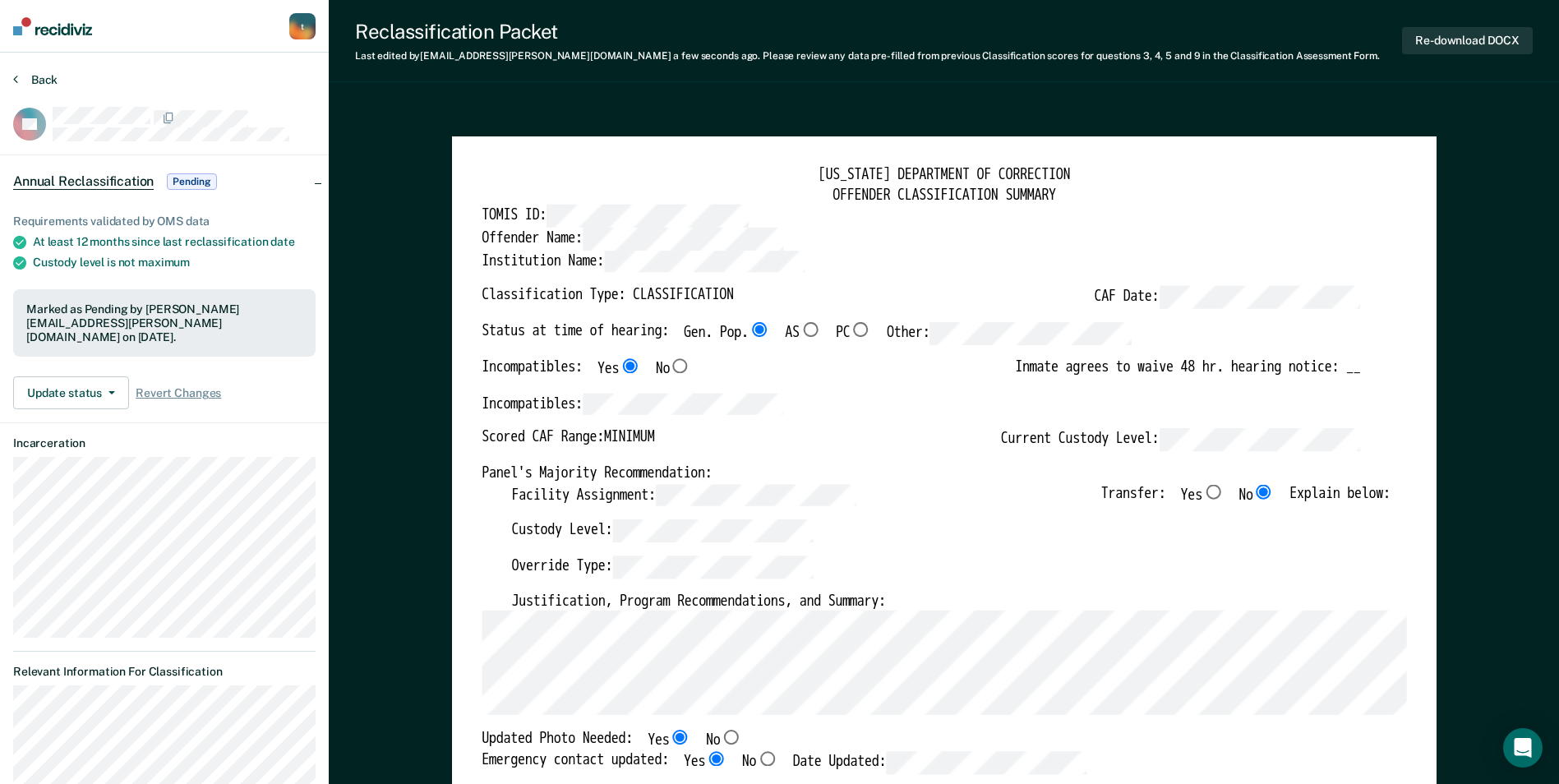 click on "Back" at bounding box center (35, 80) 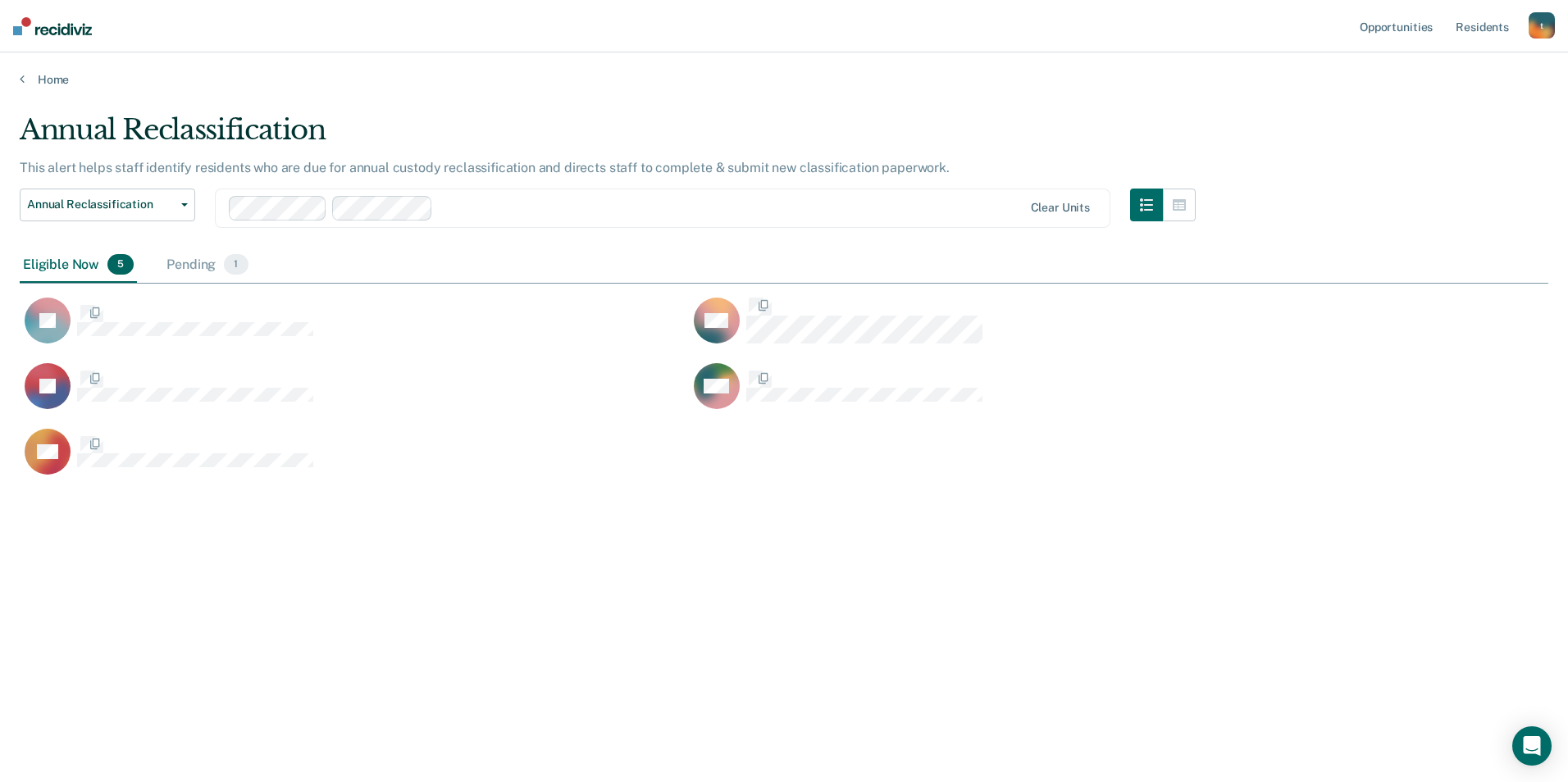 scroll, scrollTop: 13, scrollLeft: 13, axis: both 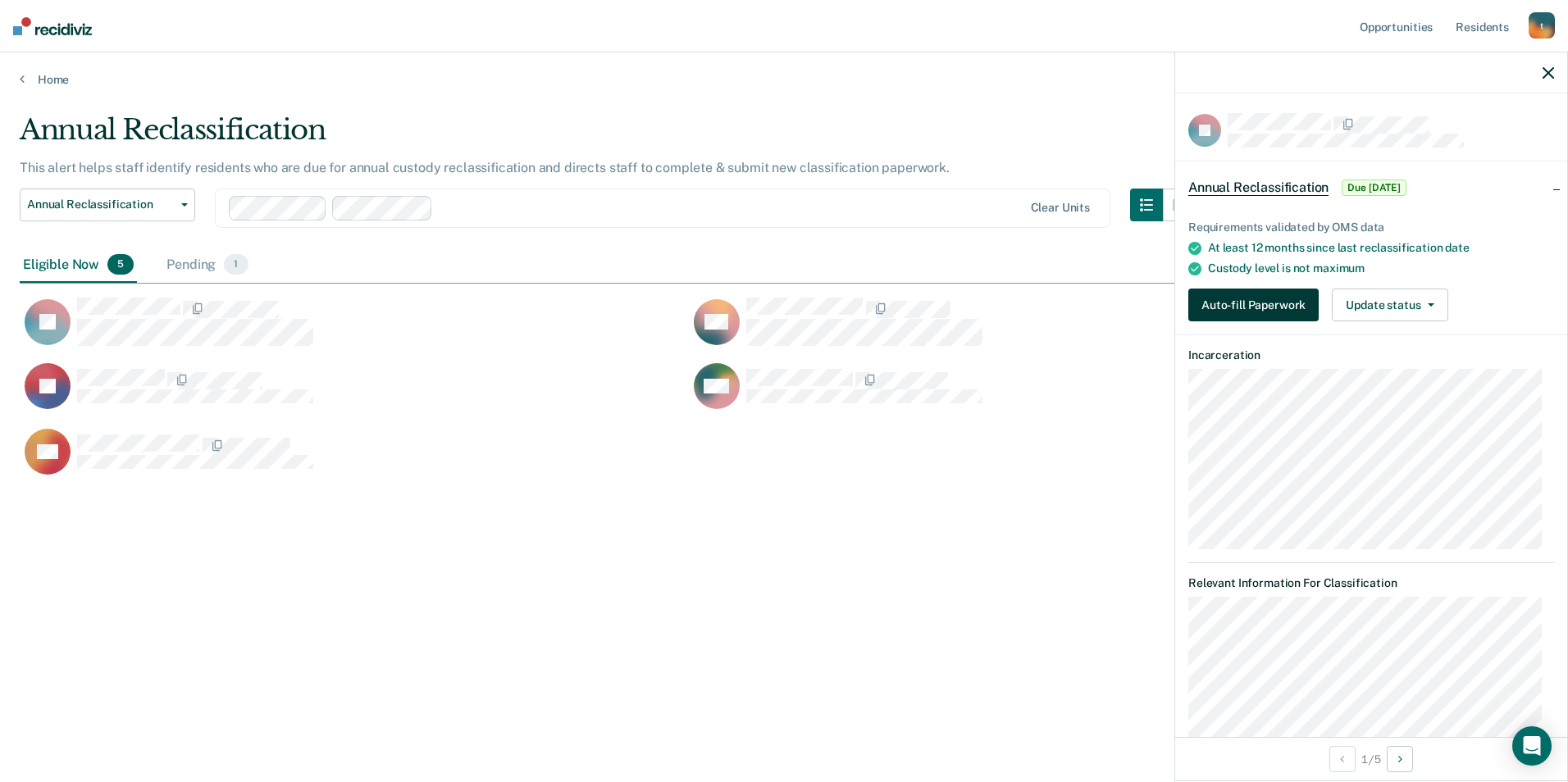 click on "Auto-fill Paperwork" at bounding box center (1253, 305) 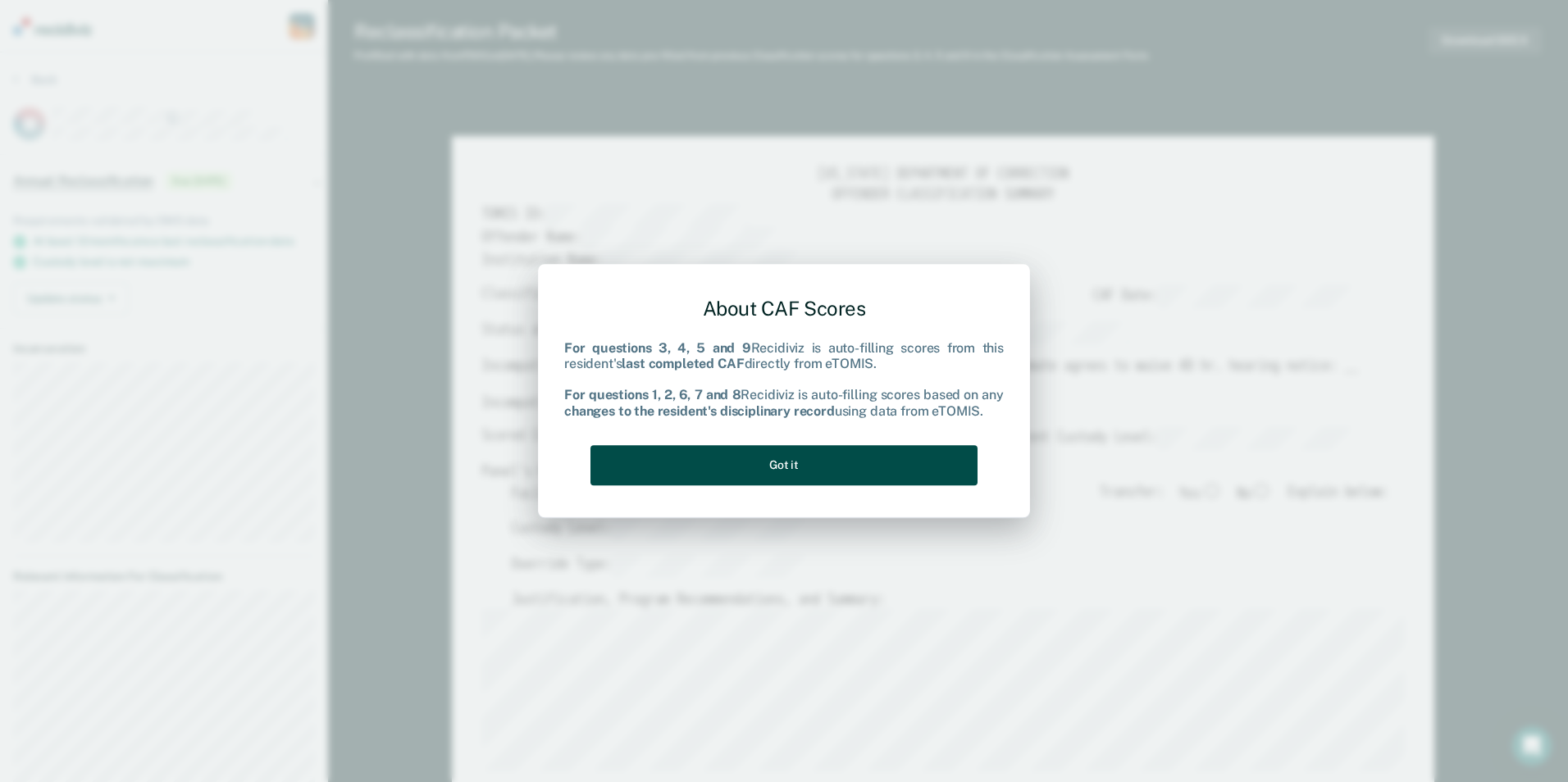 click on "Got it" at bounding box center [784, 465] 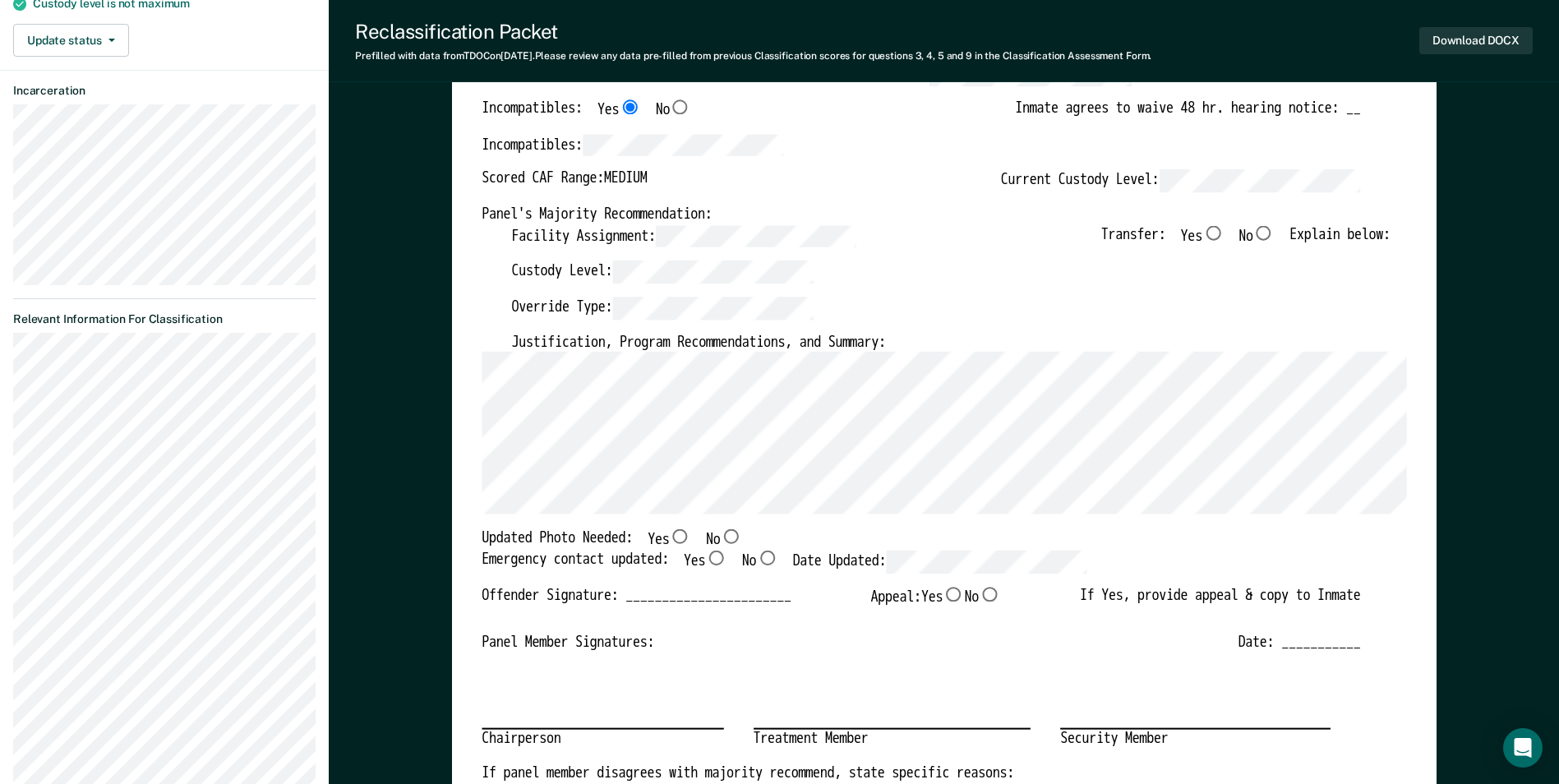 scroll, scrollTop: 164, scrollLeft: 0, axis: vertical 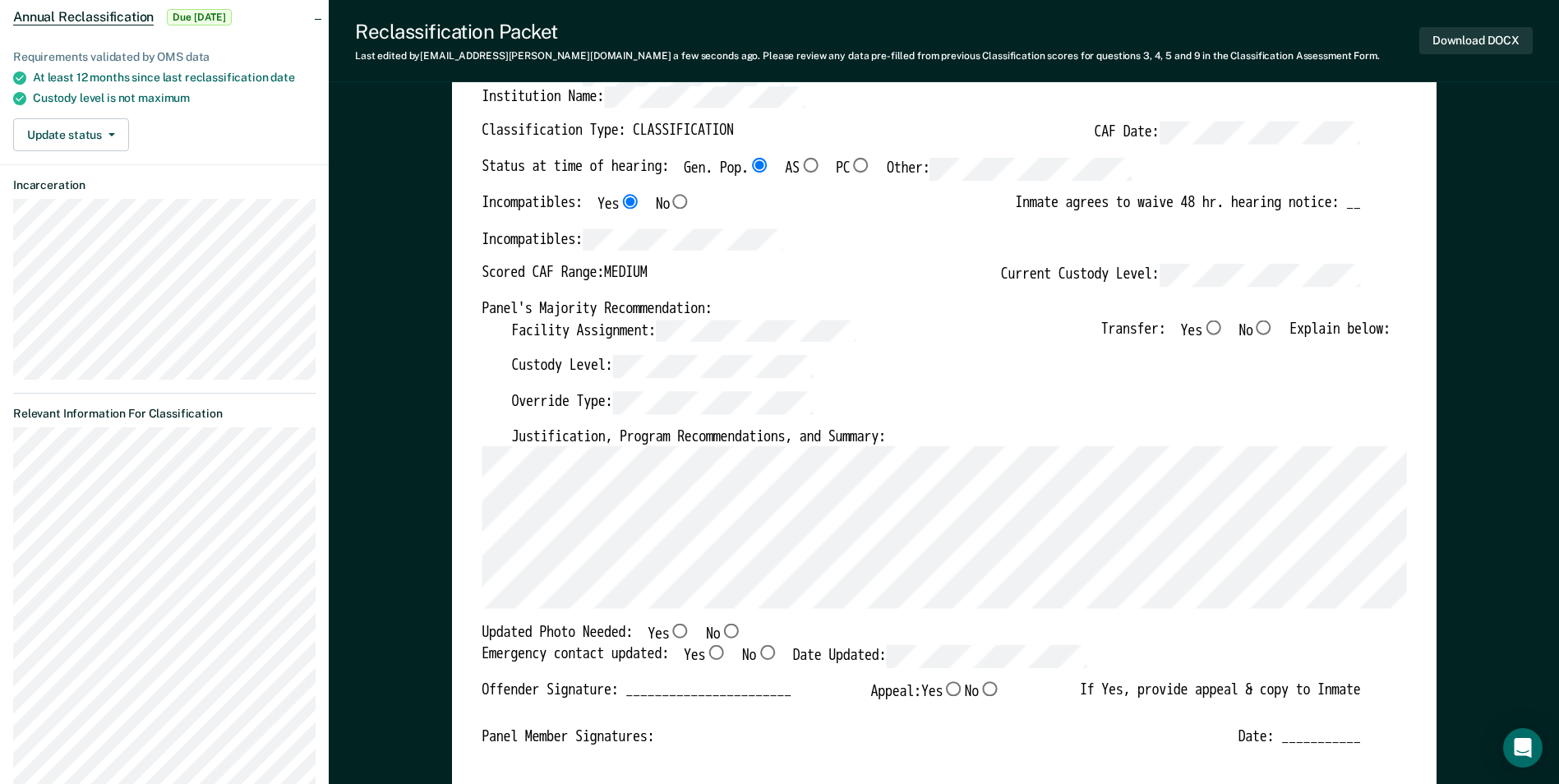 click on "No" at bounding box center [1263, 327] 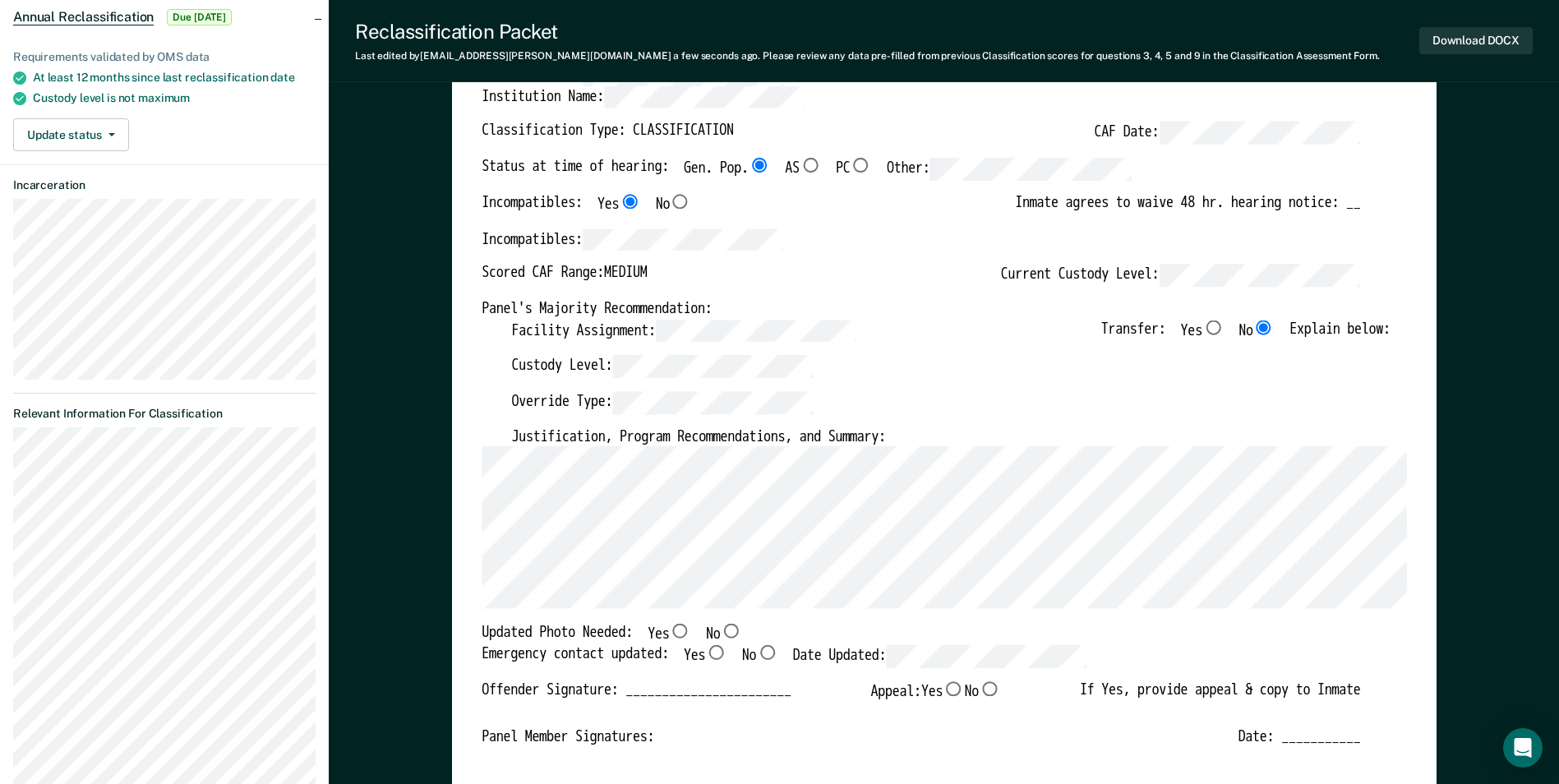 type on "x" 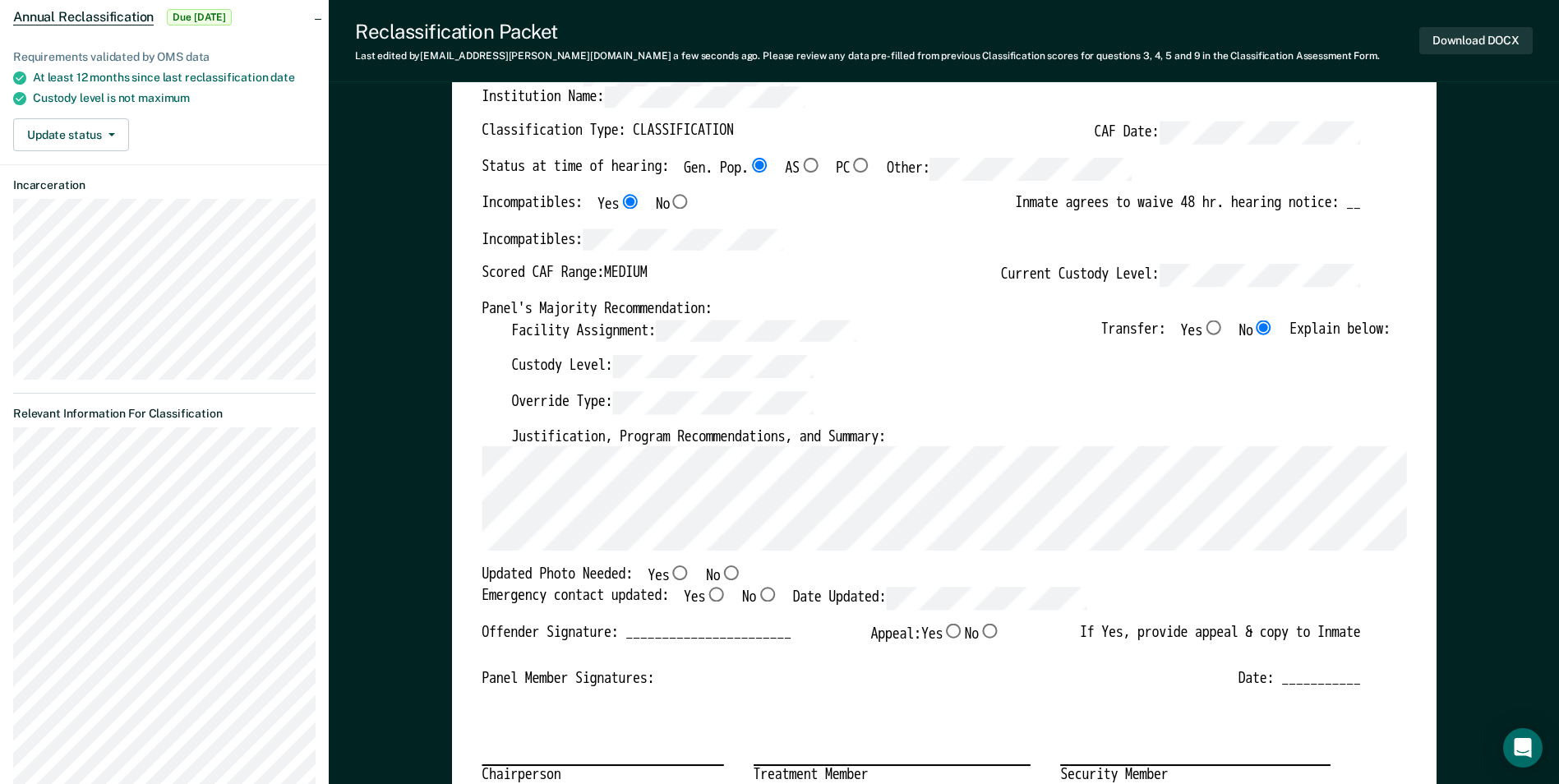 click on "No" at bounding box center [731, 574] 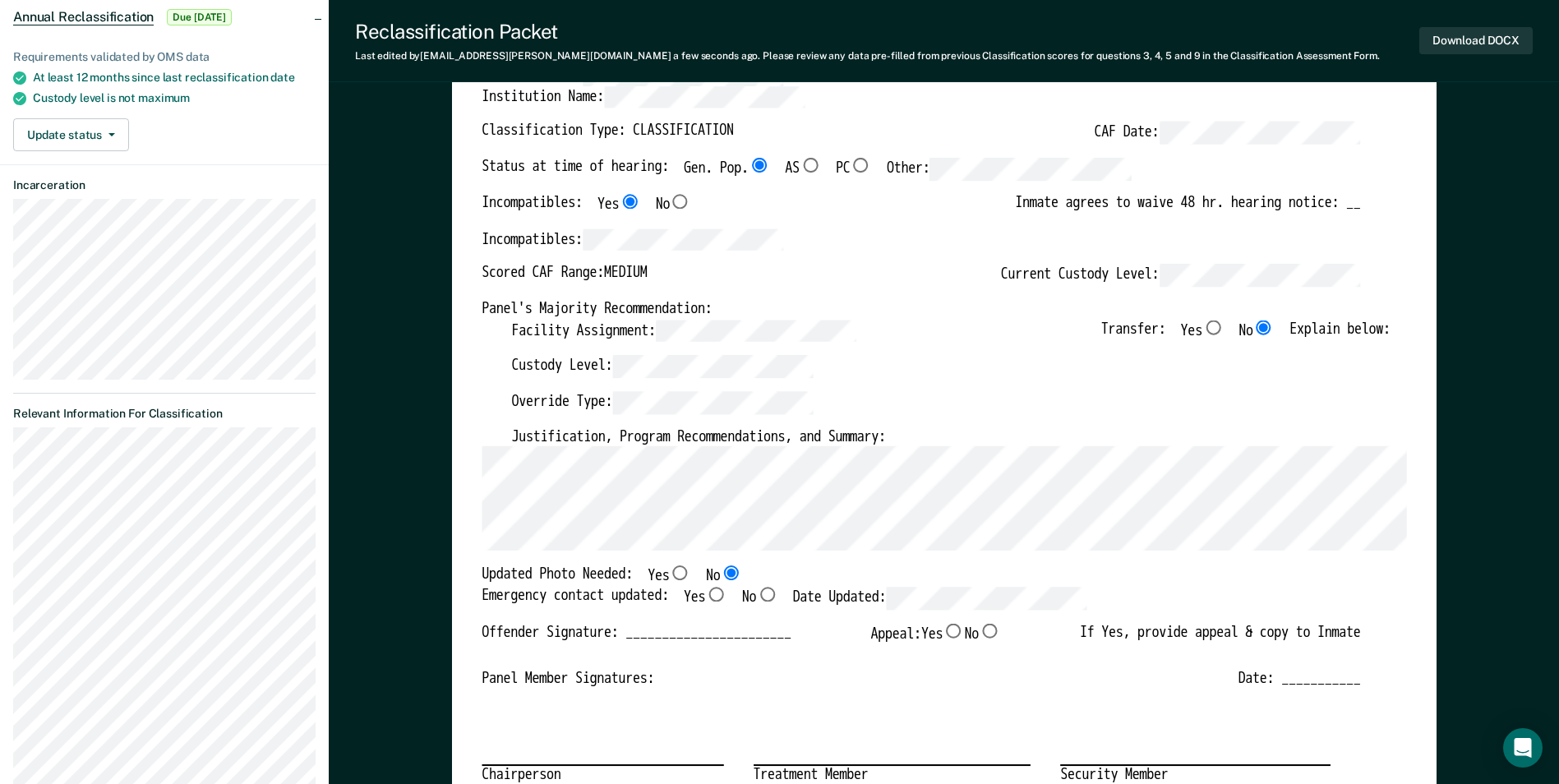 type on "x" 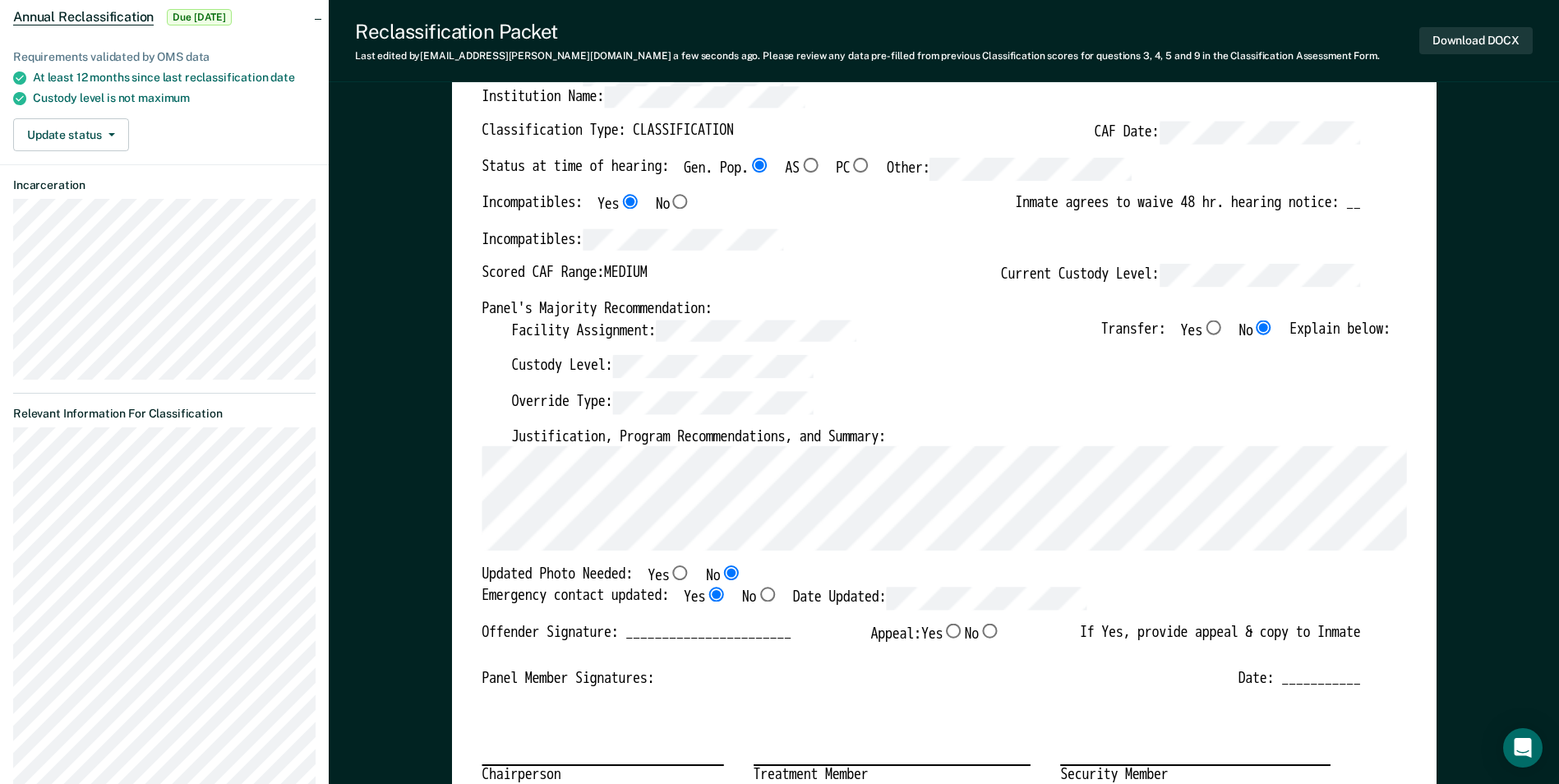 type on "x" 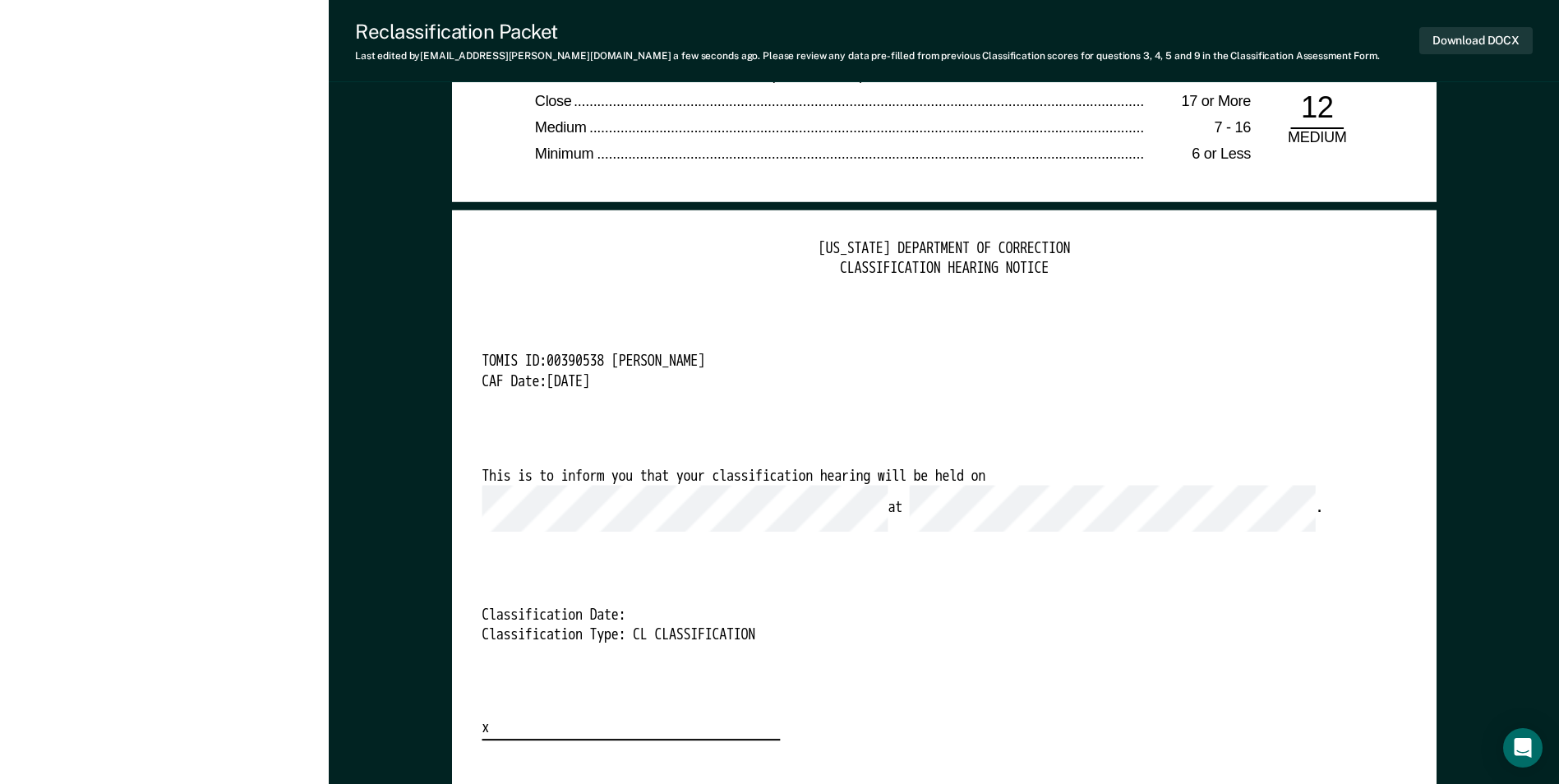 scroll, scrollTop: 4109, scrollLeft: 0, axis: vertical 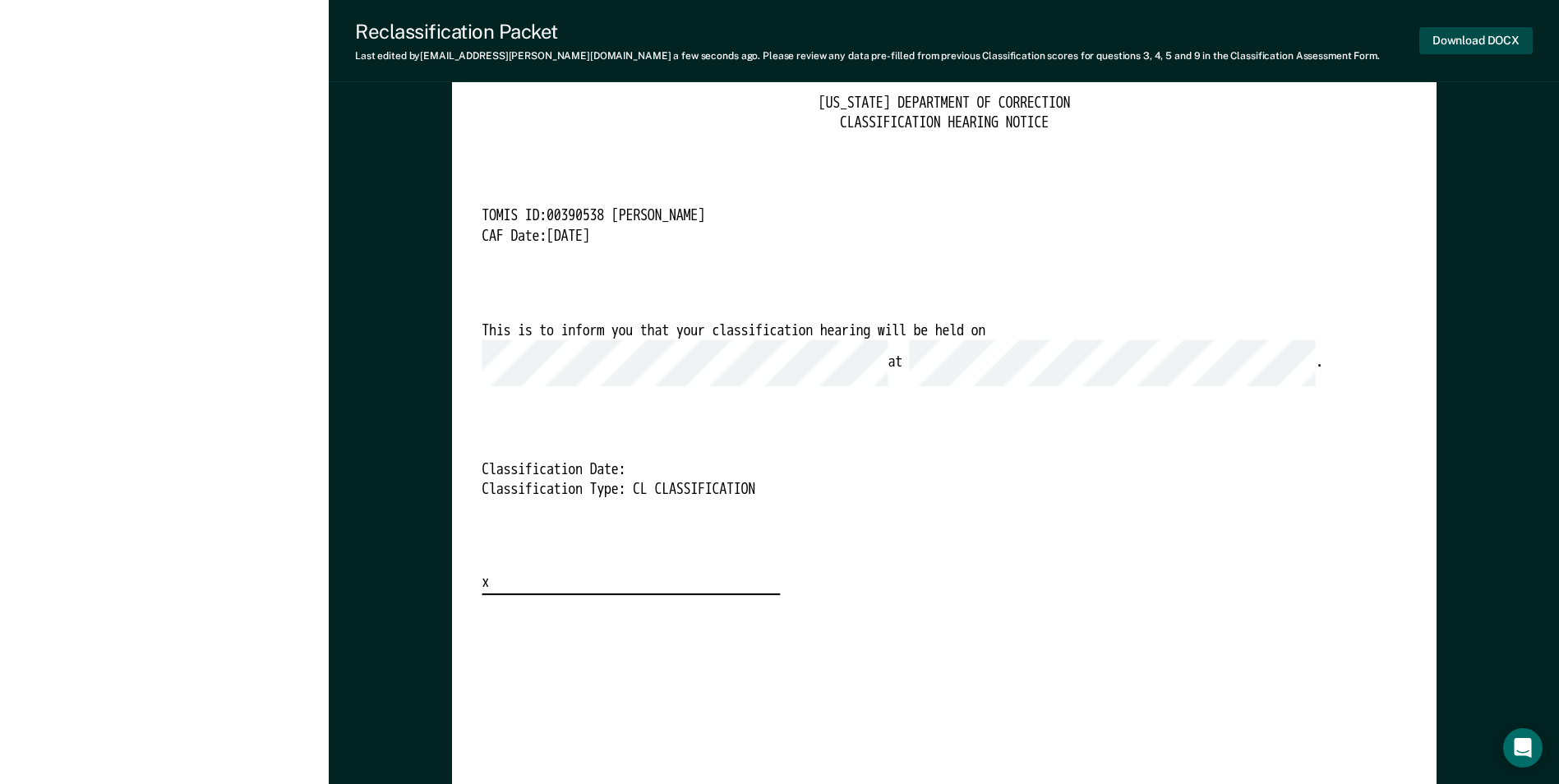 click on "Download DOCX" at bounding box center (1476, 40) 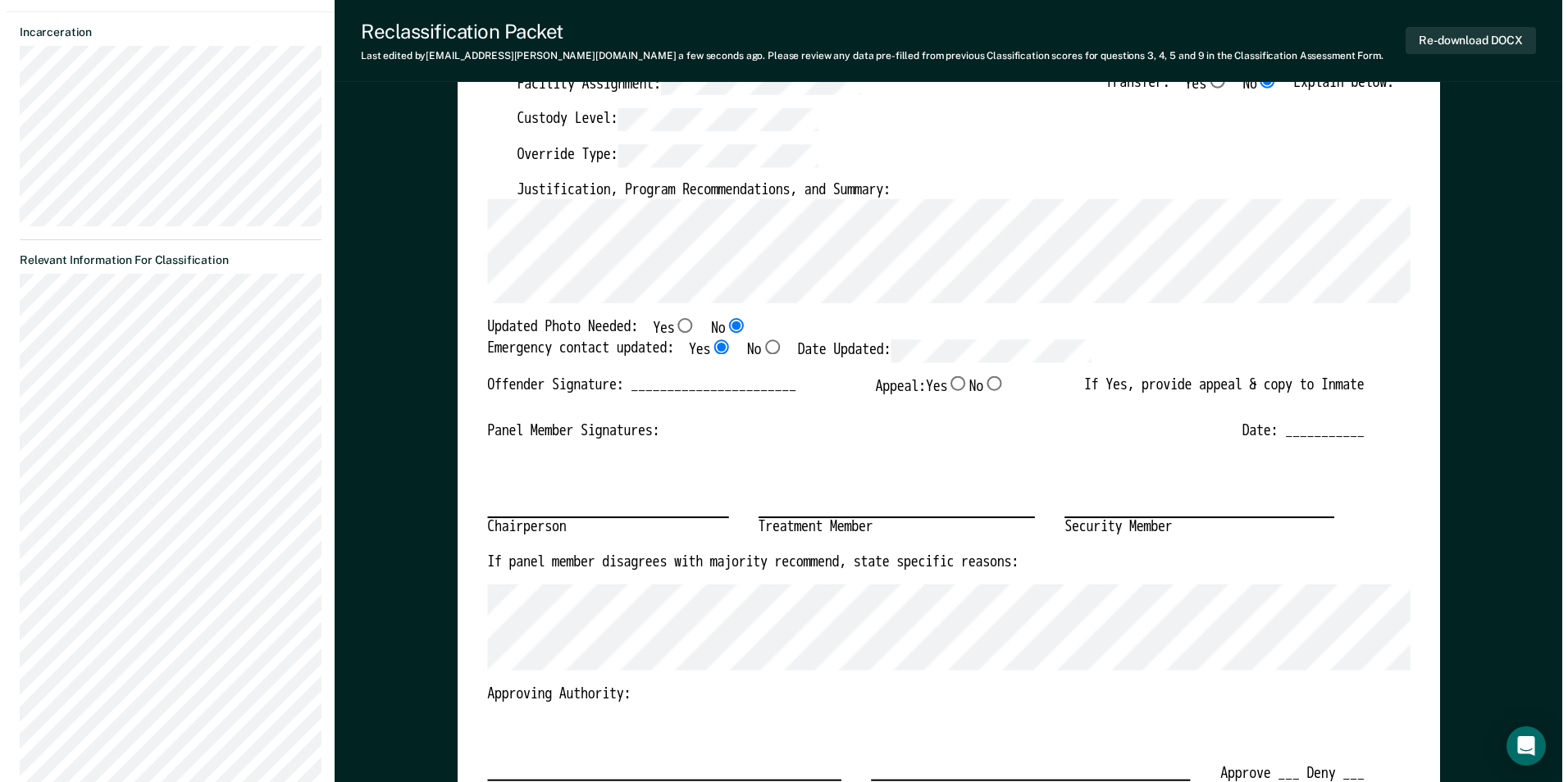 scroll, scrollTop: 0, scrollLeft: 0, axis: both 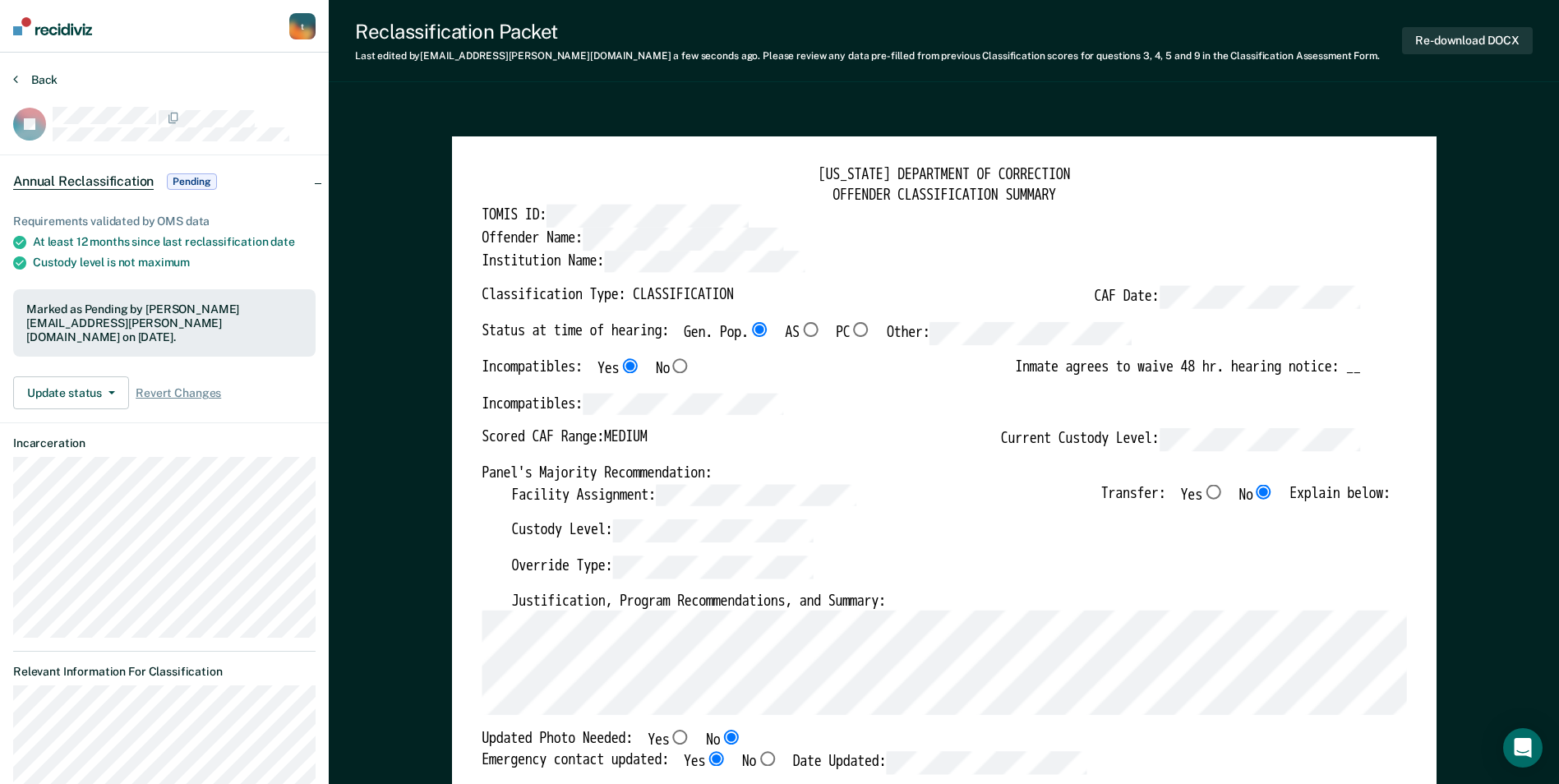 click on "Back" at bounding box center (35, 80) 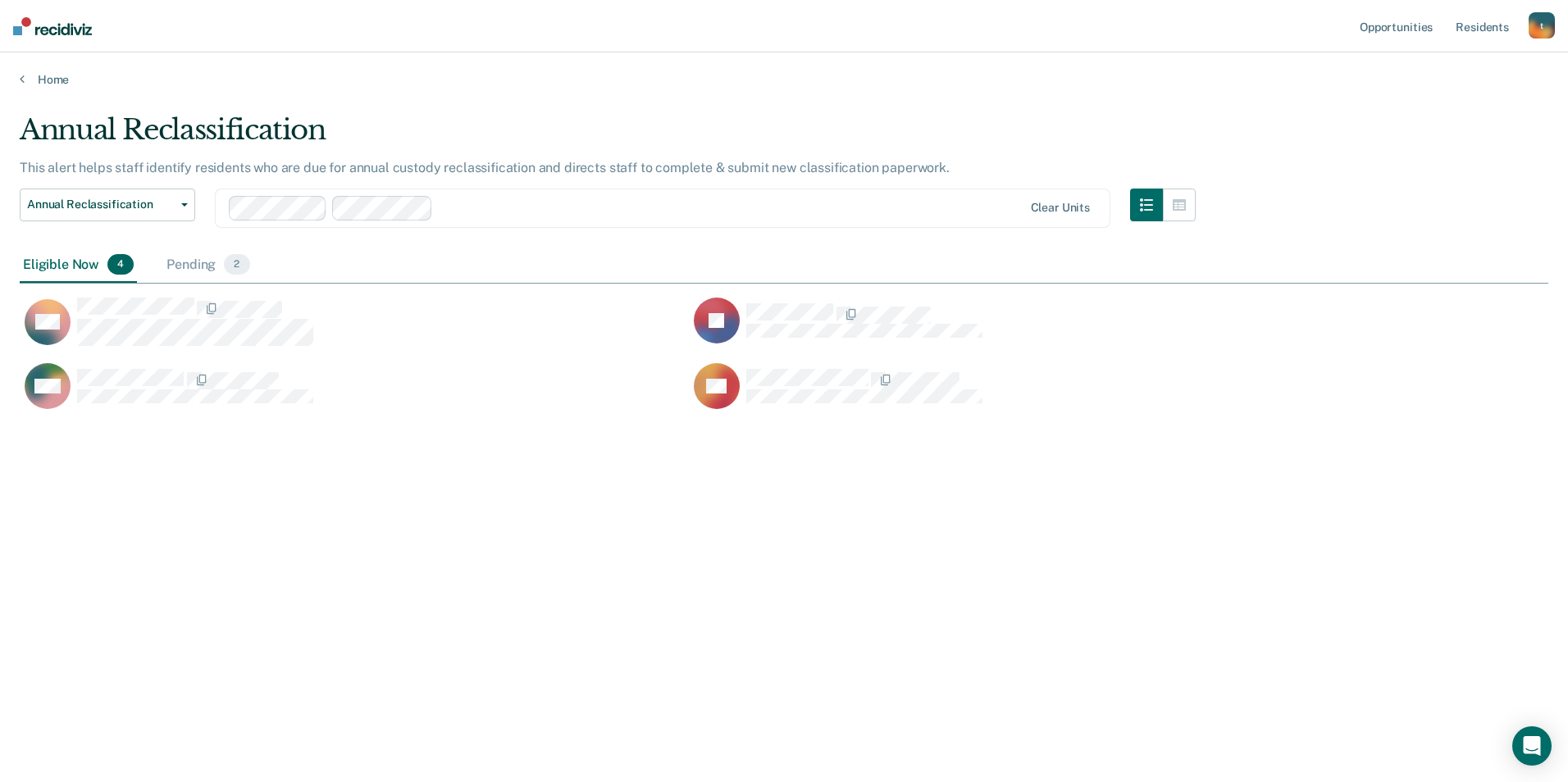 scroll, scrollTop: 13, scrollLeft: 13, axis: both 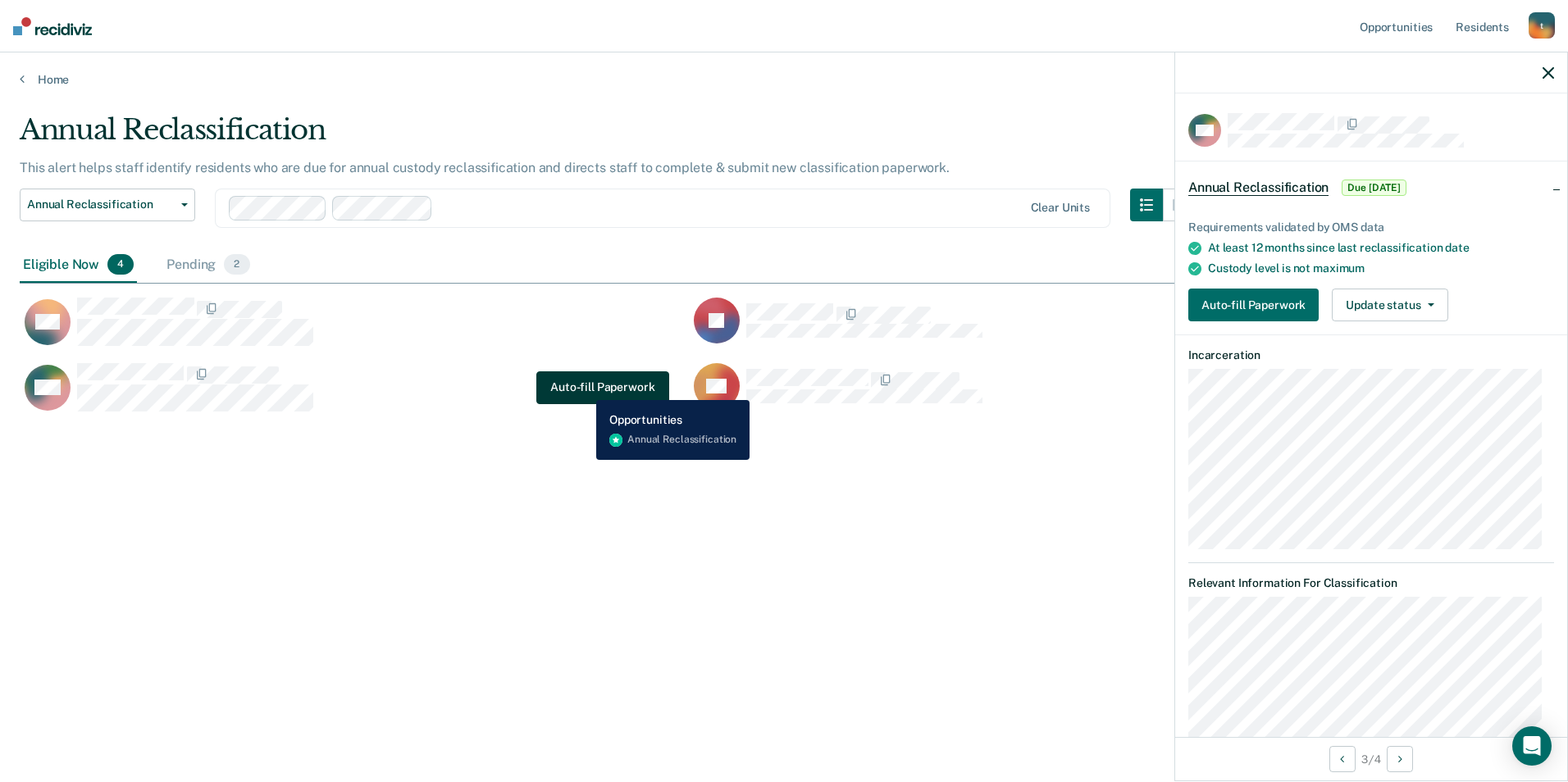 click on "Auto-fill Paperwork" at bounding box center (602, 388) 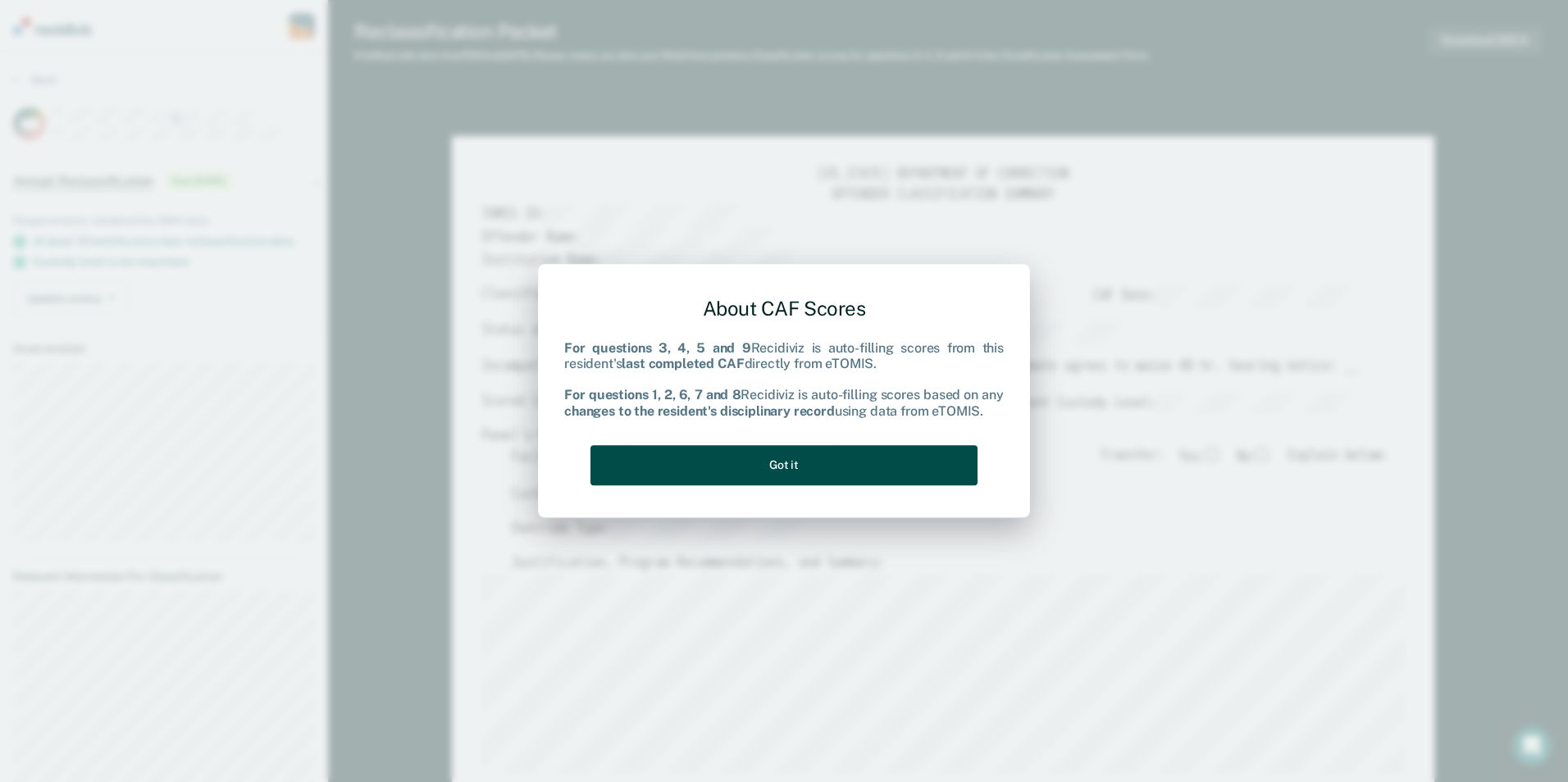click on "Got it" at bounding box center (784, 465) 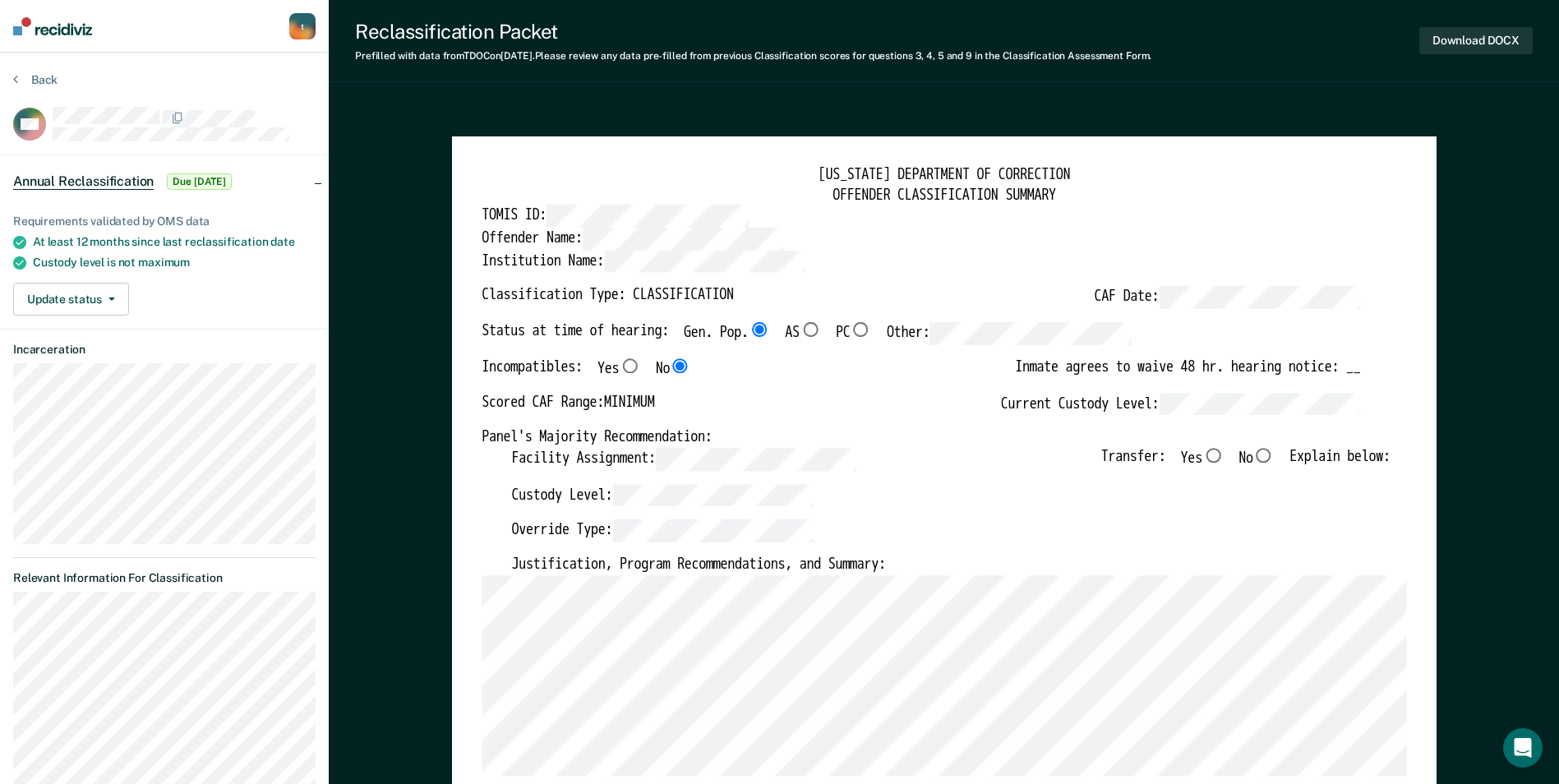 click on "No" at bounding box center [1263, 455] 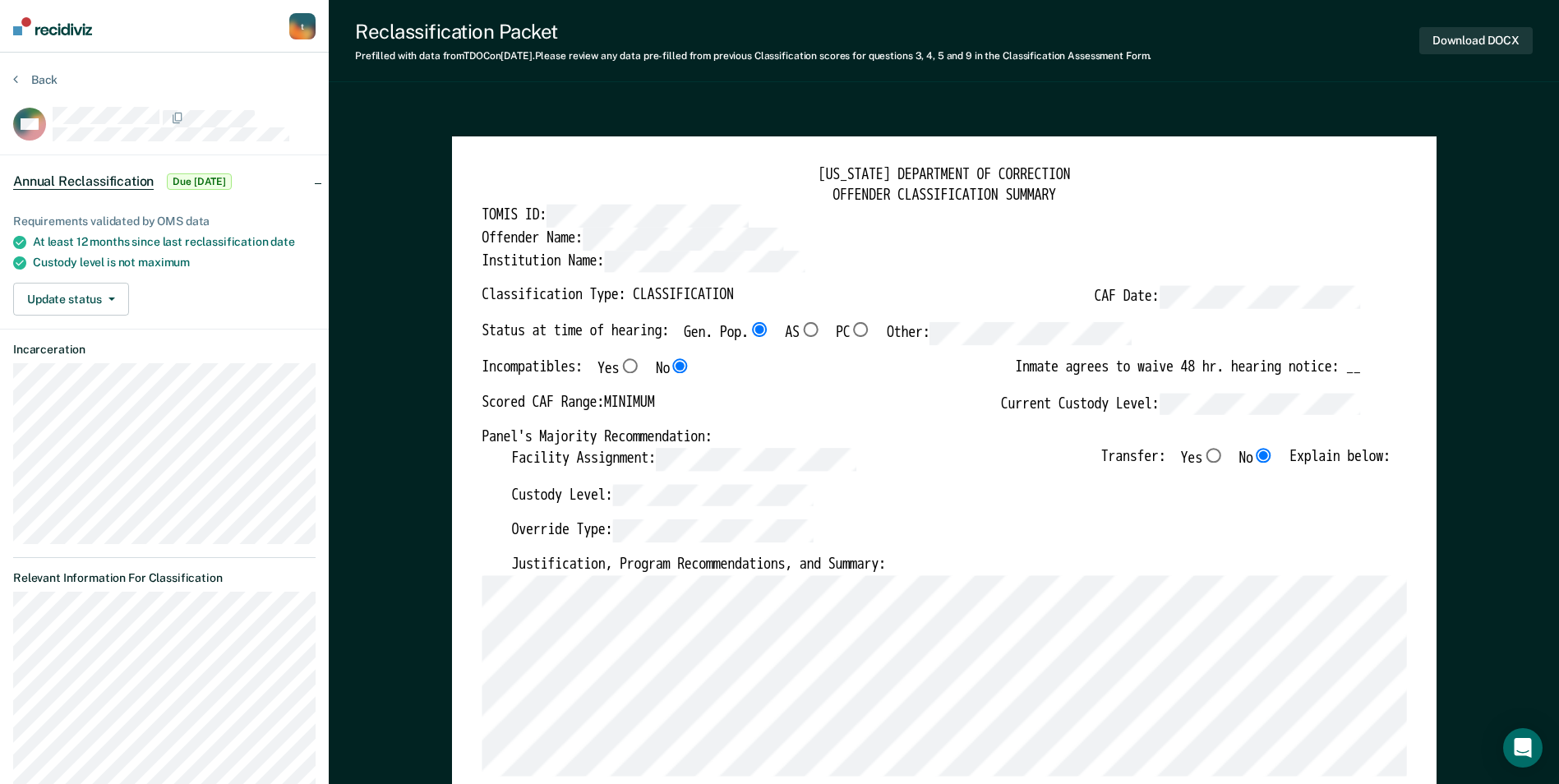 type on "x" 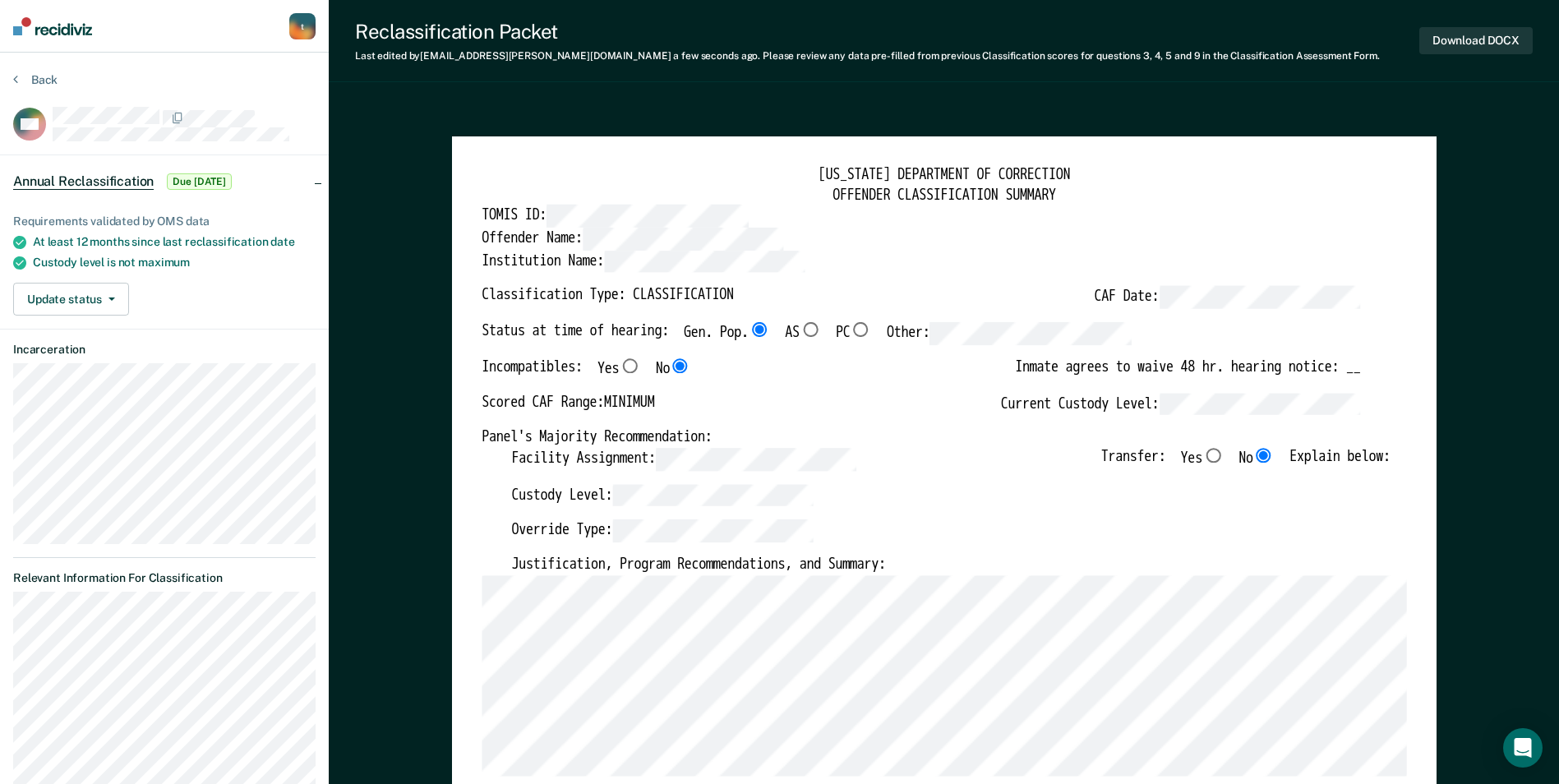 click on "Override Type:" at bounding box center [950, 538] 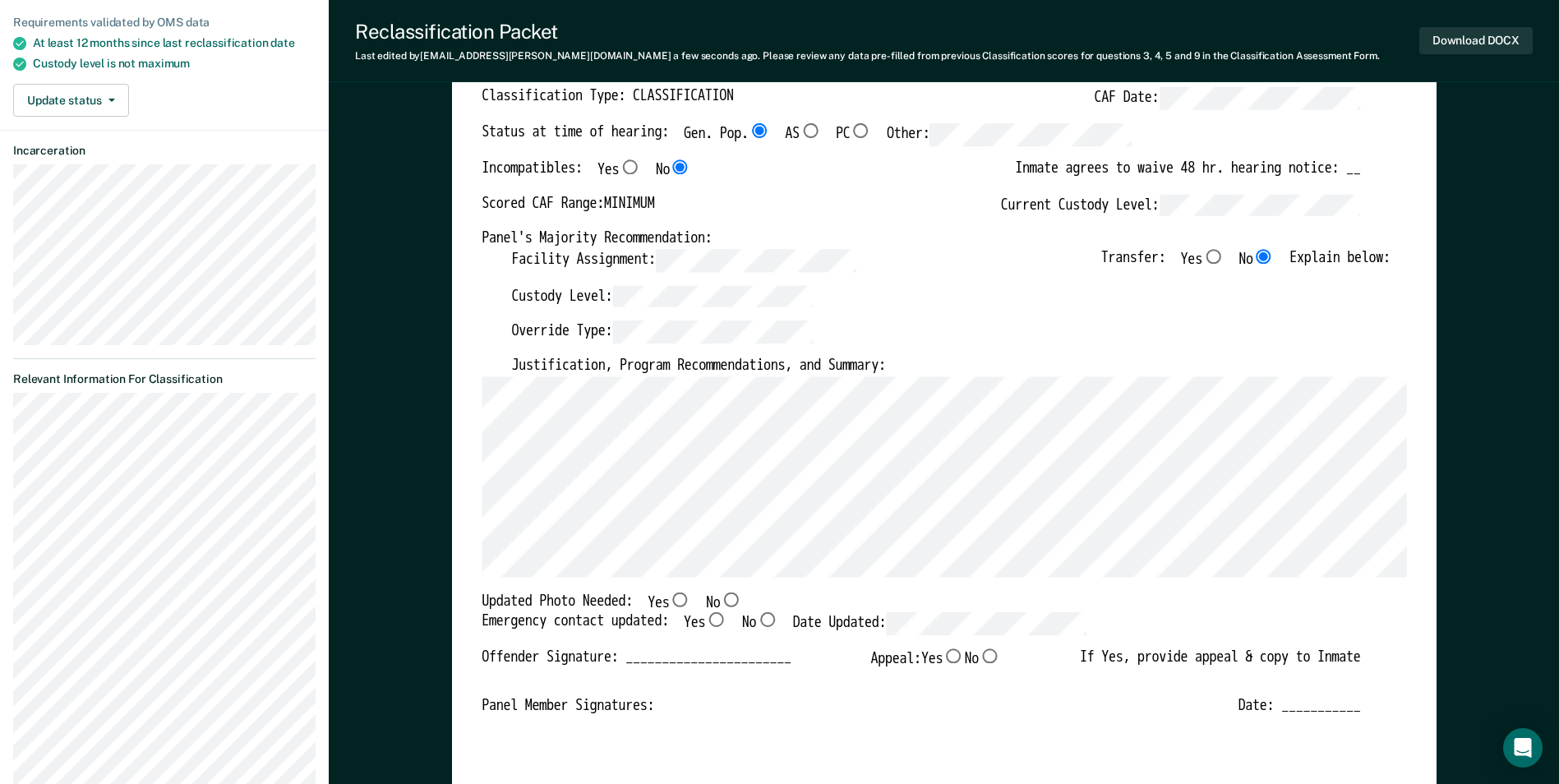 scroll, scrollTop: 247, scrollLeft: 0, axis: vertical 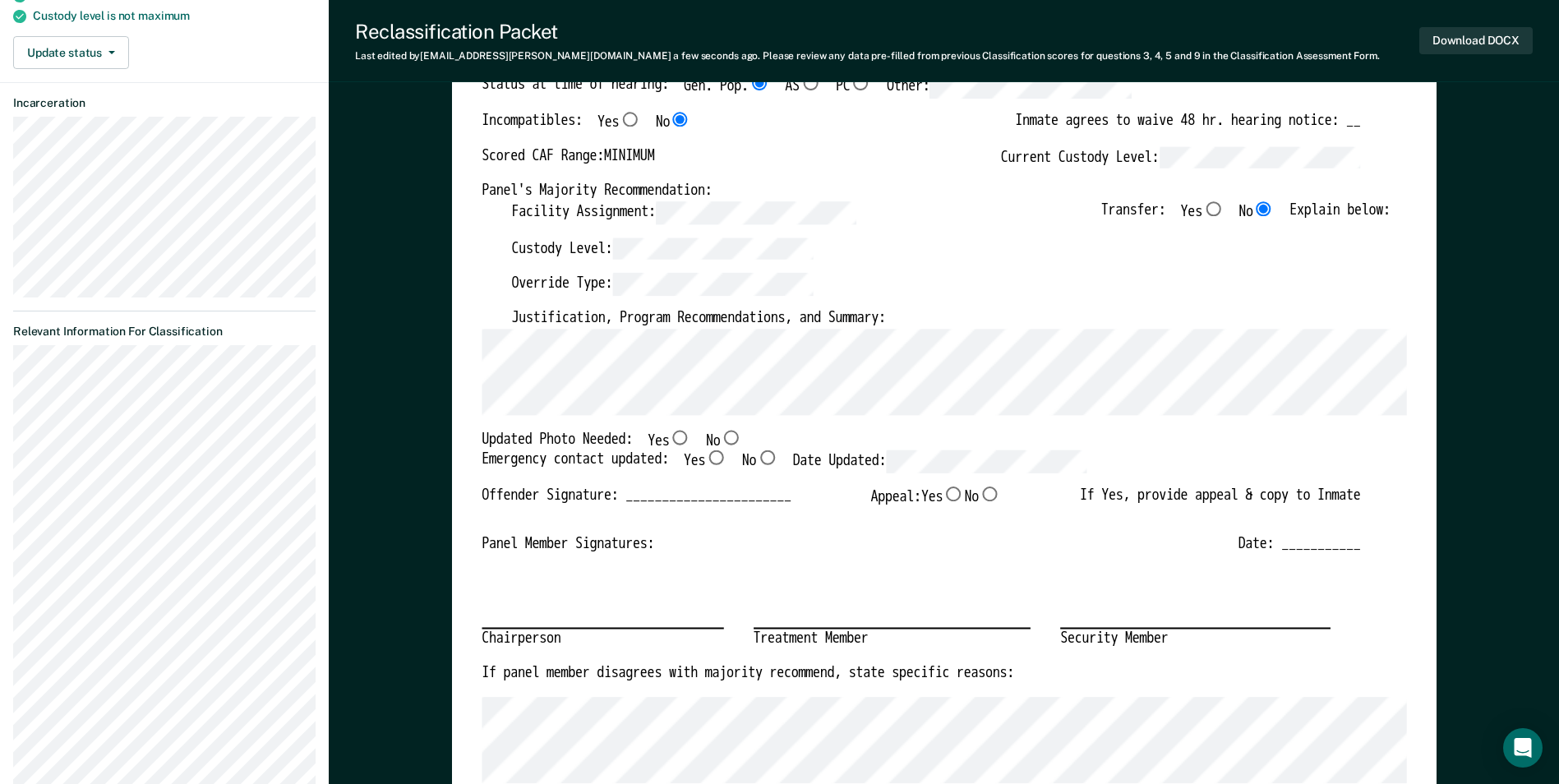 click on "No" at bounding box center [731, 437] 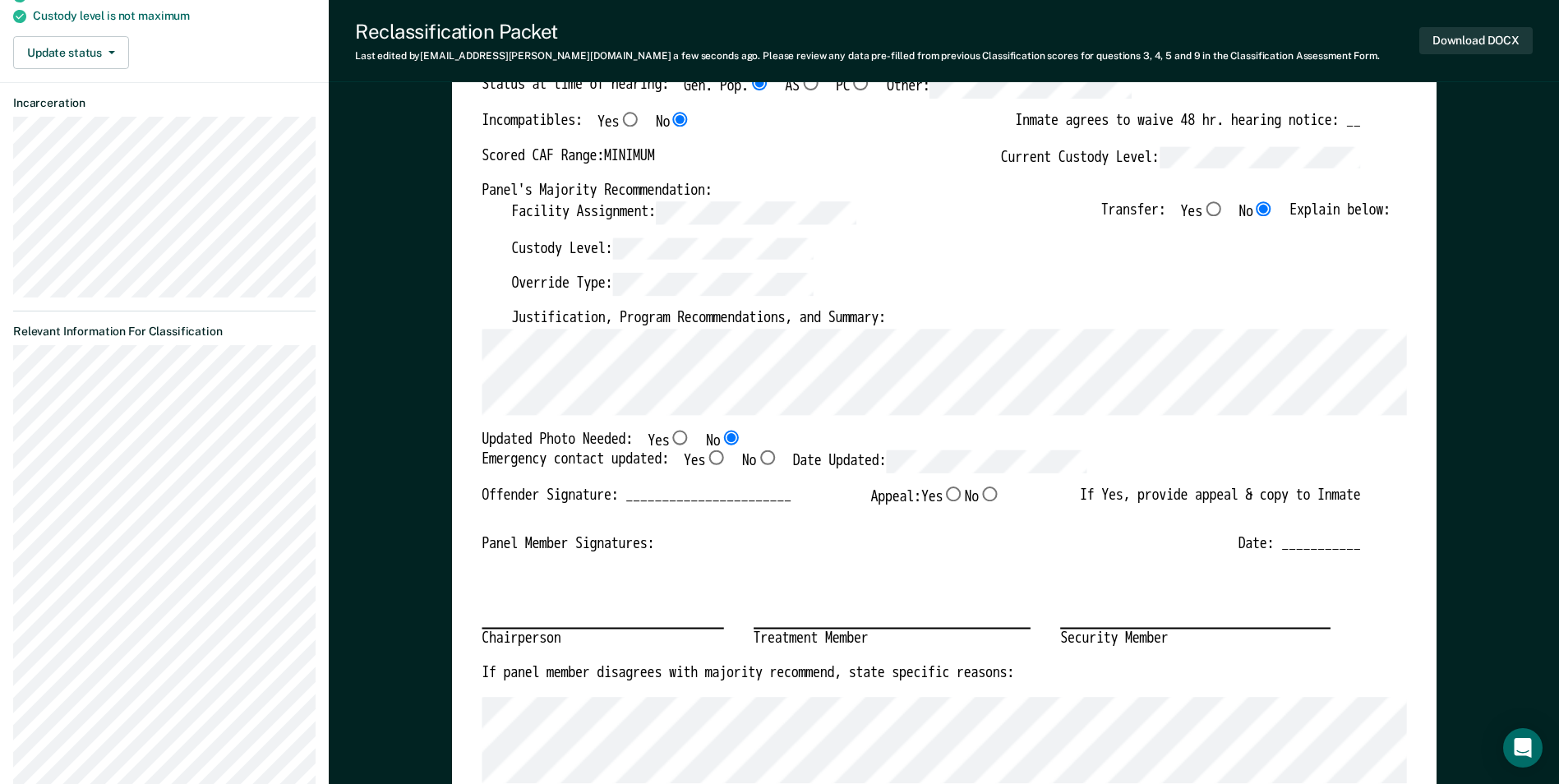 type on "x" 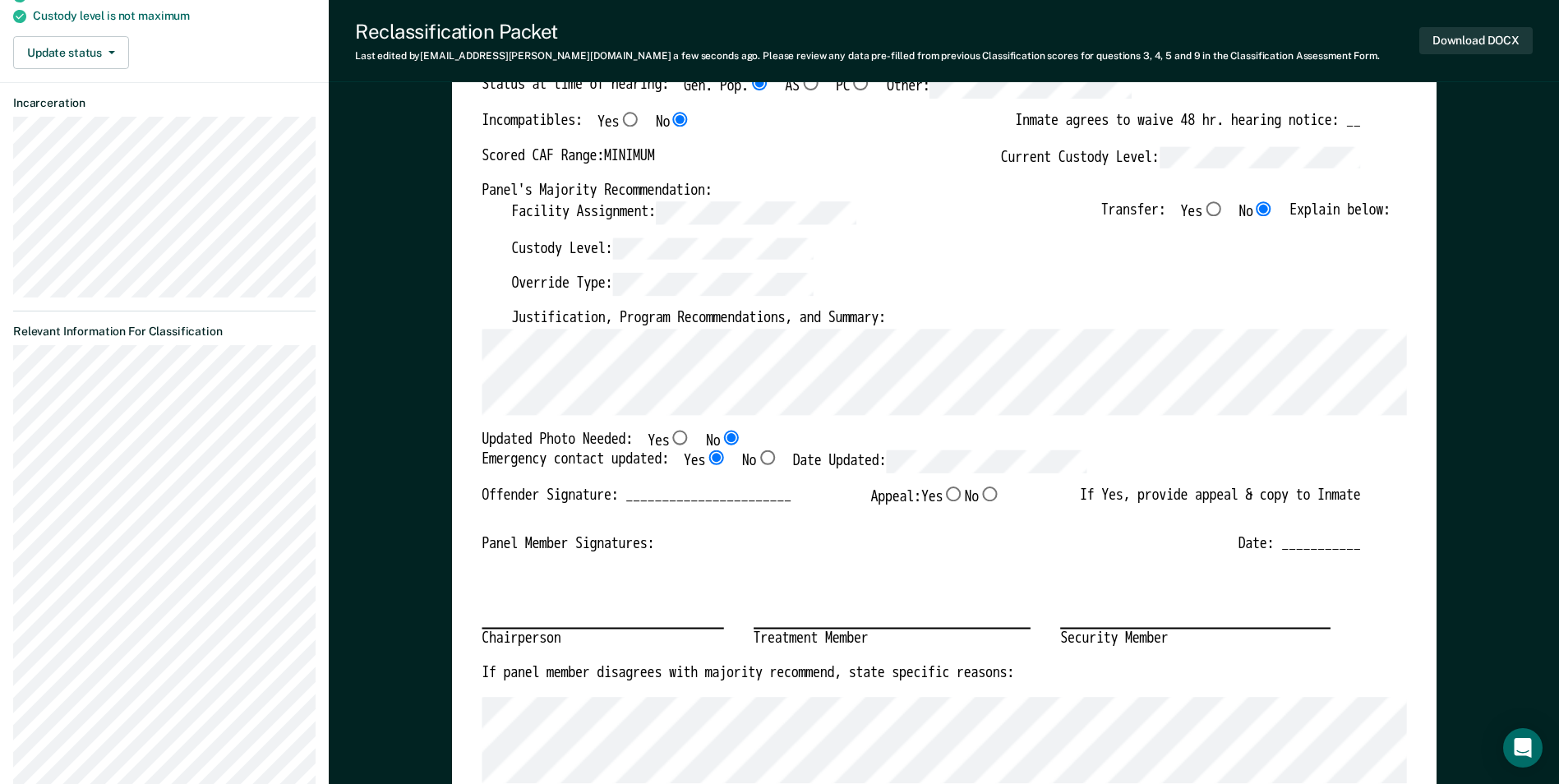 type on "x" 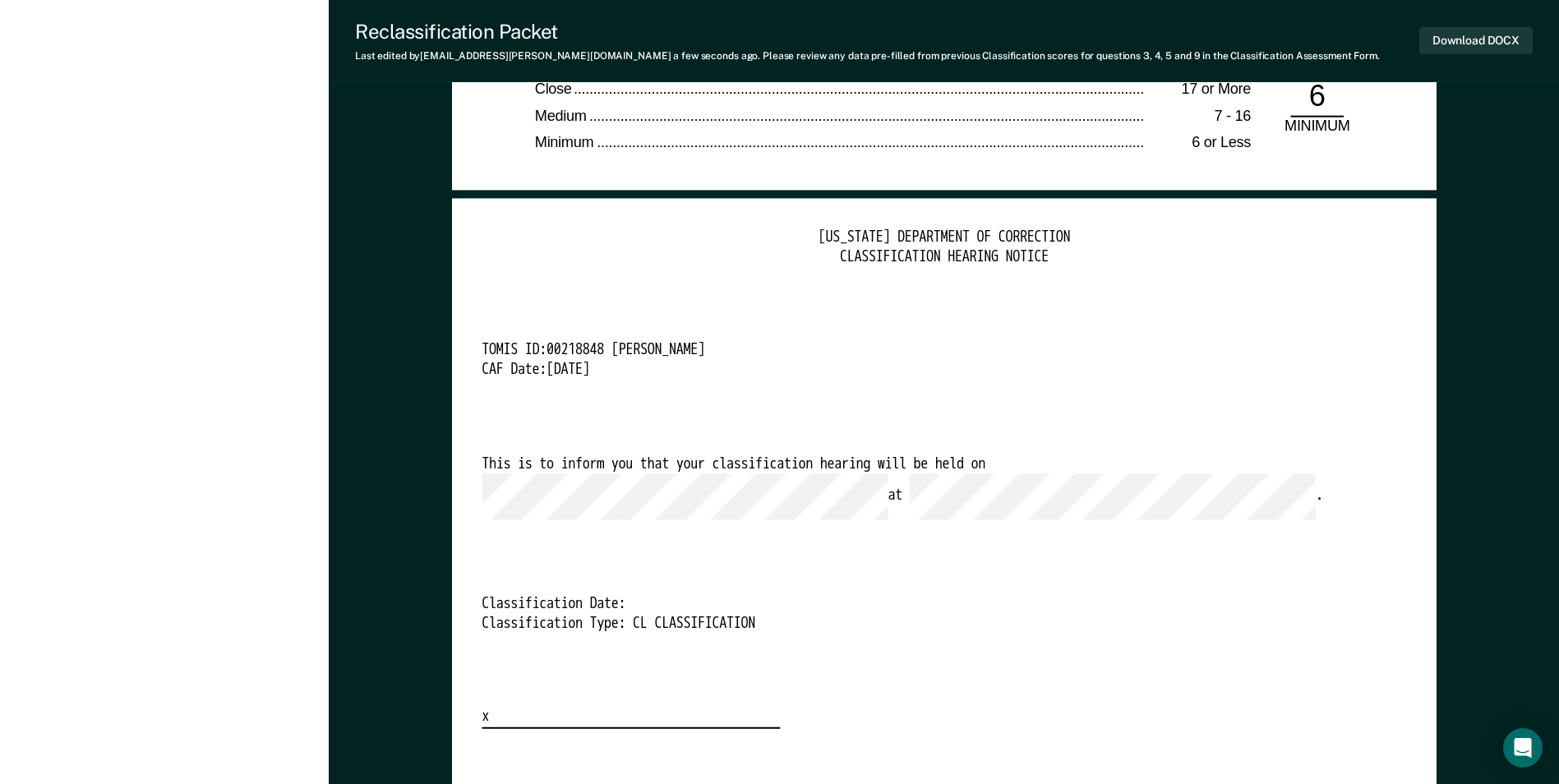 scroll, scrollTop: 3945, scrollLeft: 0, axis: vertical 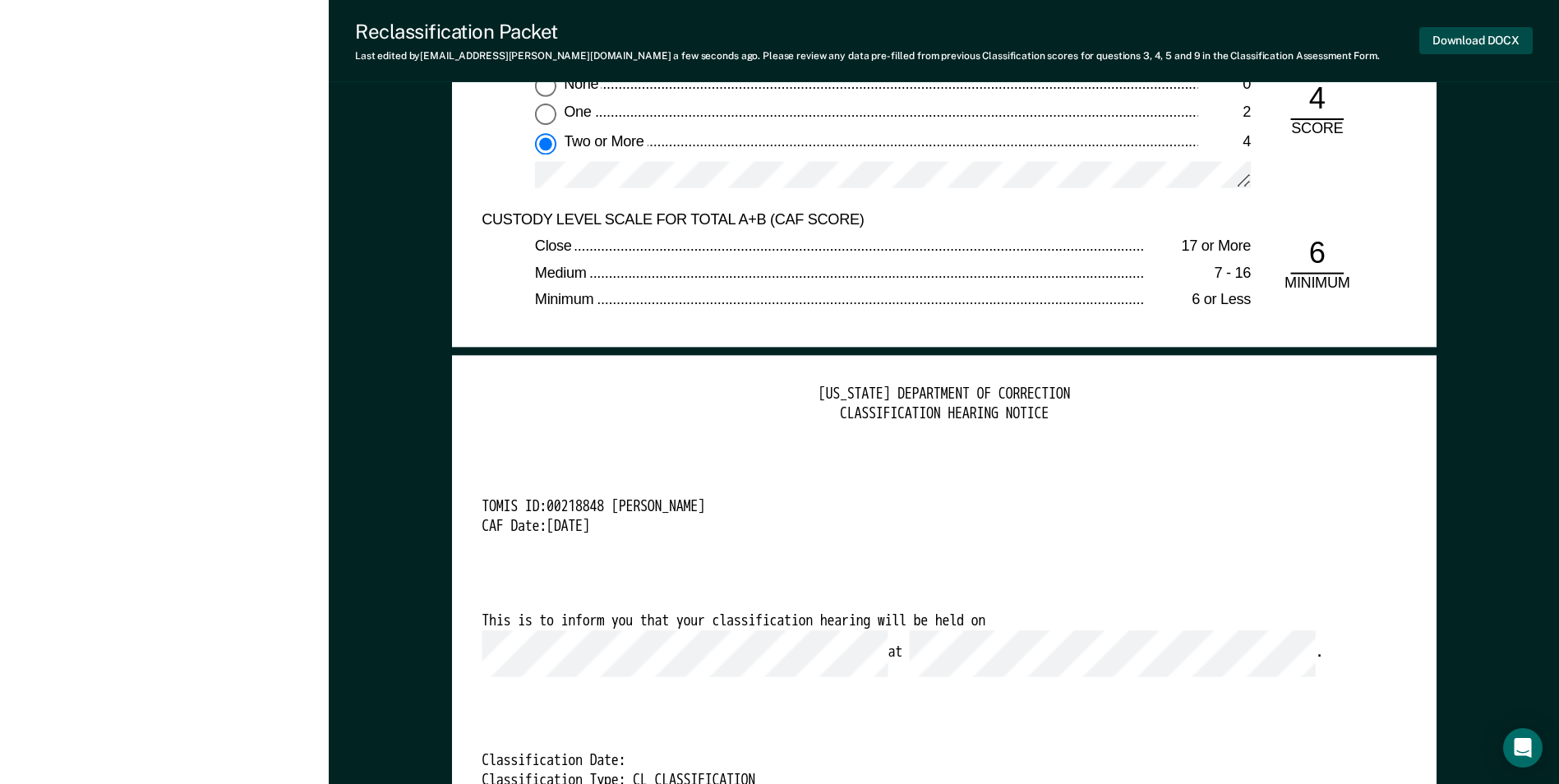 drag, startPoint x: 1495, startPoint y: 83, endPoint x: 1499, endPoint y: 36, distance: 47.16991 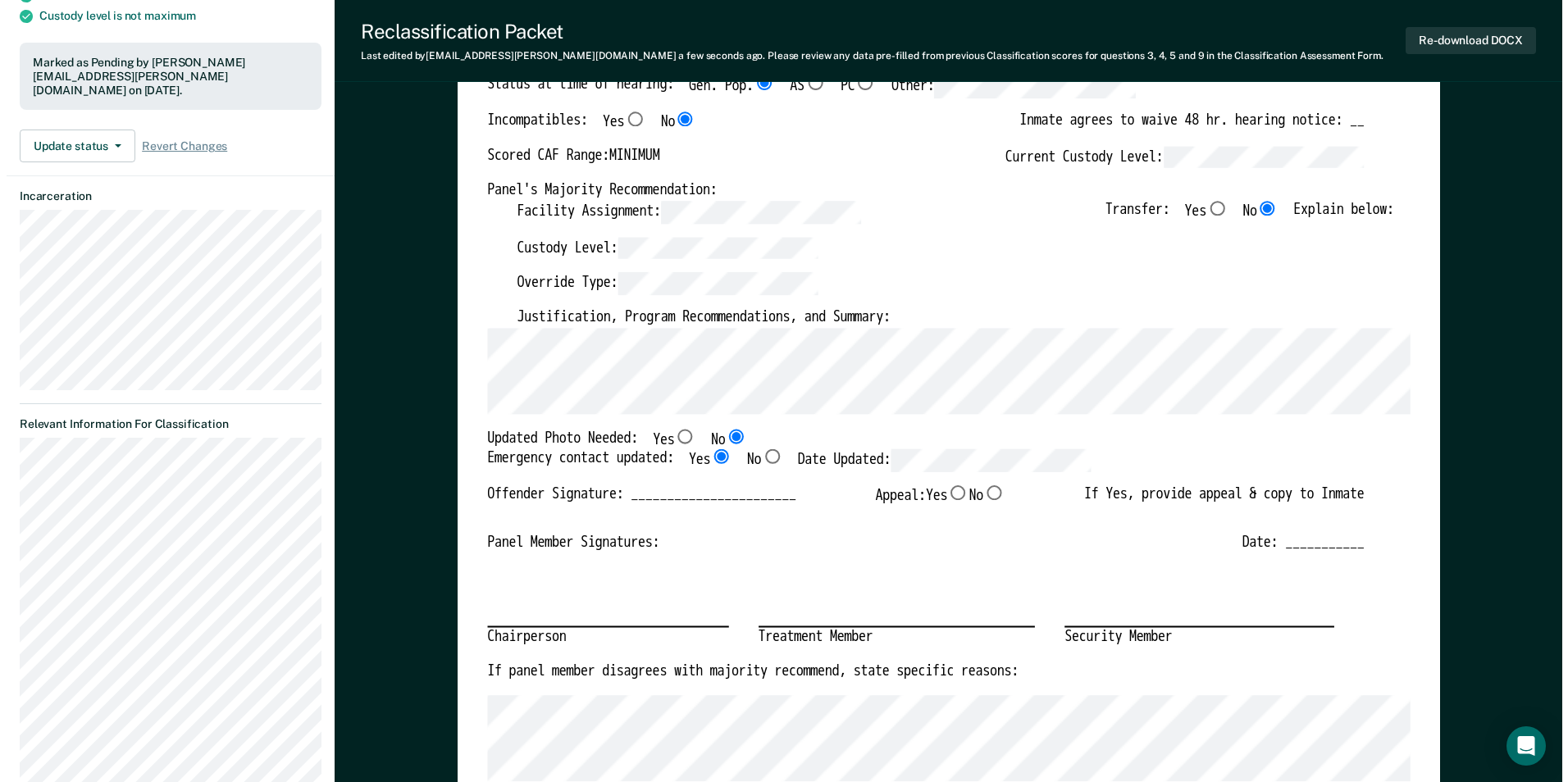 scroll, scrollTop: 0, scrollLeft: 0, axis: both 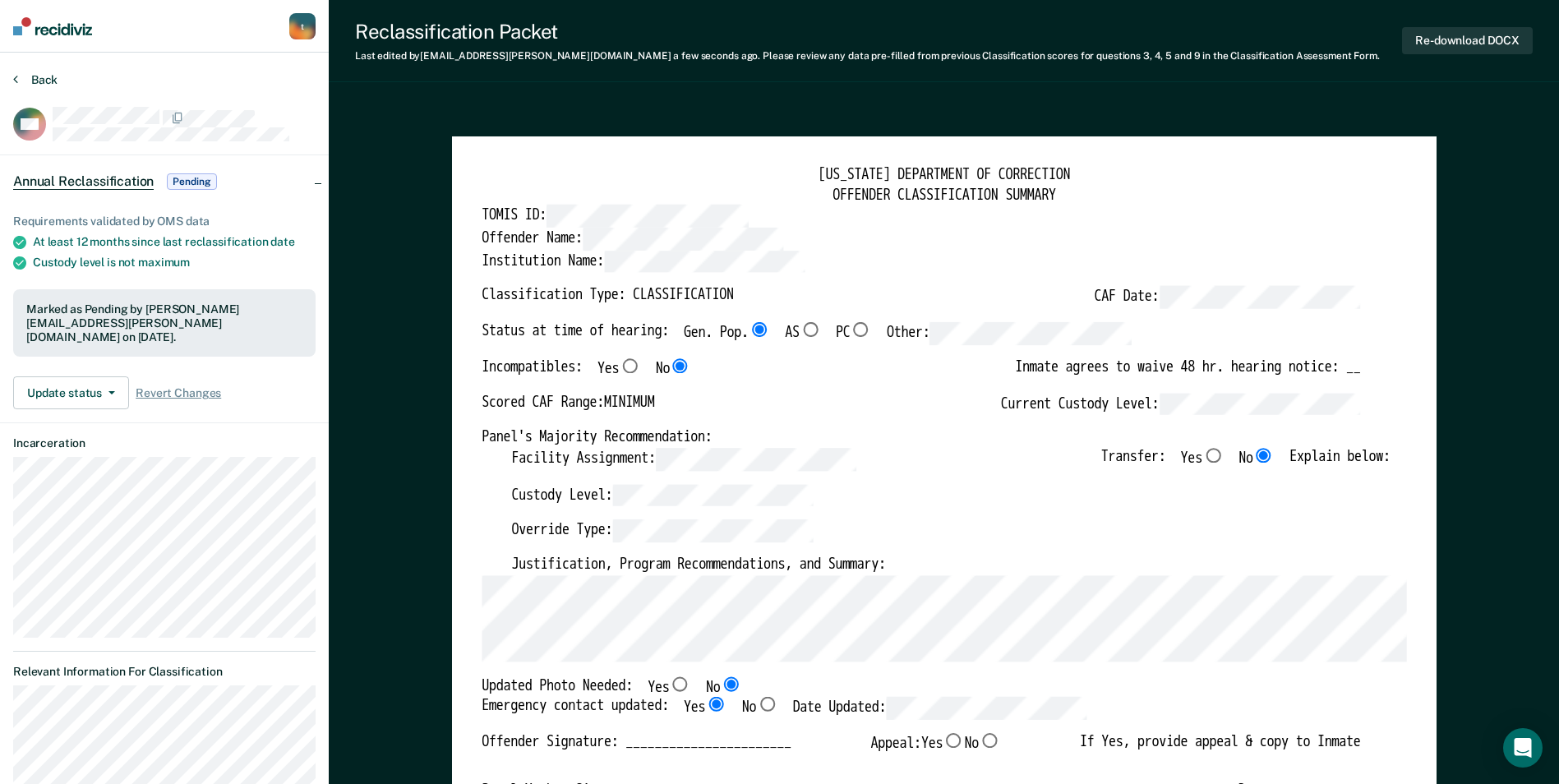 click on "Back" at bounding box center (35, 80) 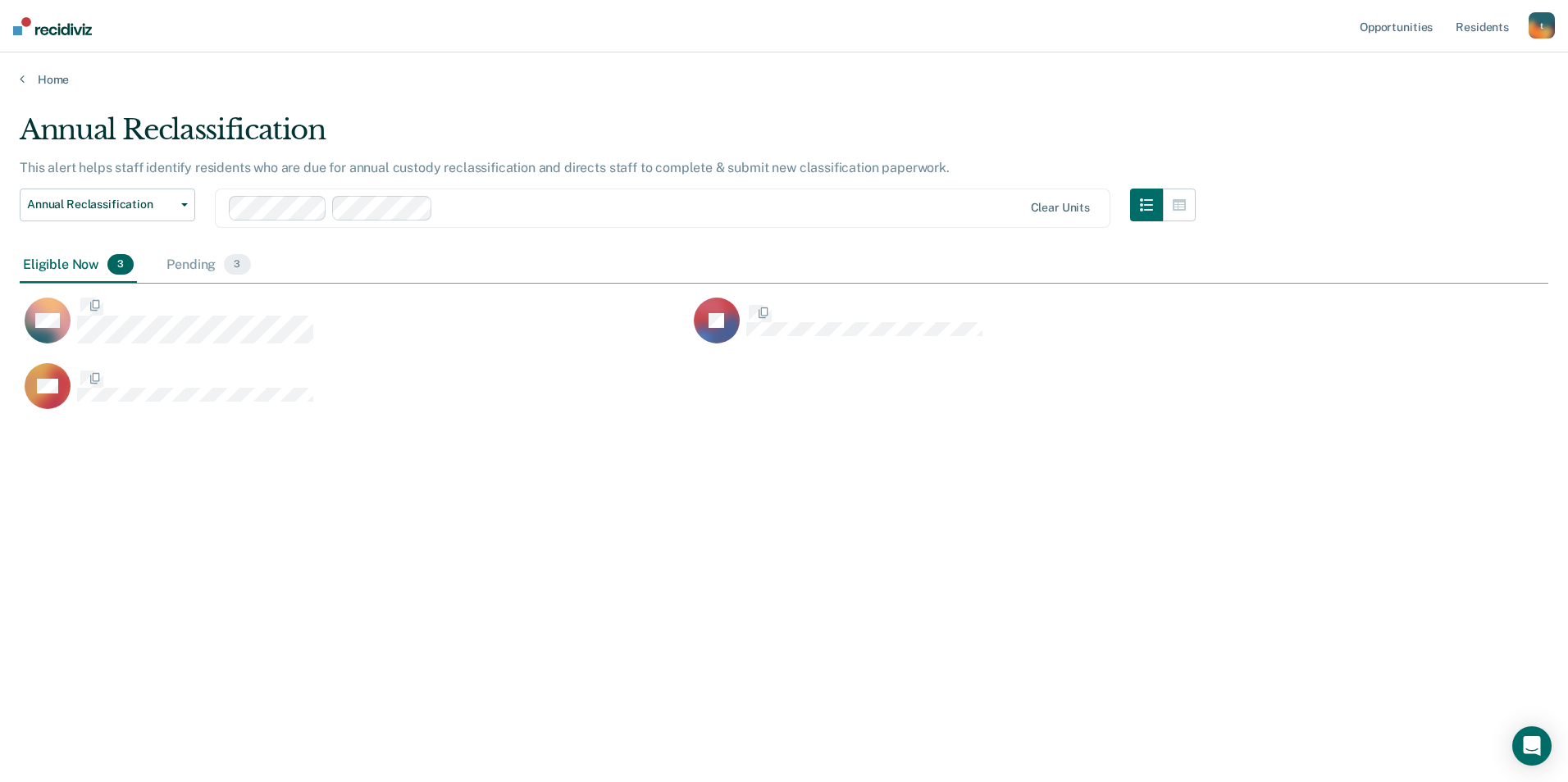 scroll, scrollTop: 13, scrollLeft: 13, axis: both 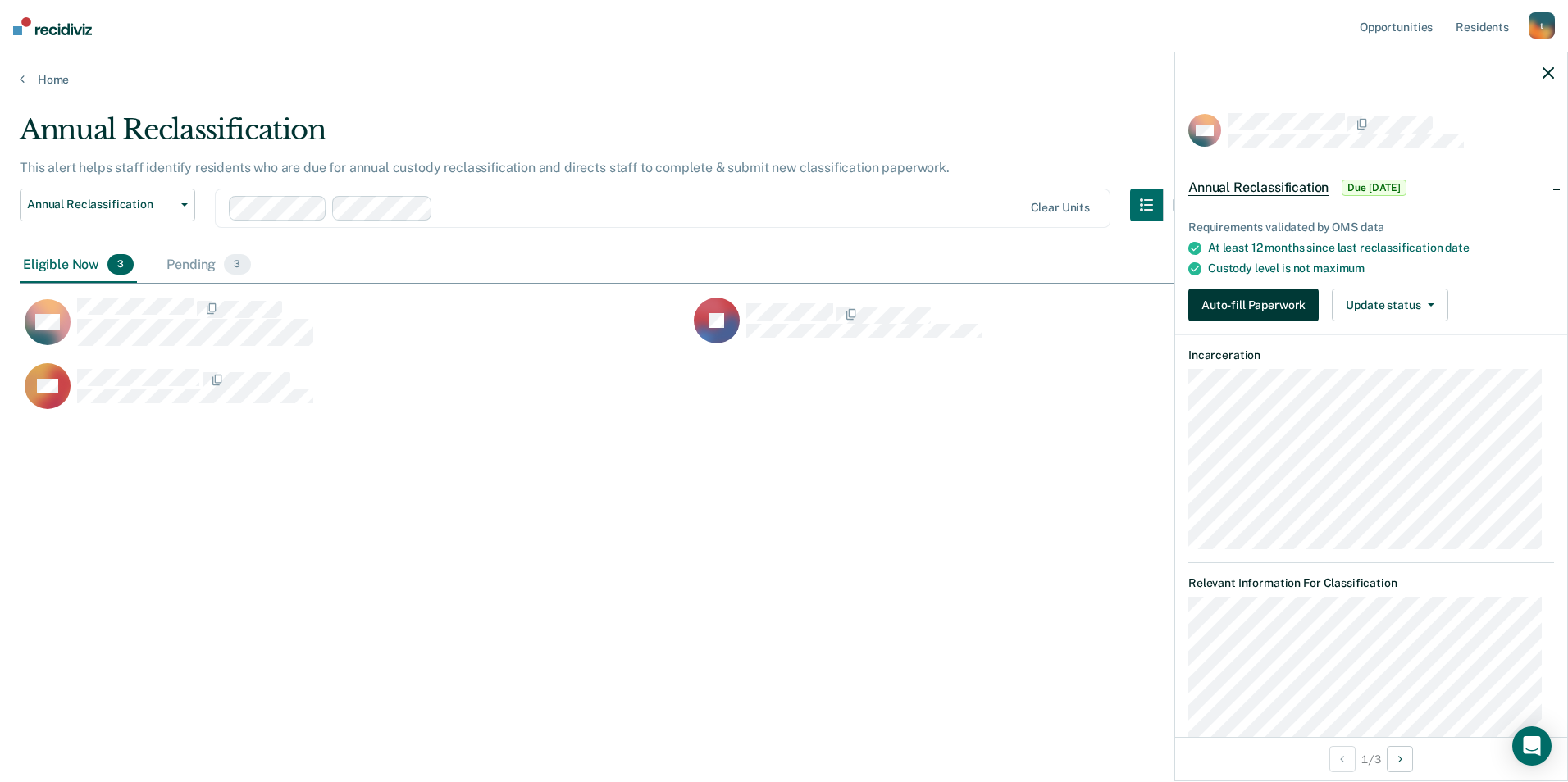 click on "Auto-fill Paperwork" at bounding box center (1253, 305) 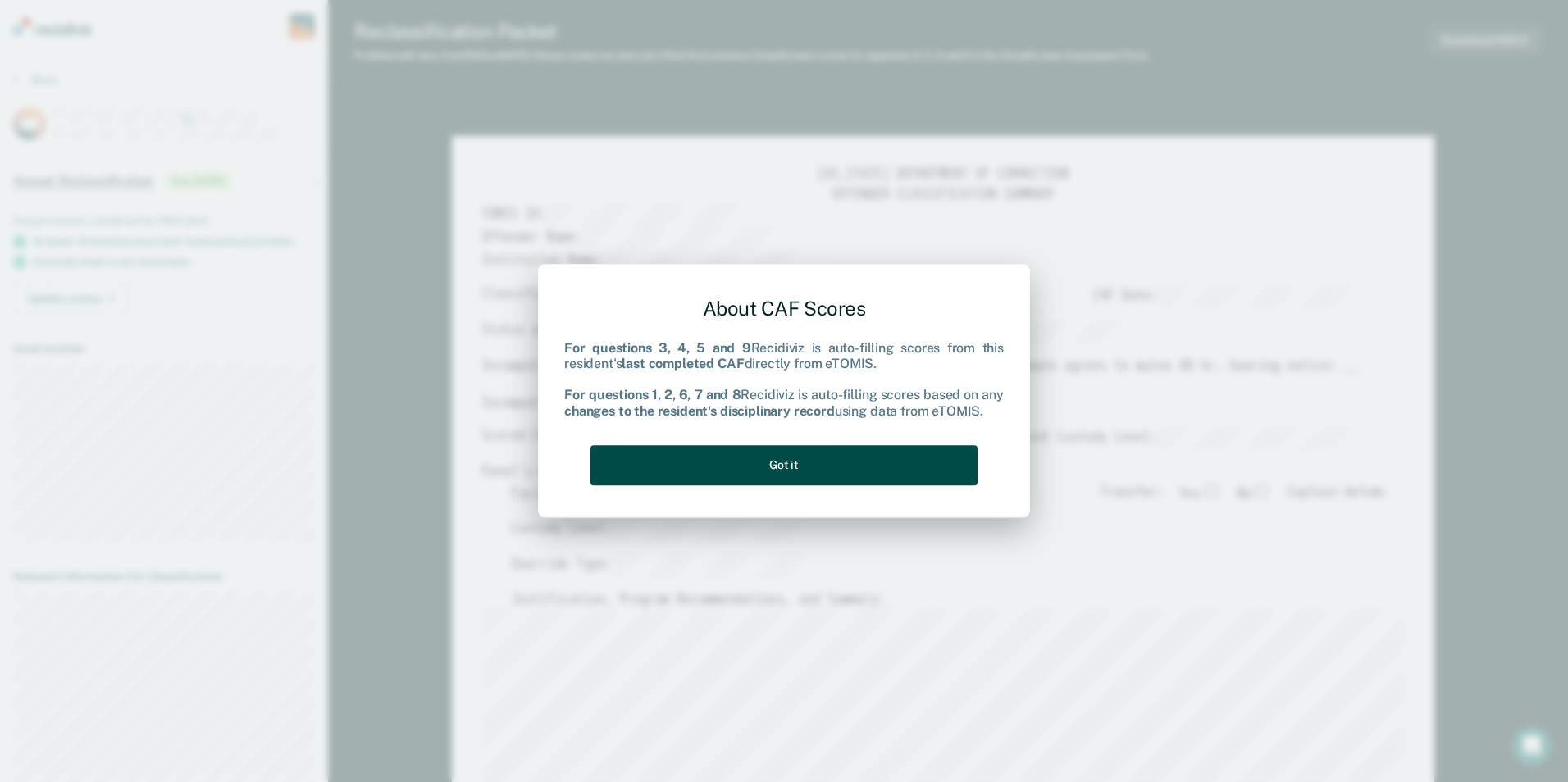 click on "Got it" at bounding box center (784, 465) 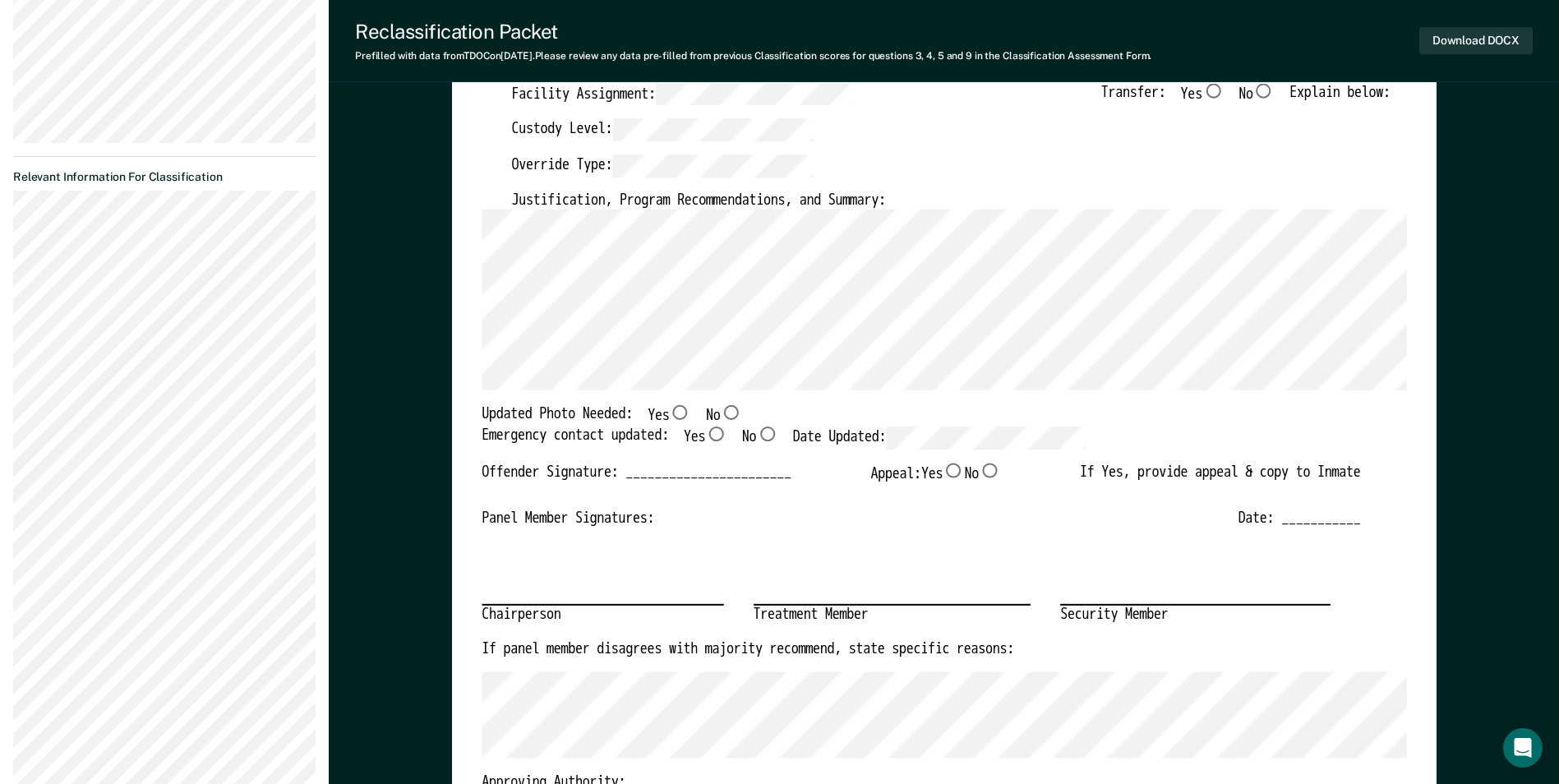scroll, scrollTop: 164, scrollLeft: 0, axis: vertical 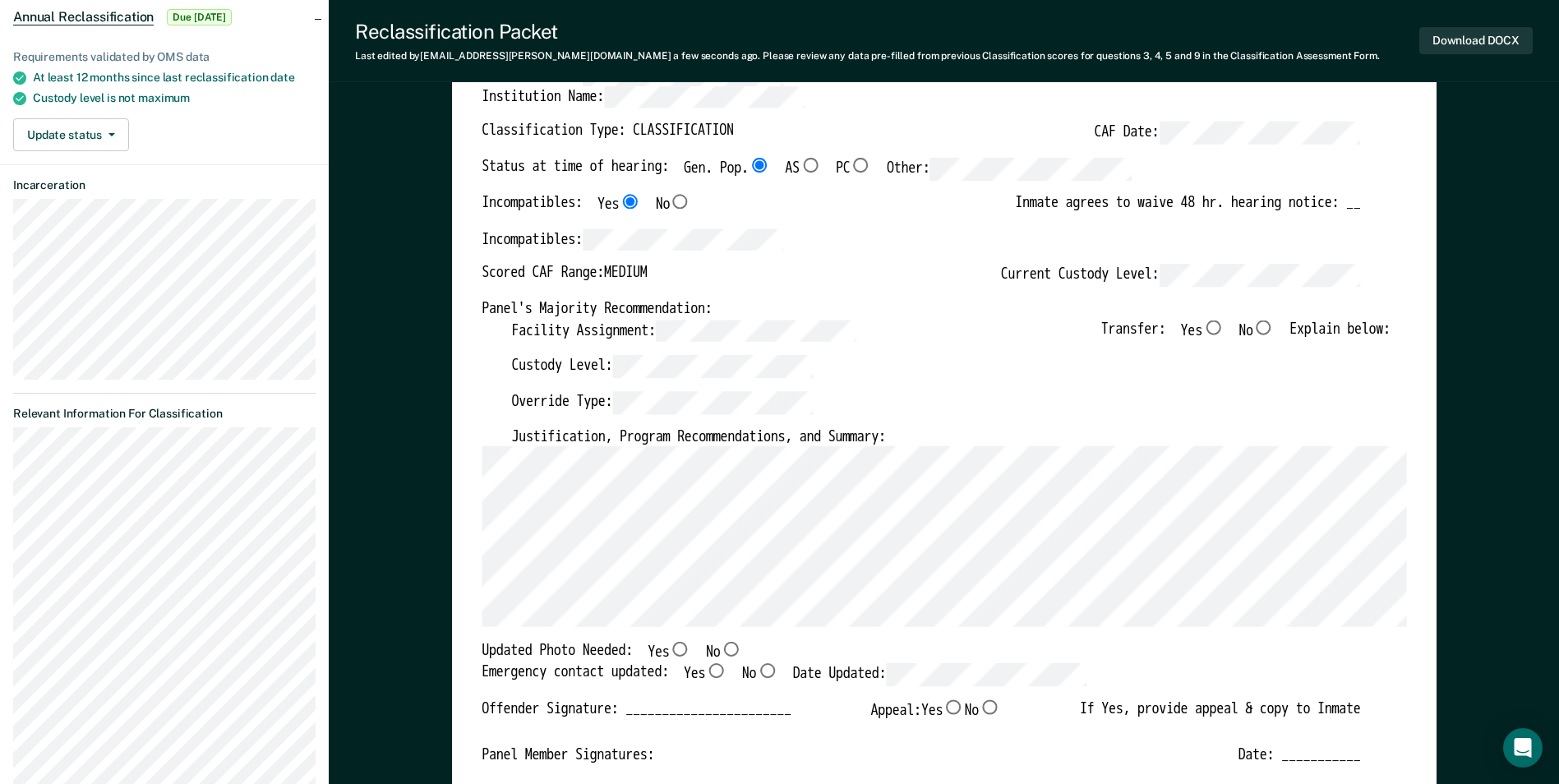 click on "No" at bounding box center (1263, 327) 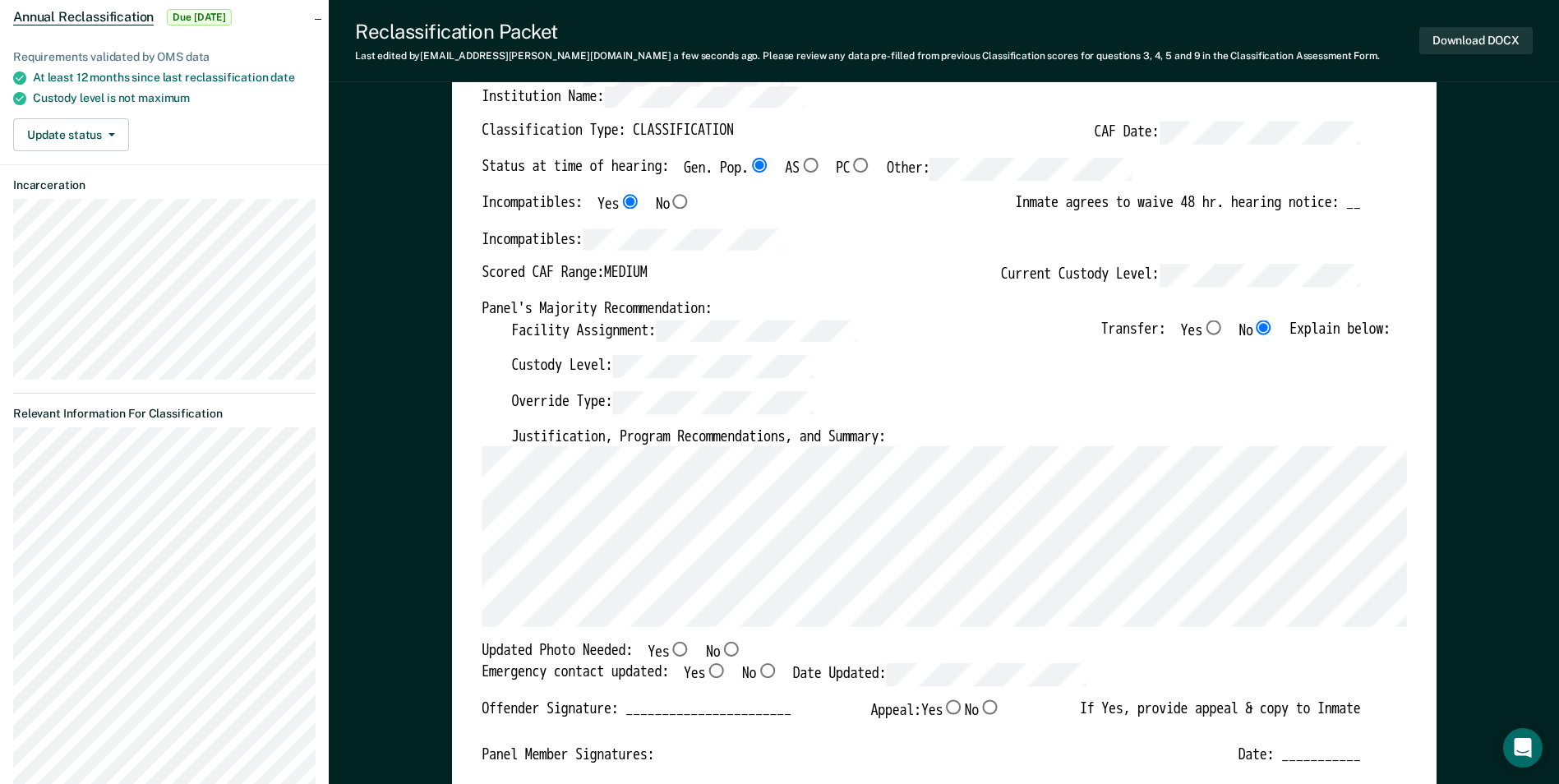 type on "x" 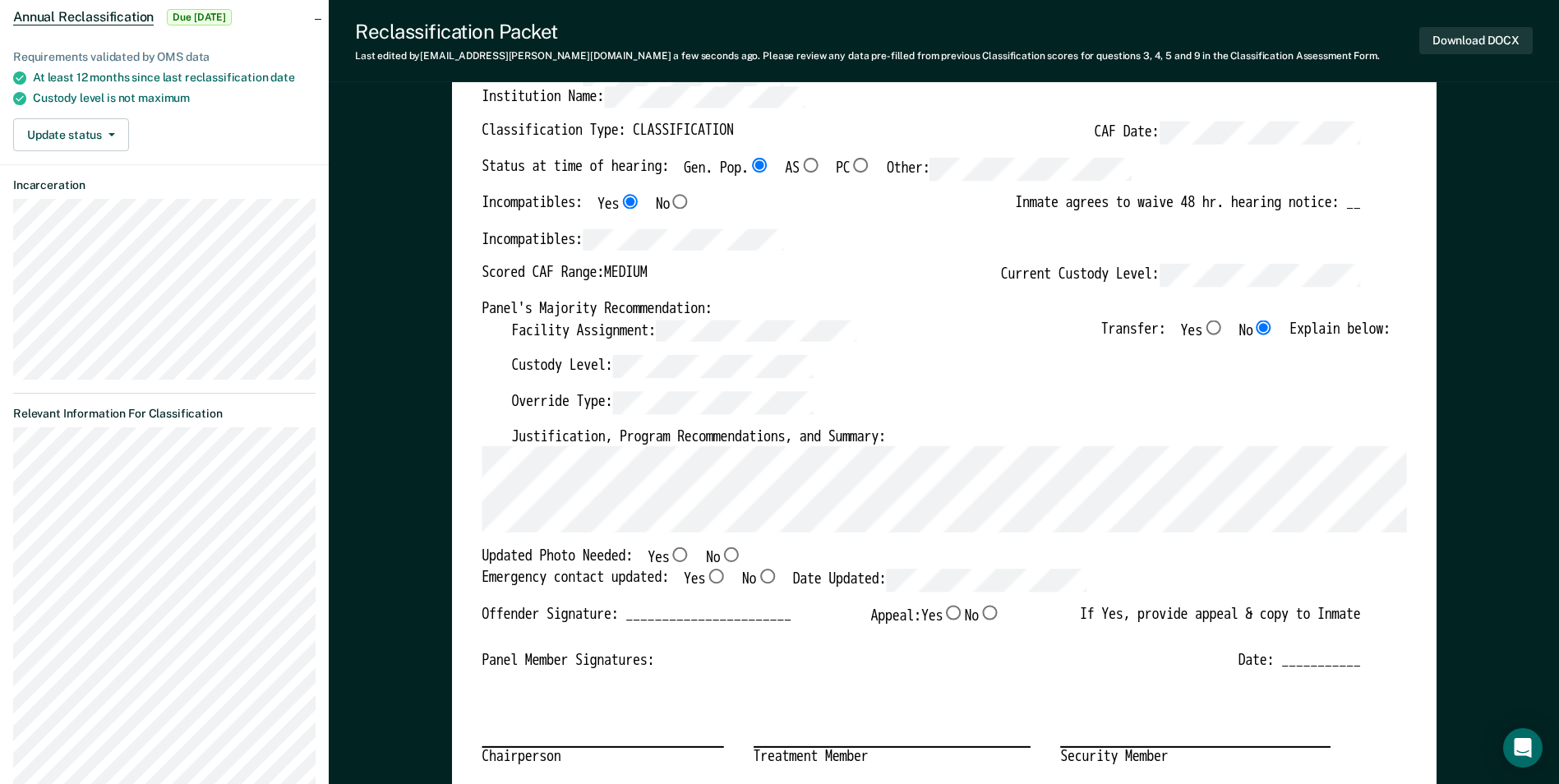 click on "Yes" at bounding box center [680, 556] 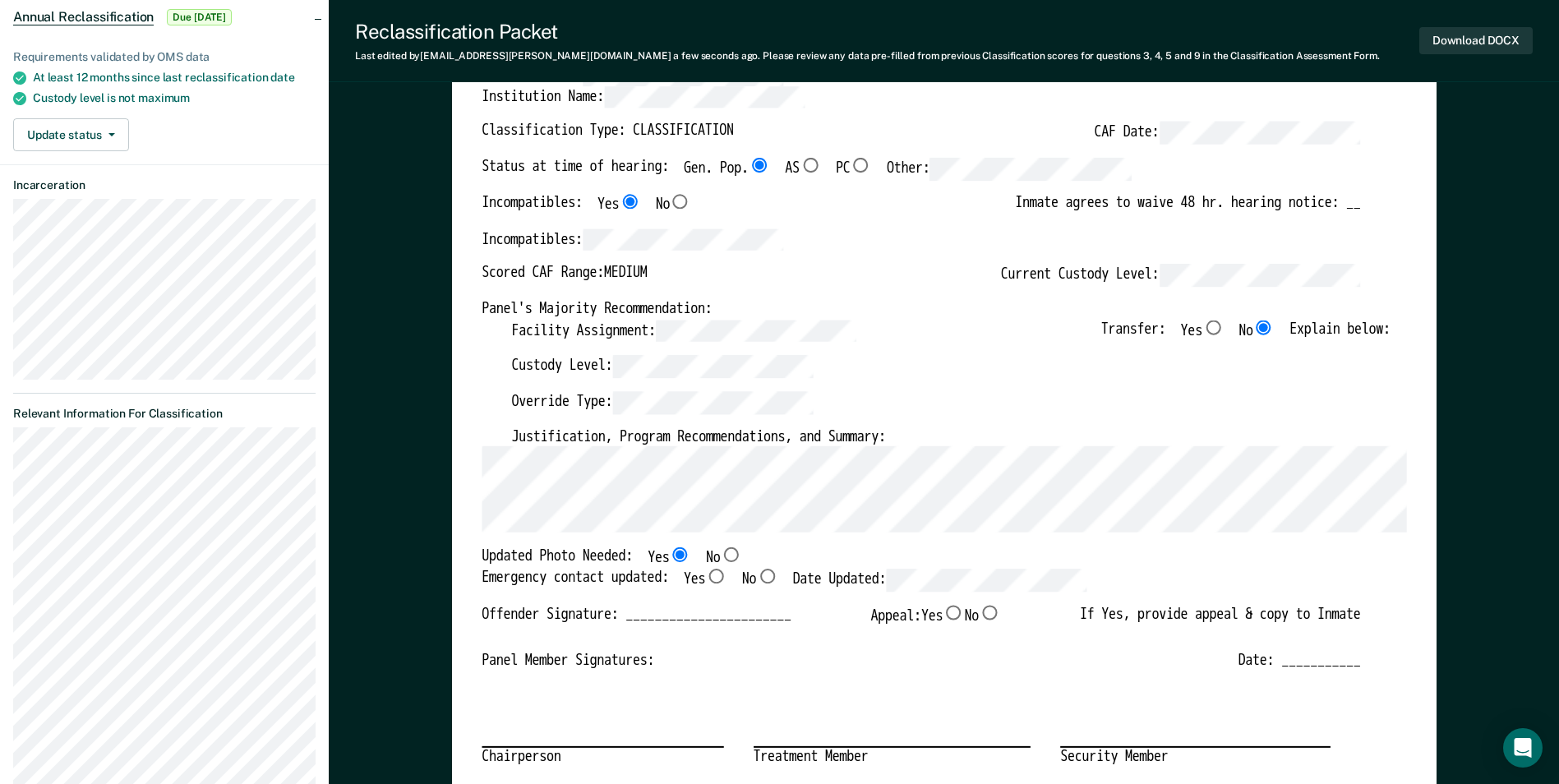 type on "x" 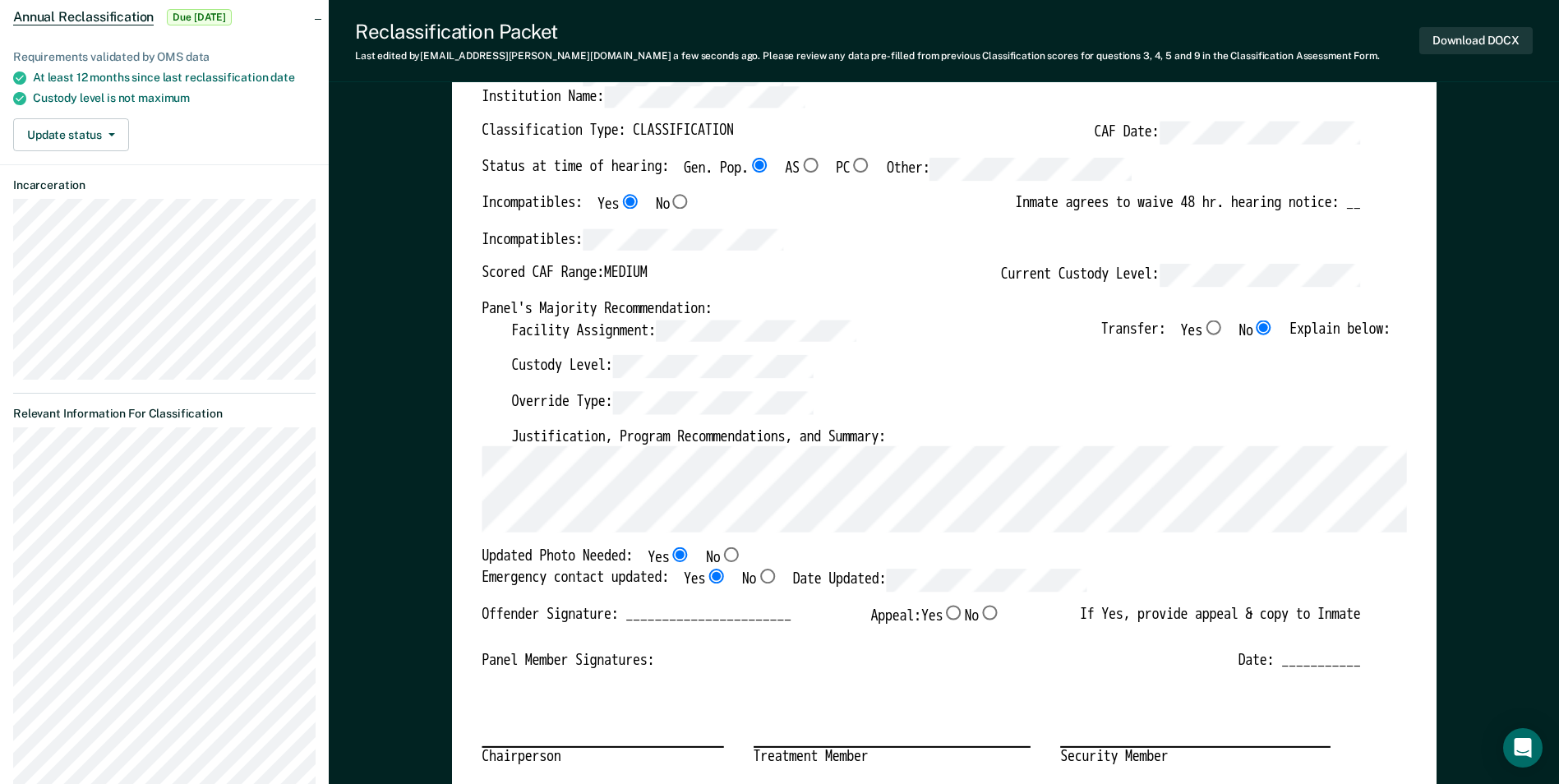 type on "x" 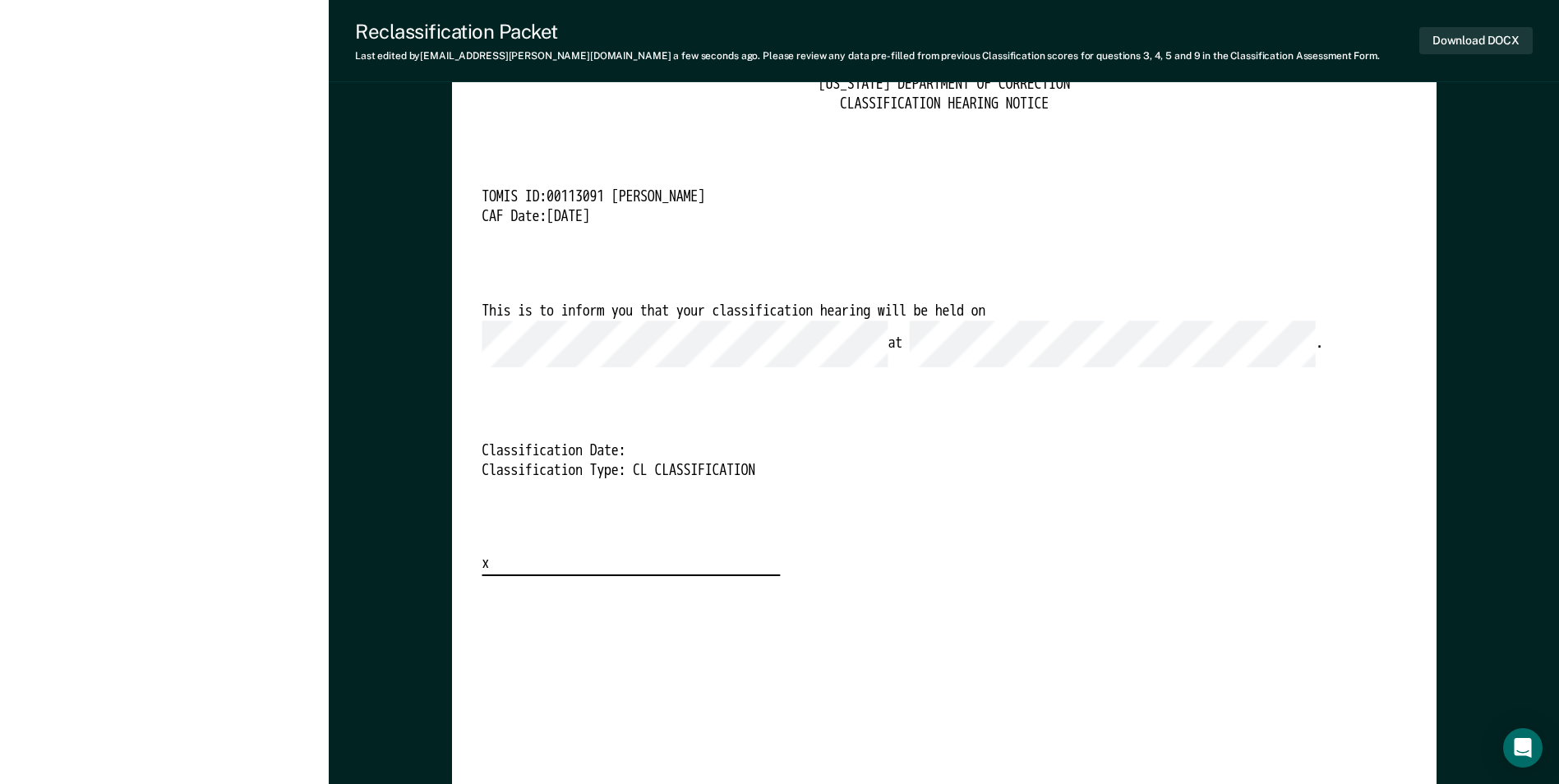 scroll, scrollTop: 4109, scrollLeft: 0, axis: vertical 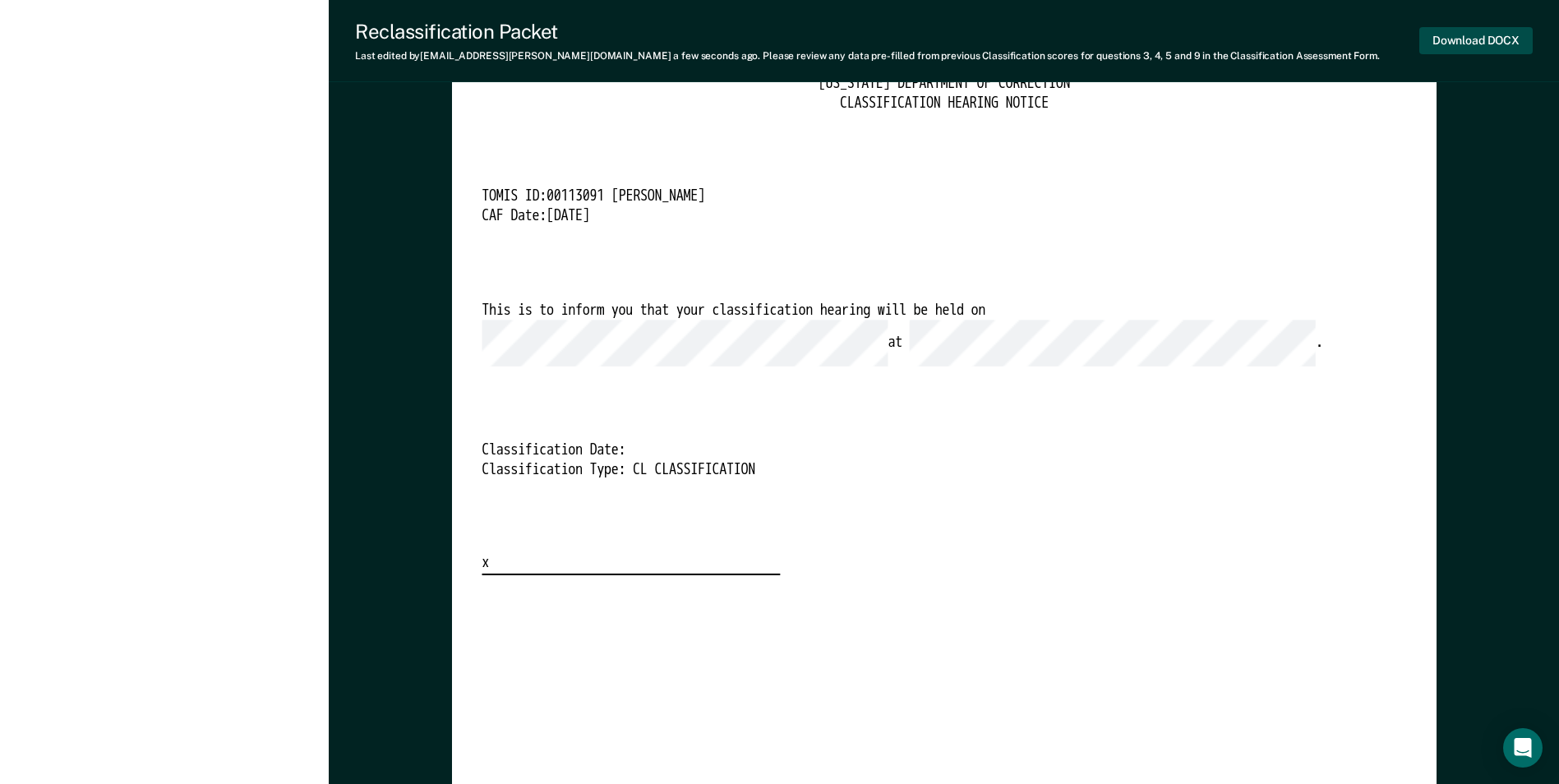 click on "Download DOCX" at bounding box center [1476, 40] 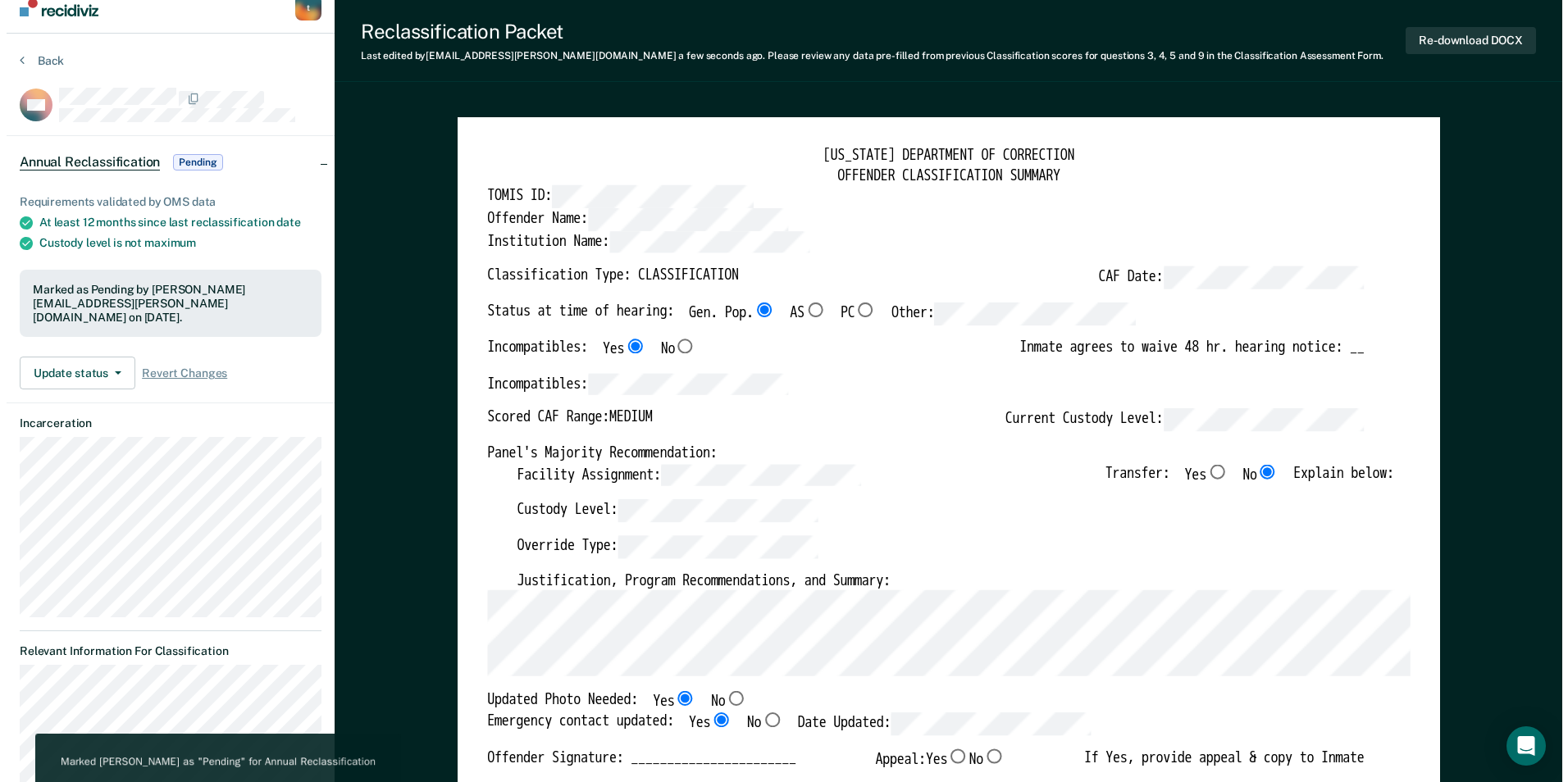 scroll, scrollTop: 0, scrollLeft: 0, axis: both 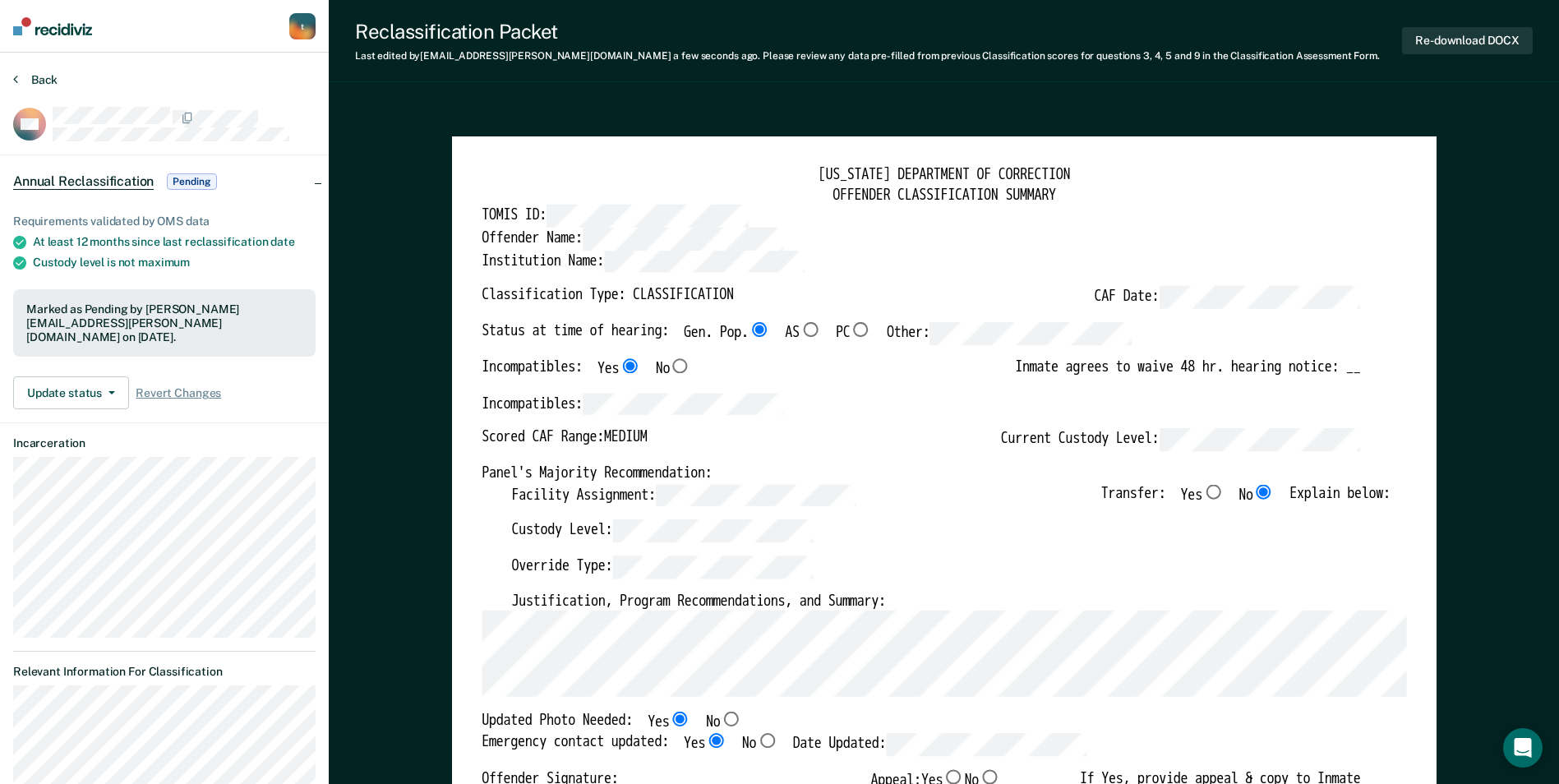 click on "Back" at bounding box center [35, 80] 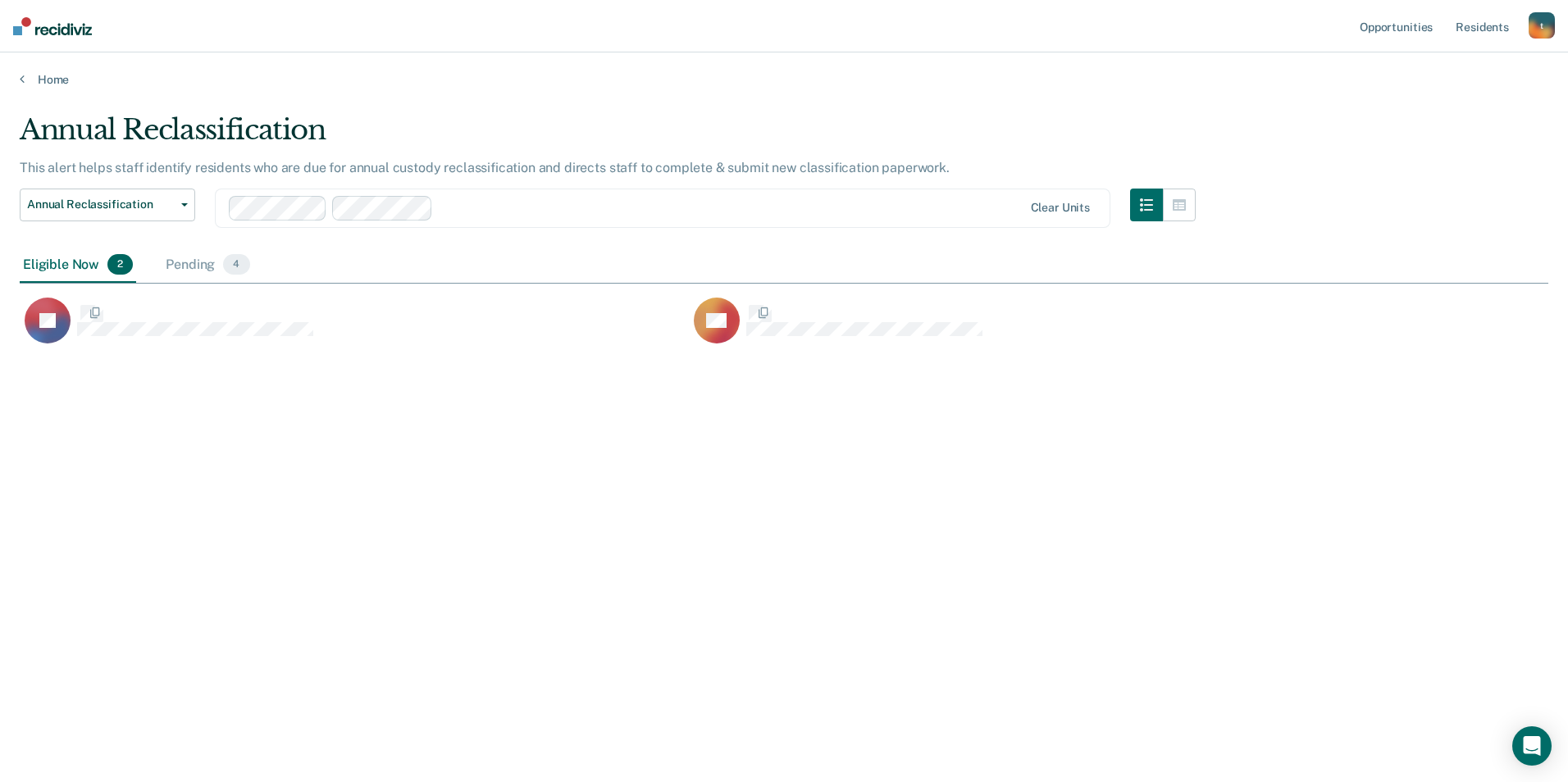 scroll, scrollTop: 13, scrollLeft: 13, axis: both 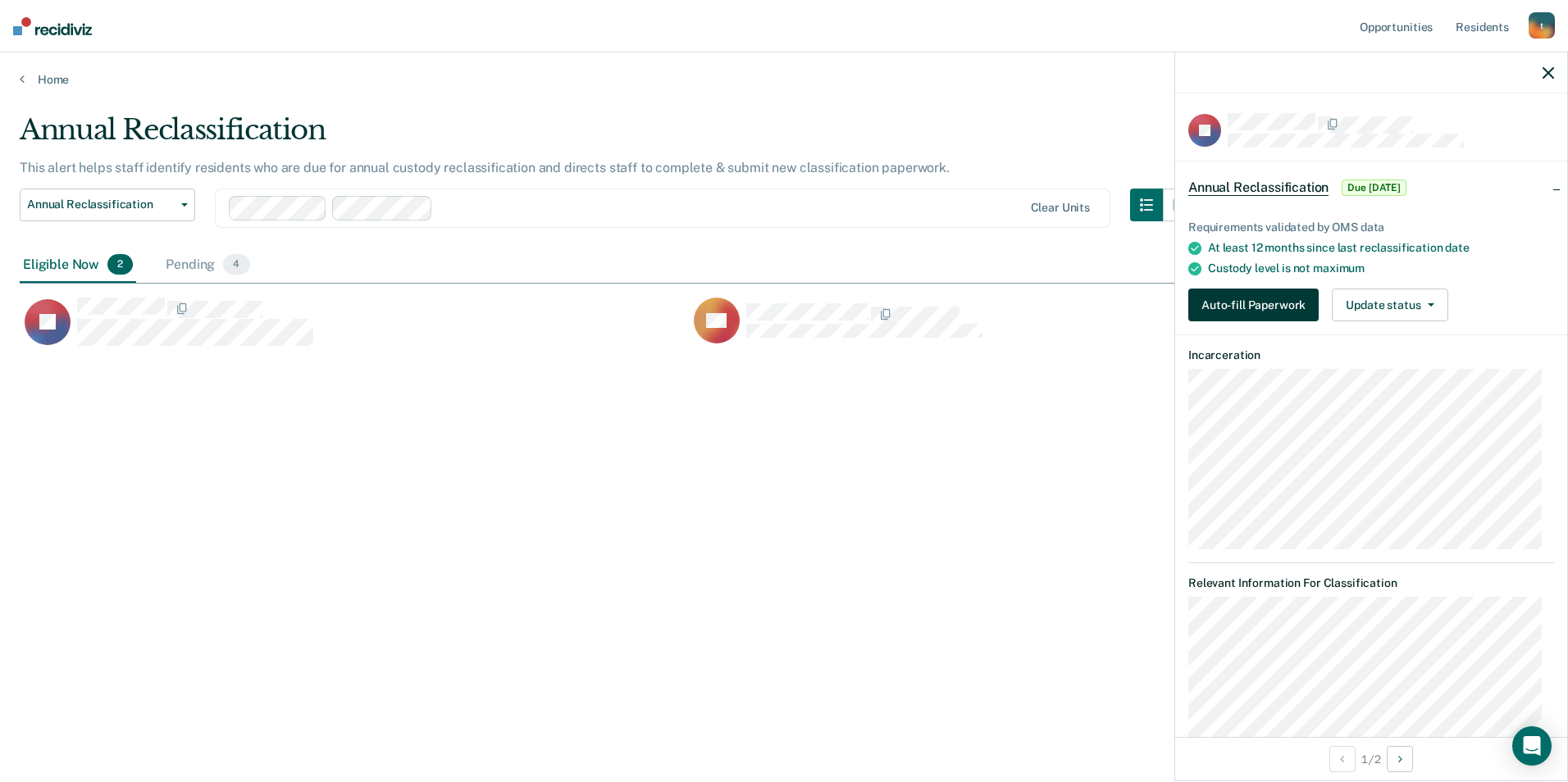 click on "Auto-fill Paperwork" at bounding box center [1253, 305] 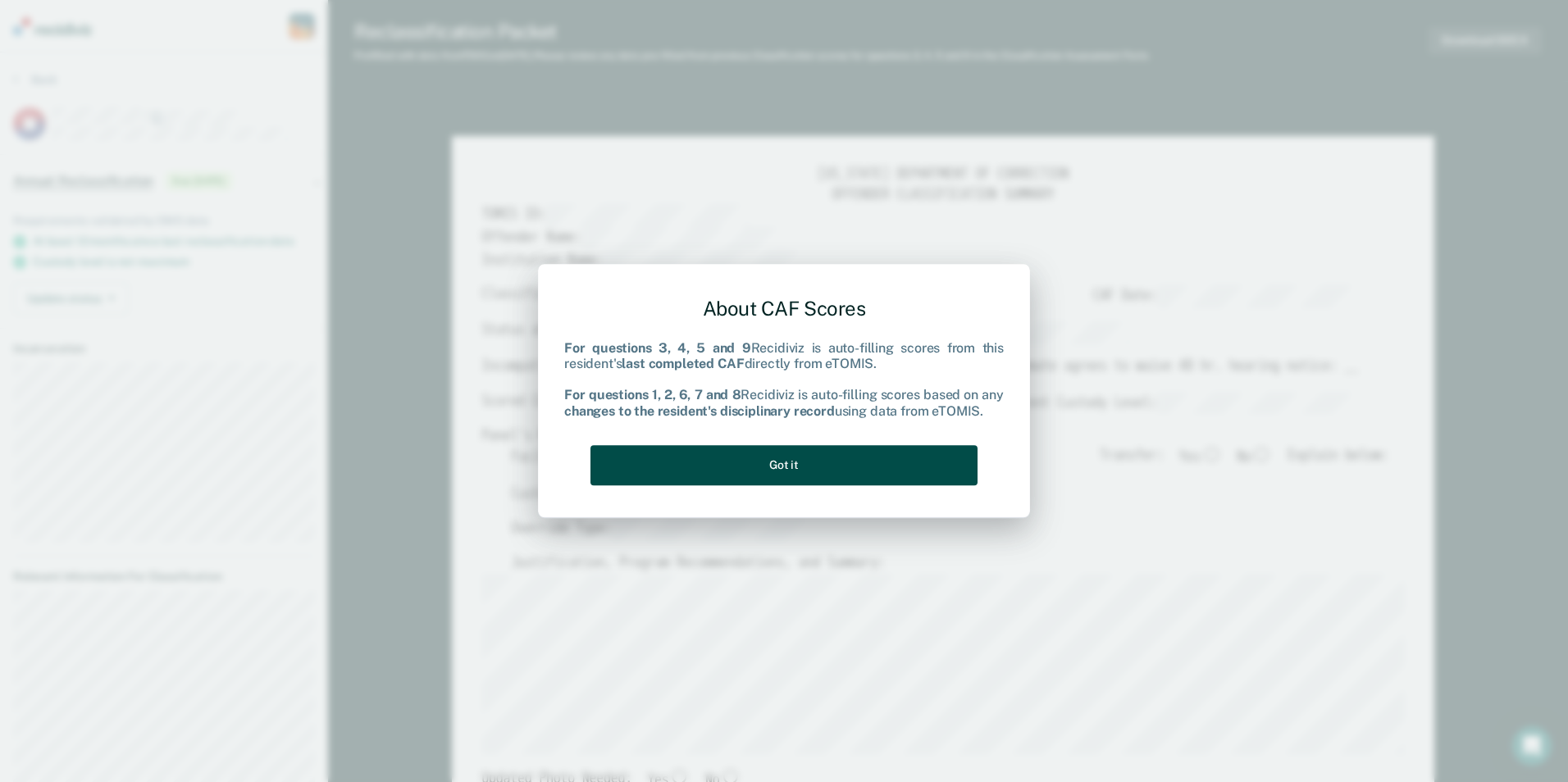 click on "Got it" at bounding box center (784, 465) 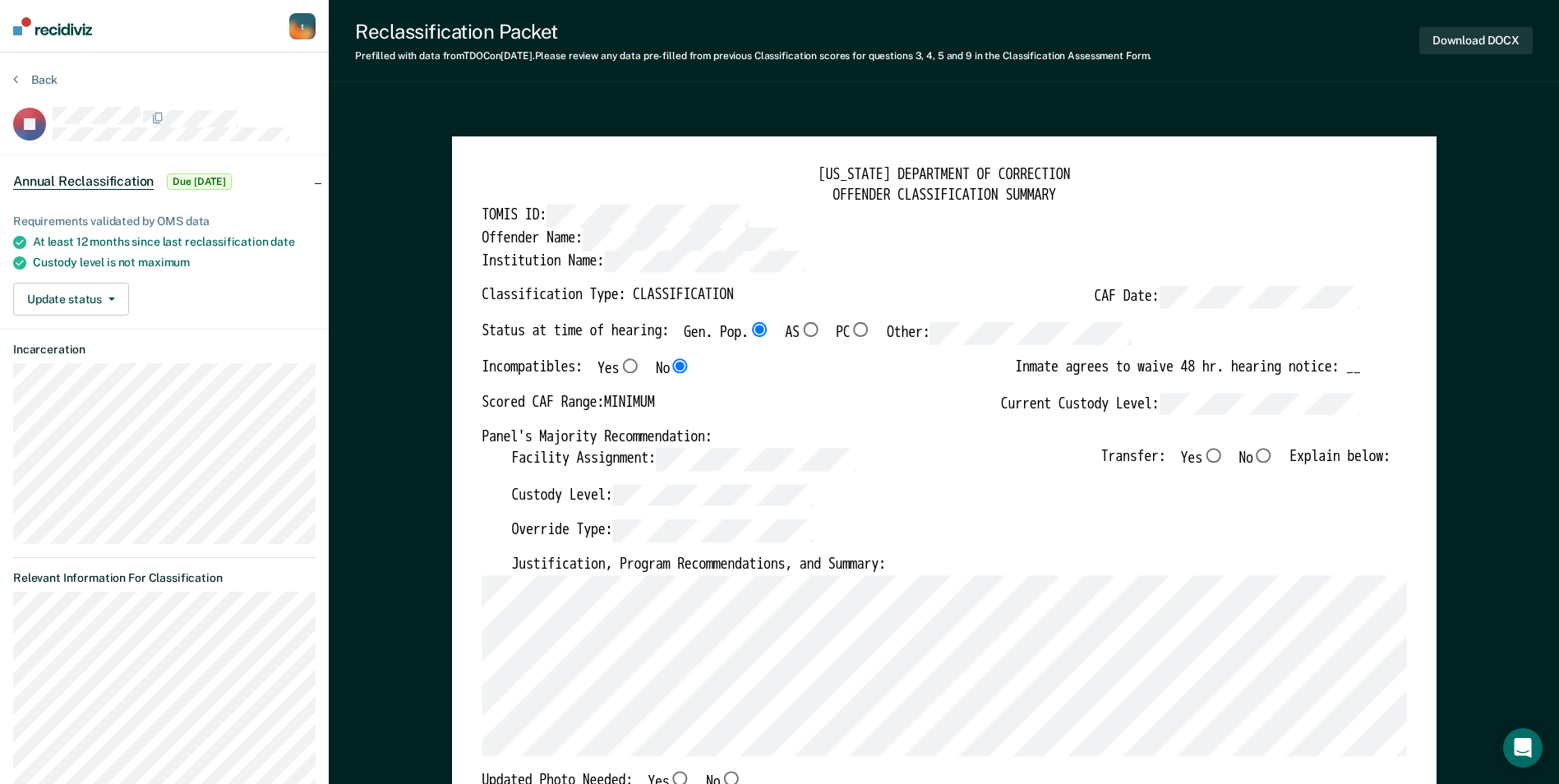 click on "No" at bounding box center (1263, 455) 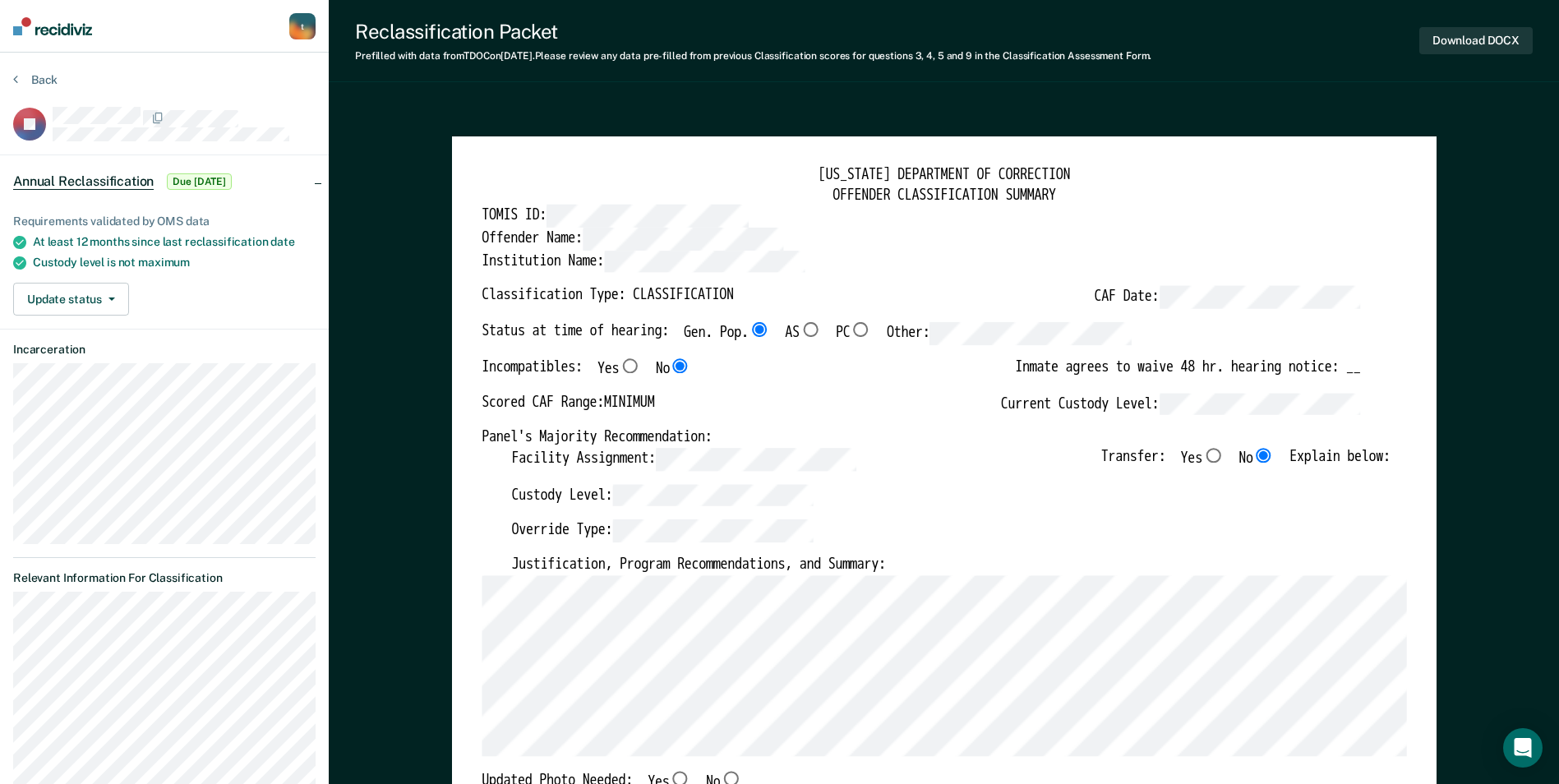 type on "x" 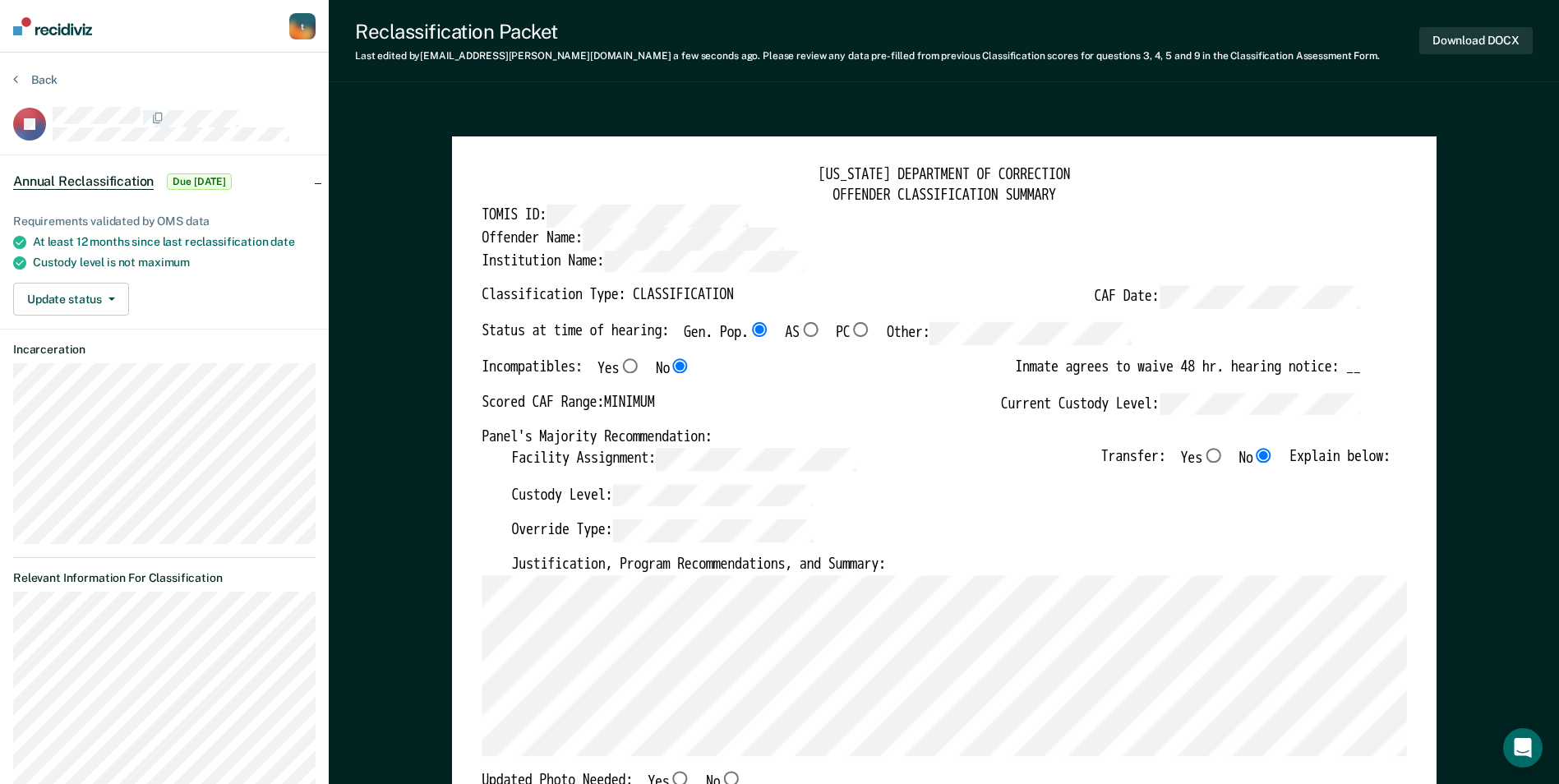 scroll, scrollTop: 247, scrollLeft: 0, axis: vertical 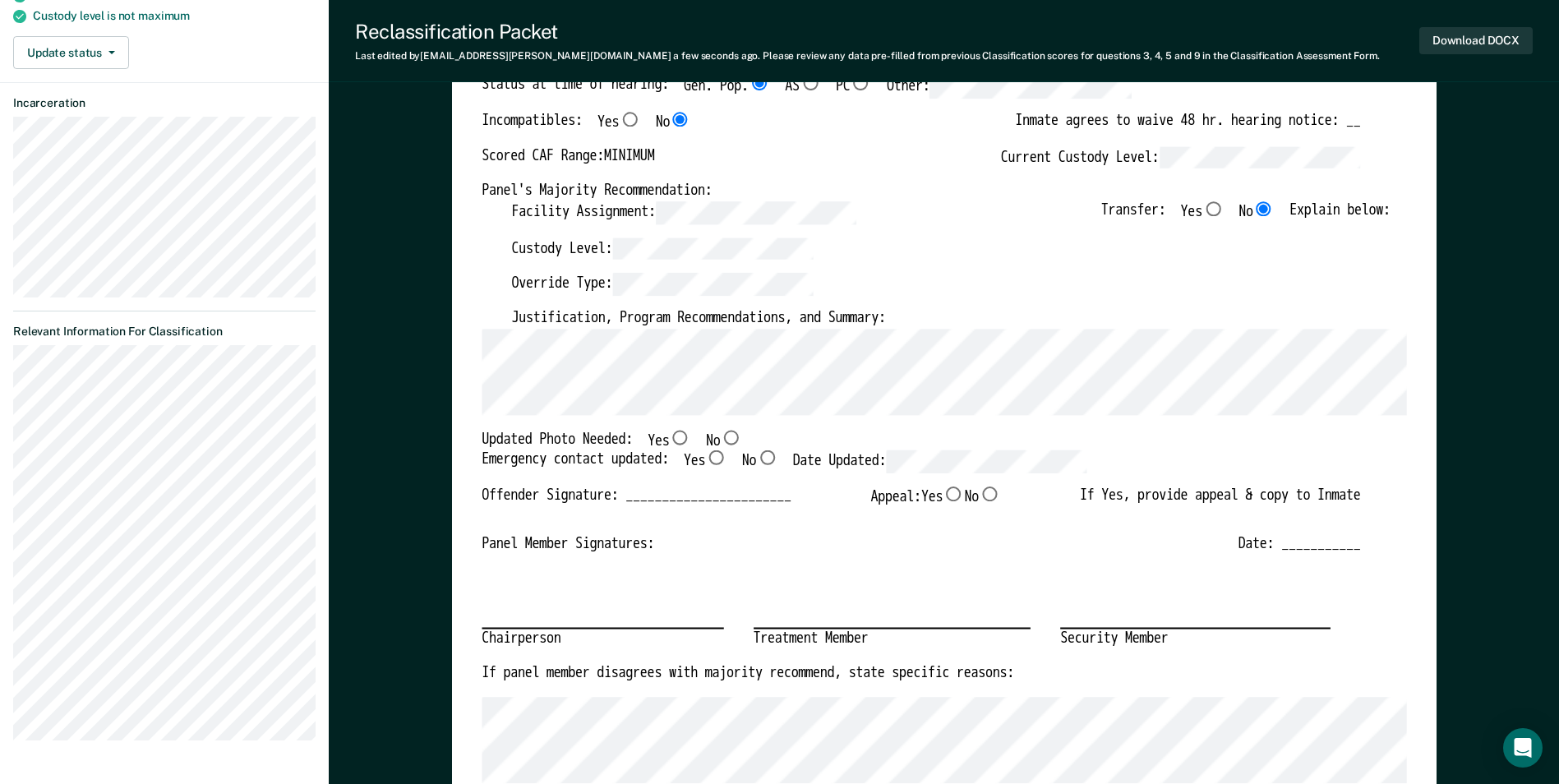 click on "No" at bounding box center [731, 437] 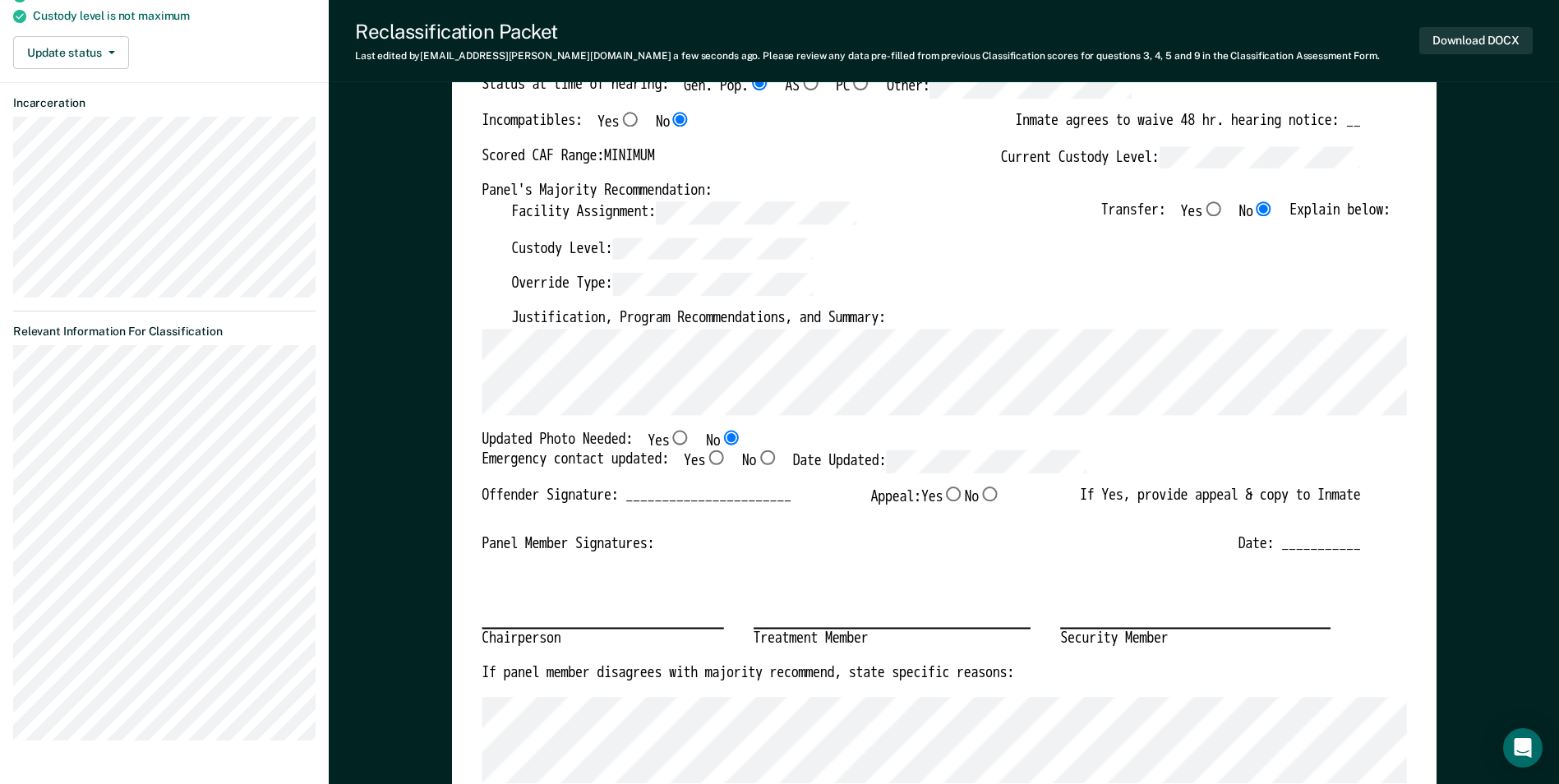 type on "x" 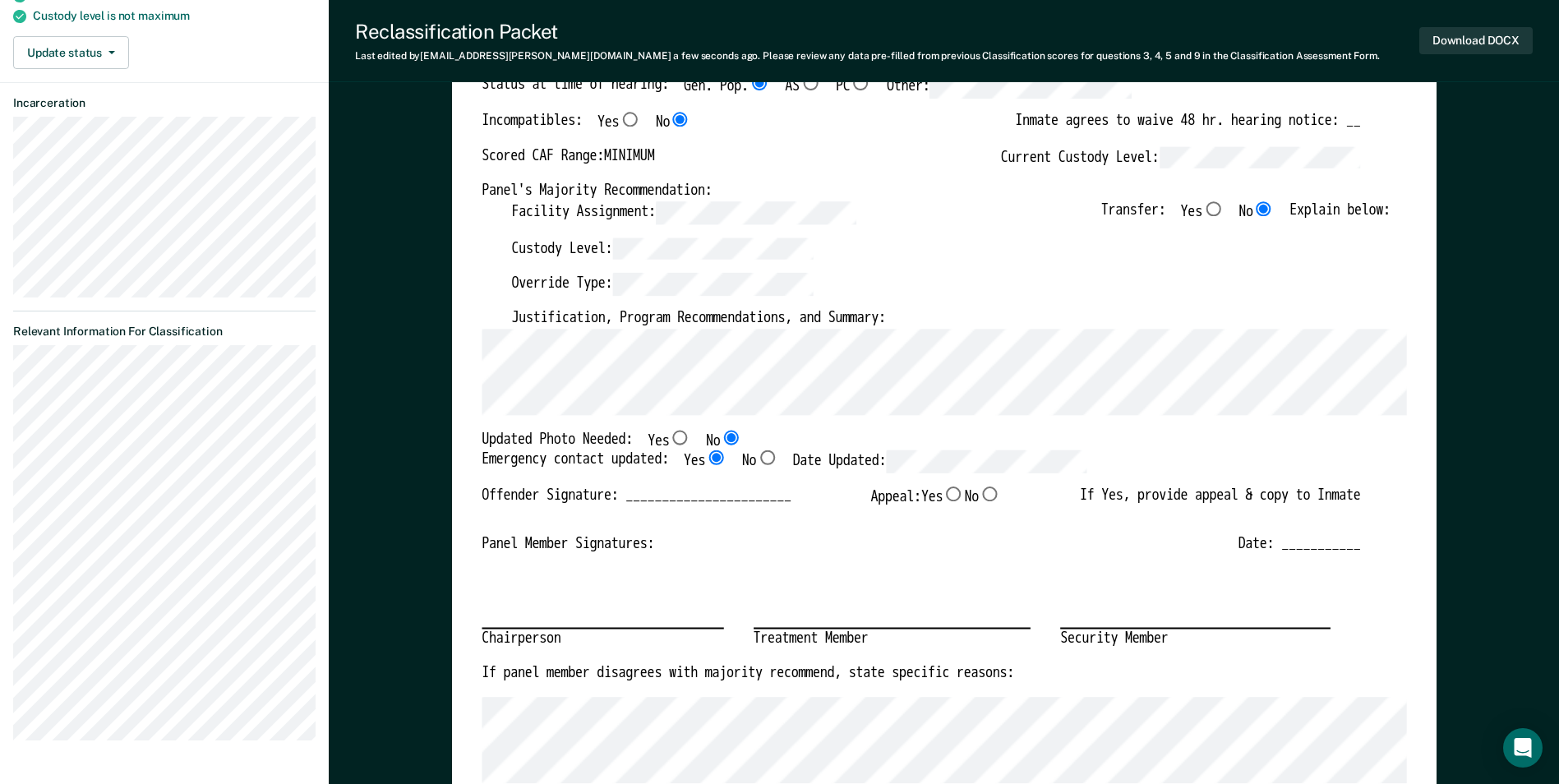 type on "x" 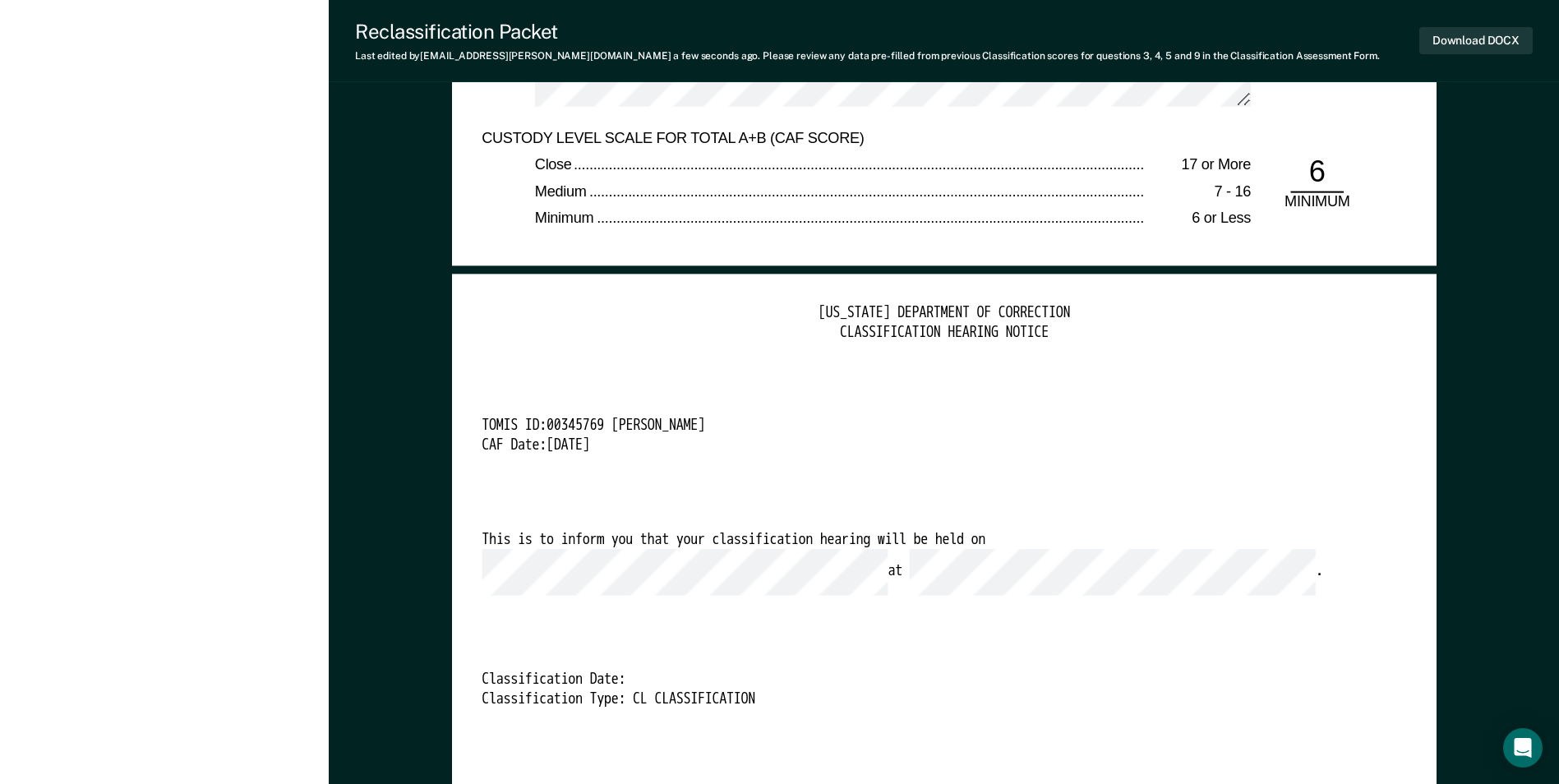 scroll, scrollTop: 3862, scrollLeft: 0, axis: vertical 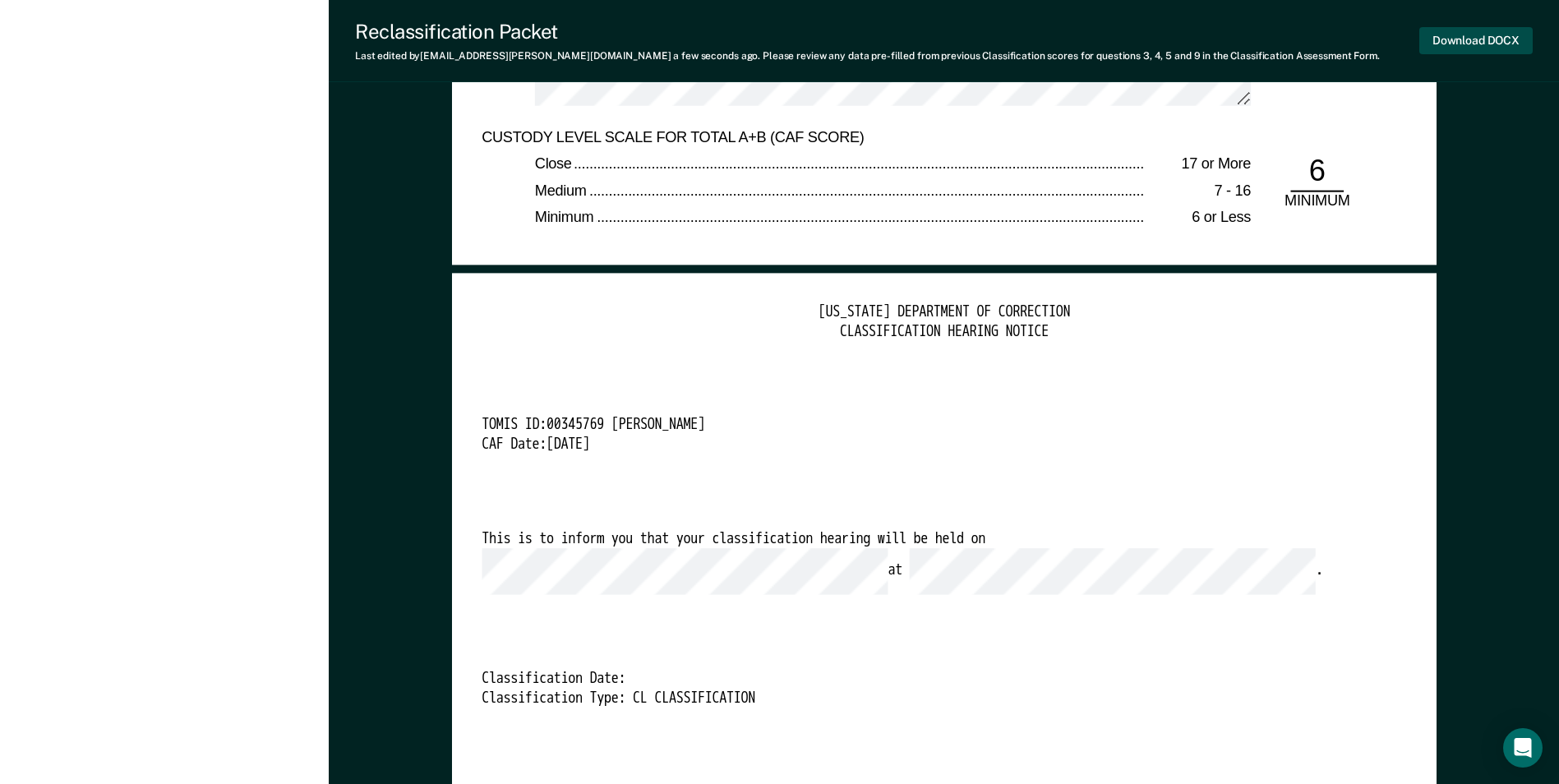 click on "Download DOCX" at bounding box center (1476, 40) 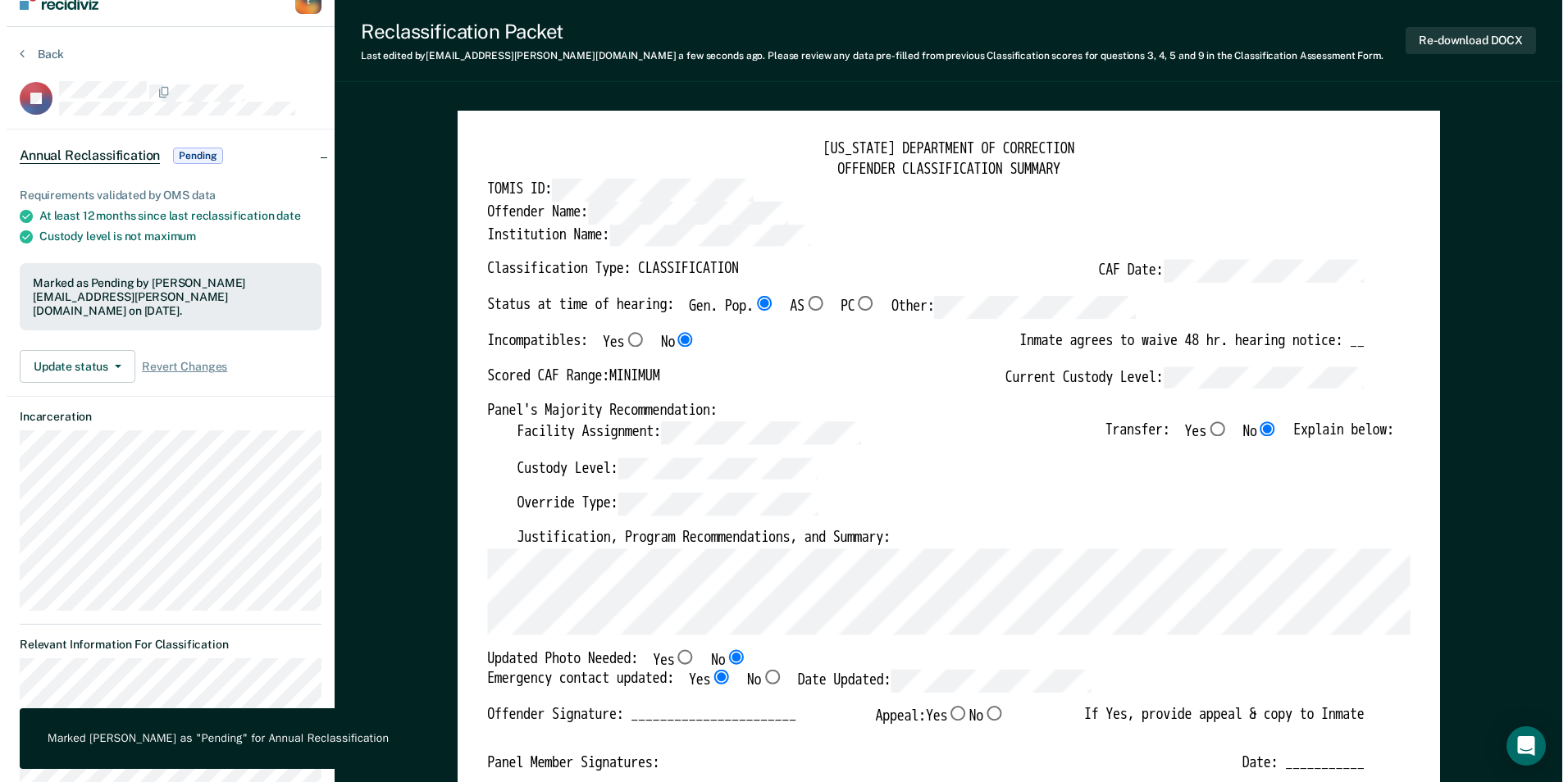 scroll, scrollTop: 0, scrollLeft: 0, axis: both 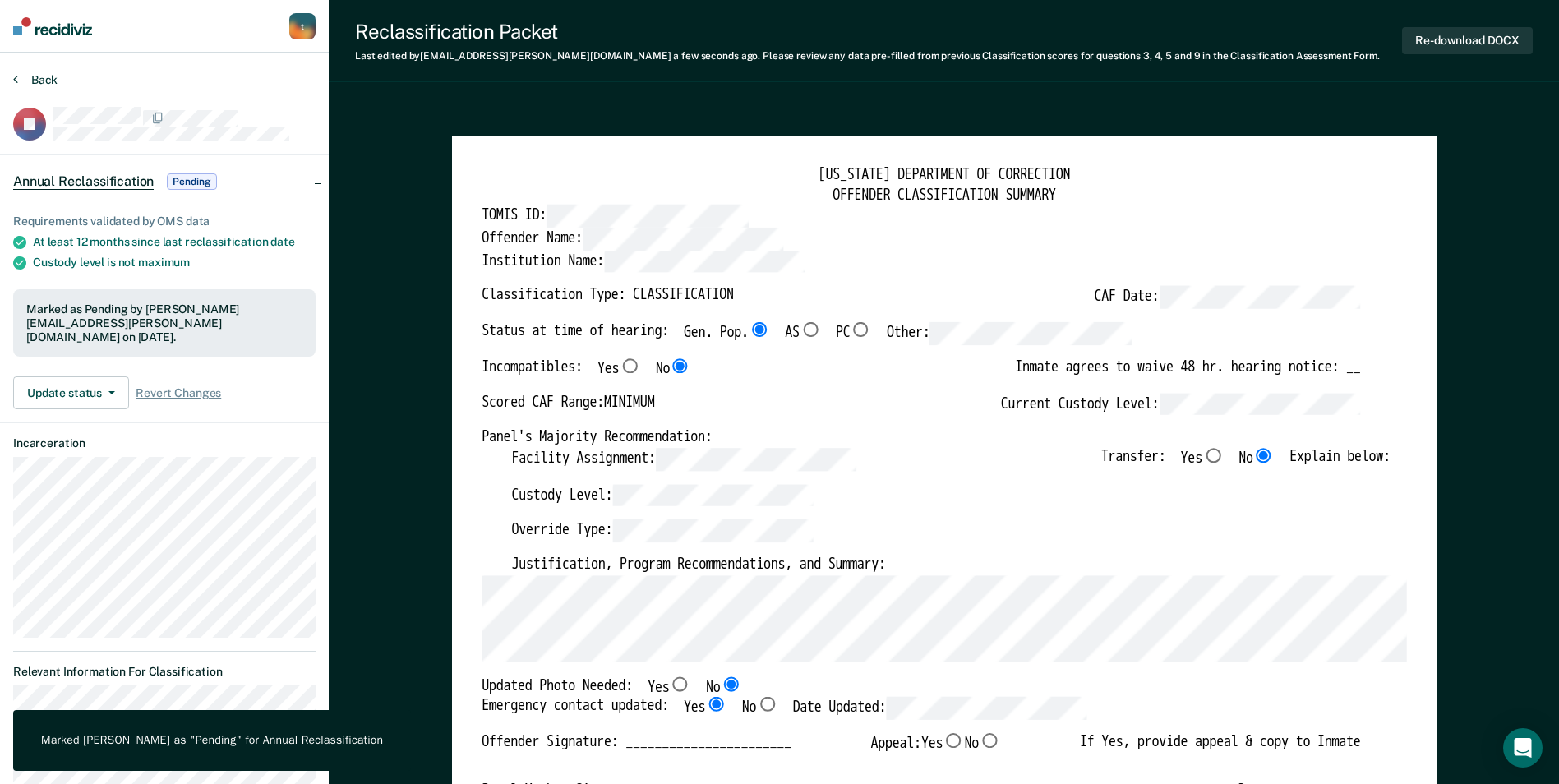 click on "Back" at bounding box center [35, 80] 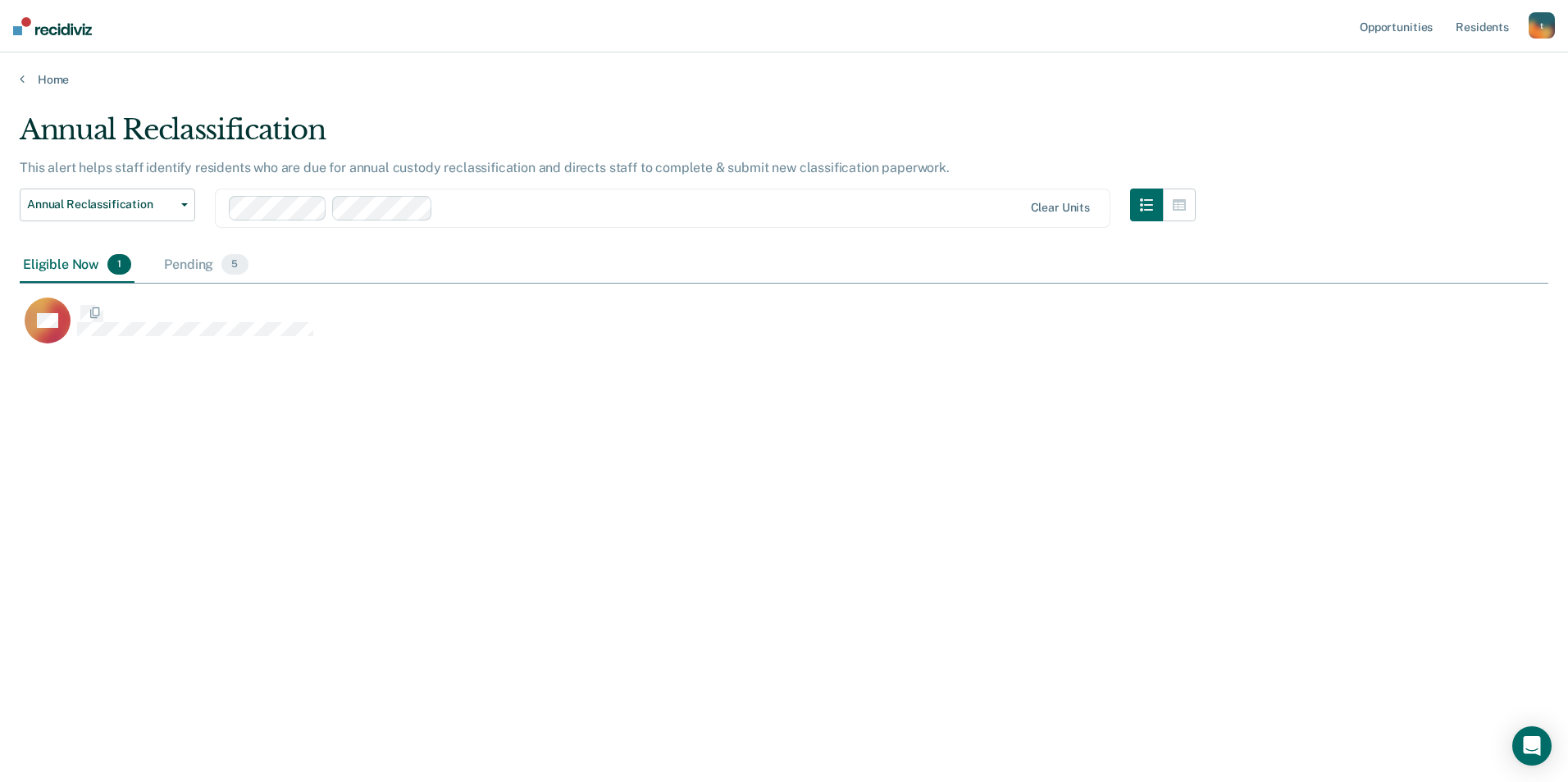 scroll, scrollTop: 13, scrollLeft: 13, axis: both 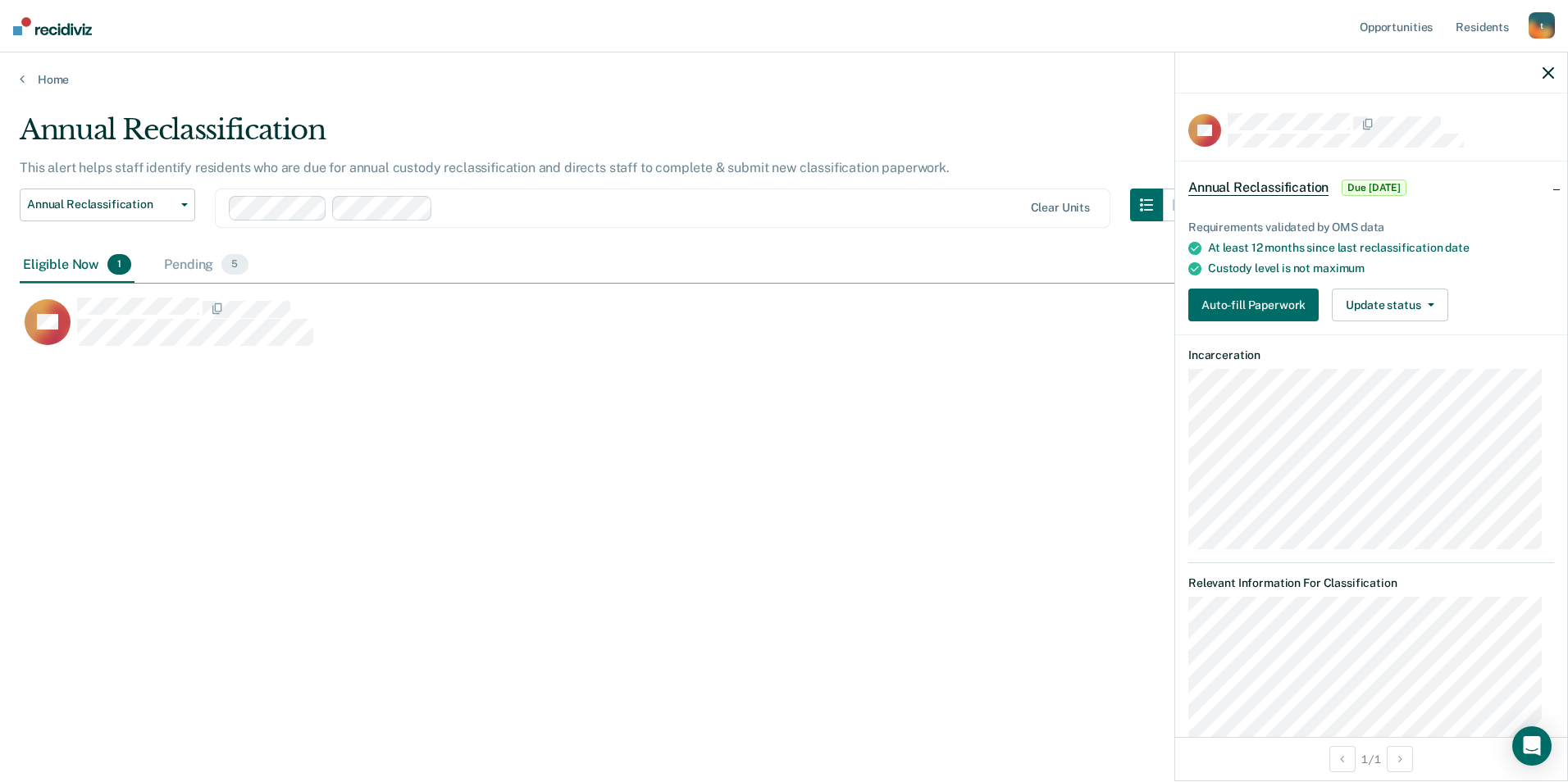 click on "Annual Reclassification   This alert helps staff identify residents who are due for annual custody reclassification and directs staff to complete & submit new classification paperwork. Annual Reclassification Custody Level Downgrade Annual Reclassification Initial Classification Clear   units Eligible Now 1 Pending 5
To pick up a draggable item, press the space bar.
While dragging, use the arrow keys to move the item.
Press space again to drop the item in its new position, or press escape to cancel.
CB" at bounding box center (784, 386) 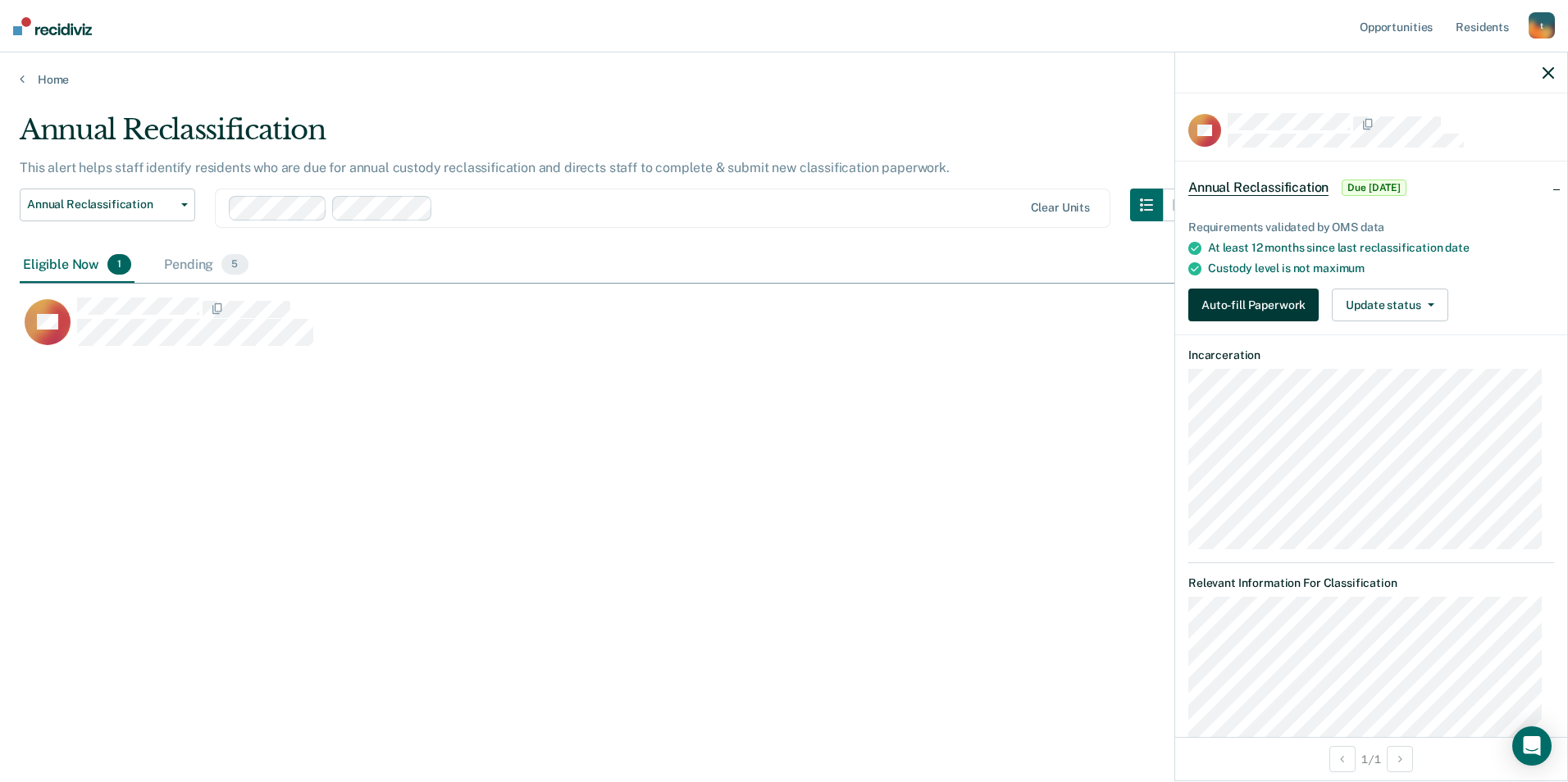 click on "Auto-fill Paperwork" at bounding box center (1253, 305) 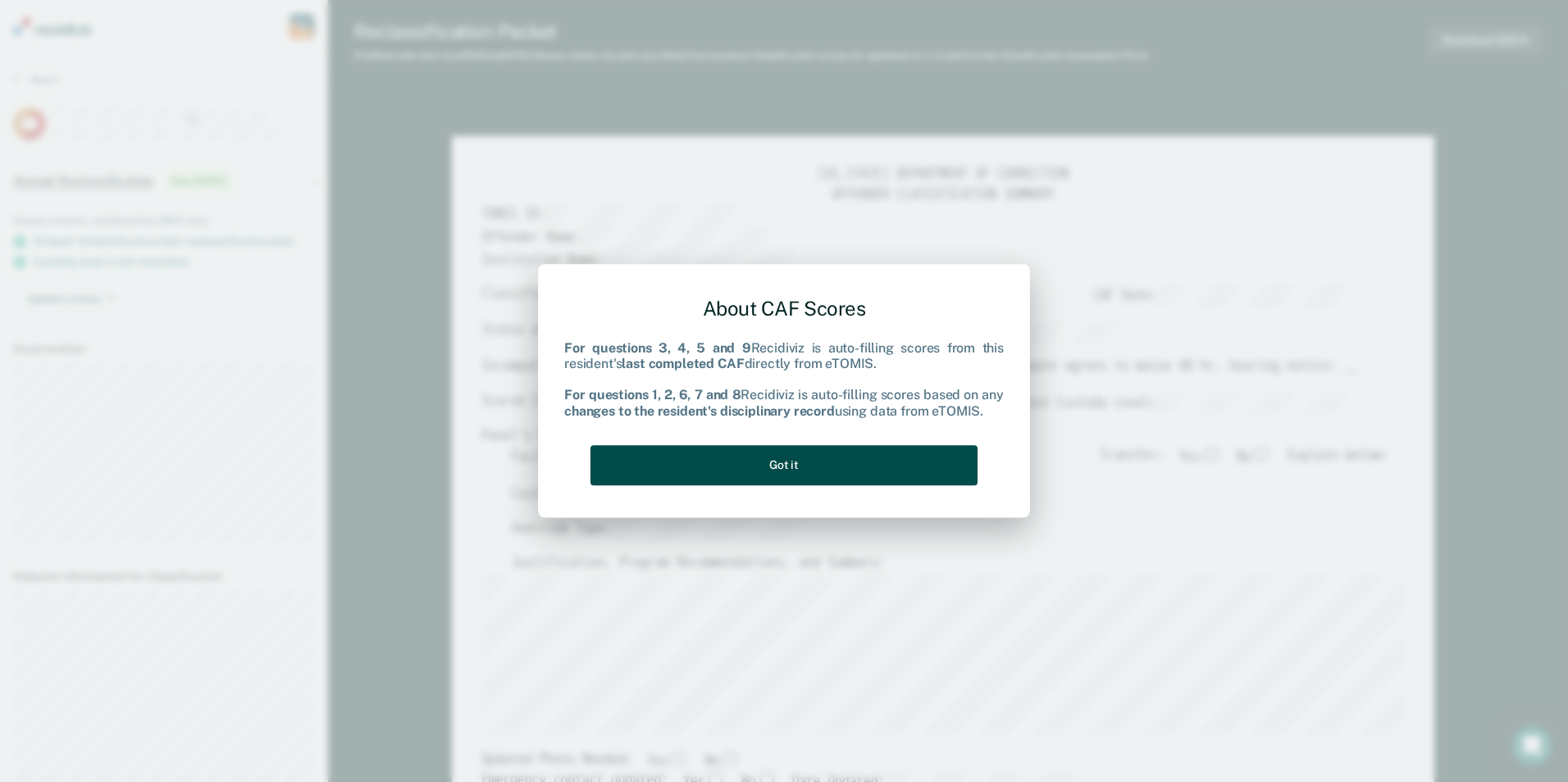 click on "Got it" at bounding box center (784, 465) 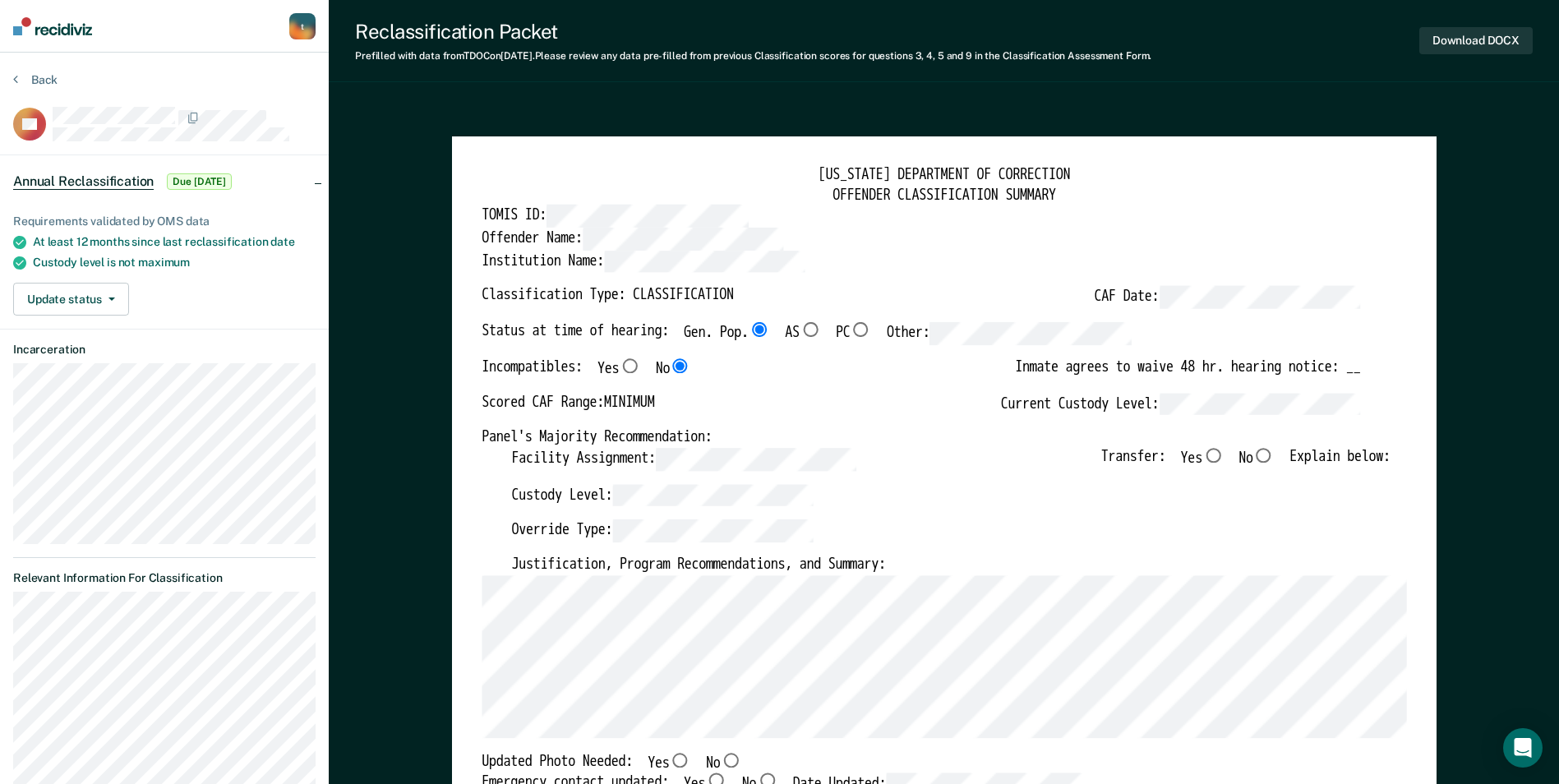 click on "No" at bounding box center [1263, 455] 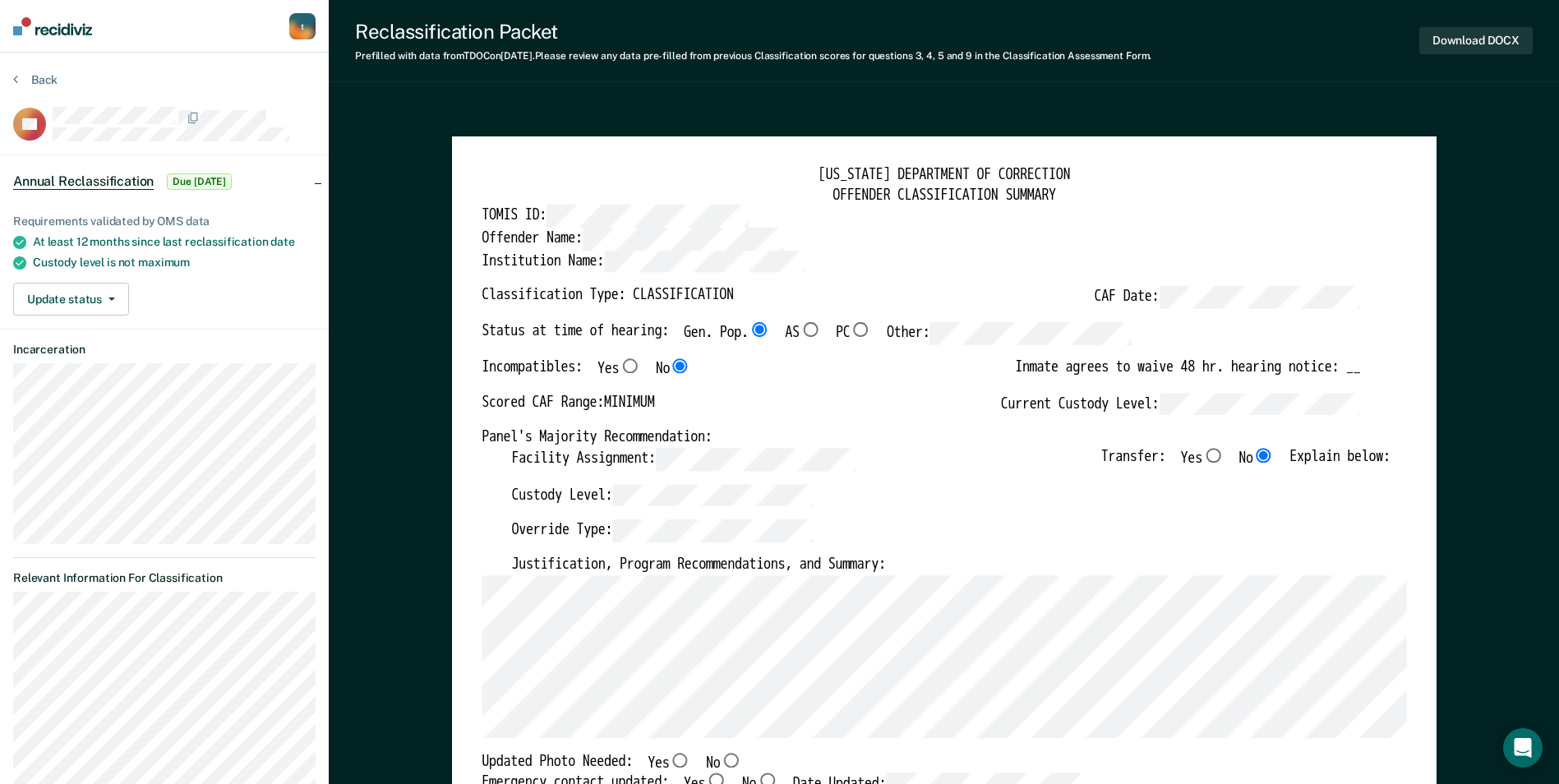 type on "x" 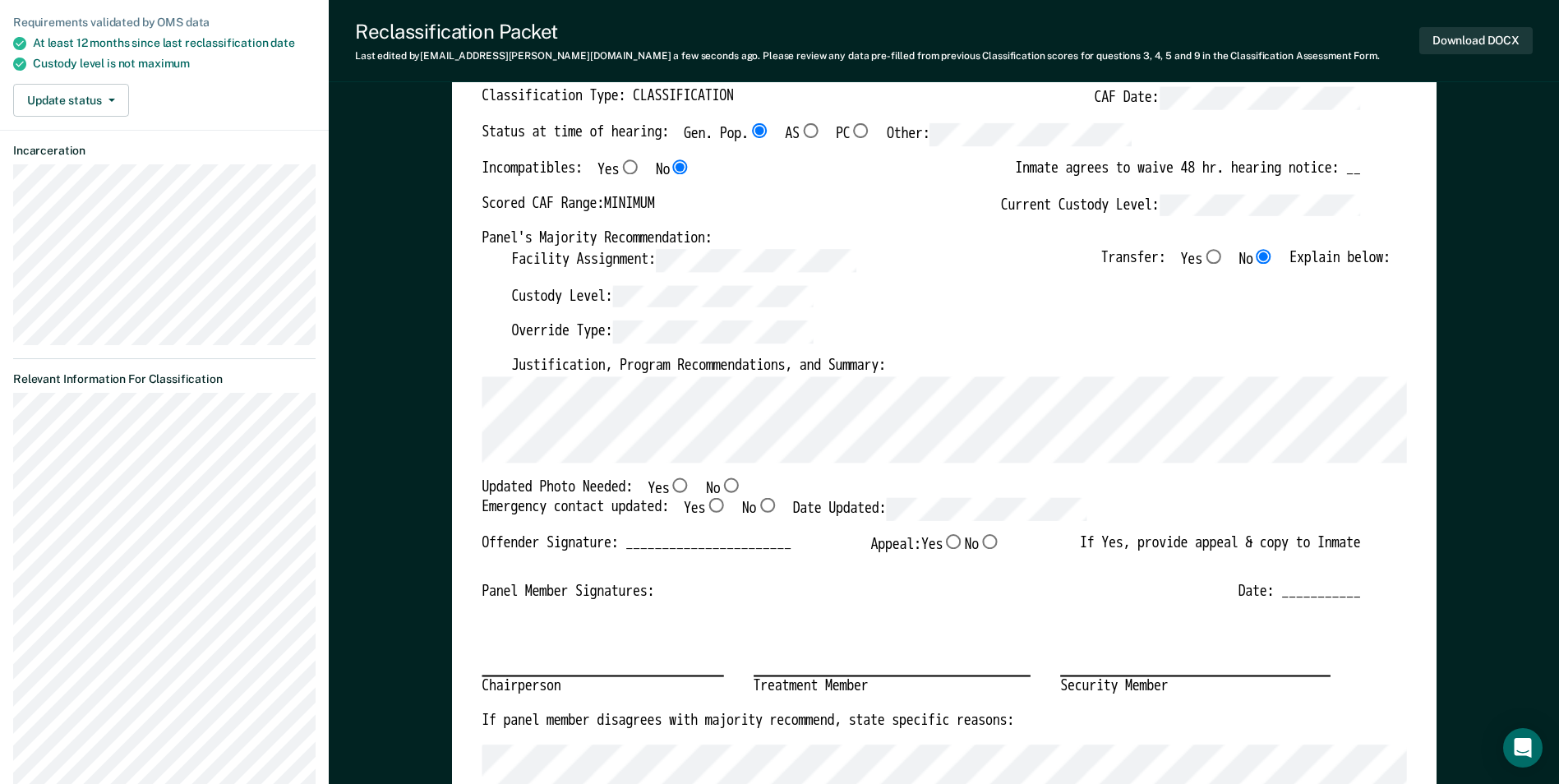 scroll, scrollTop: 247, scrollLeft: 0, axis: vertical 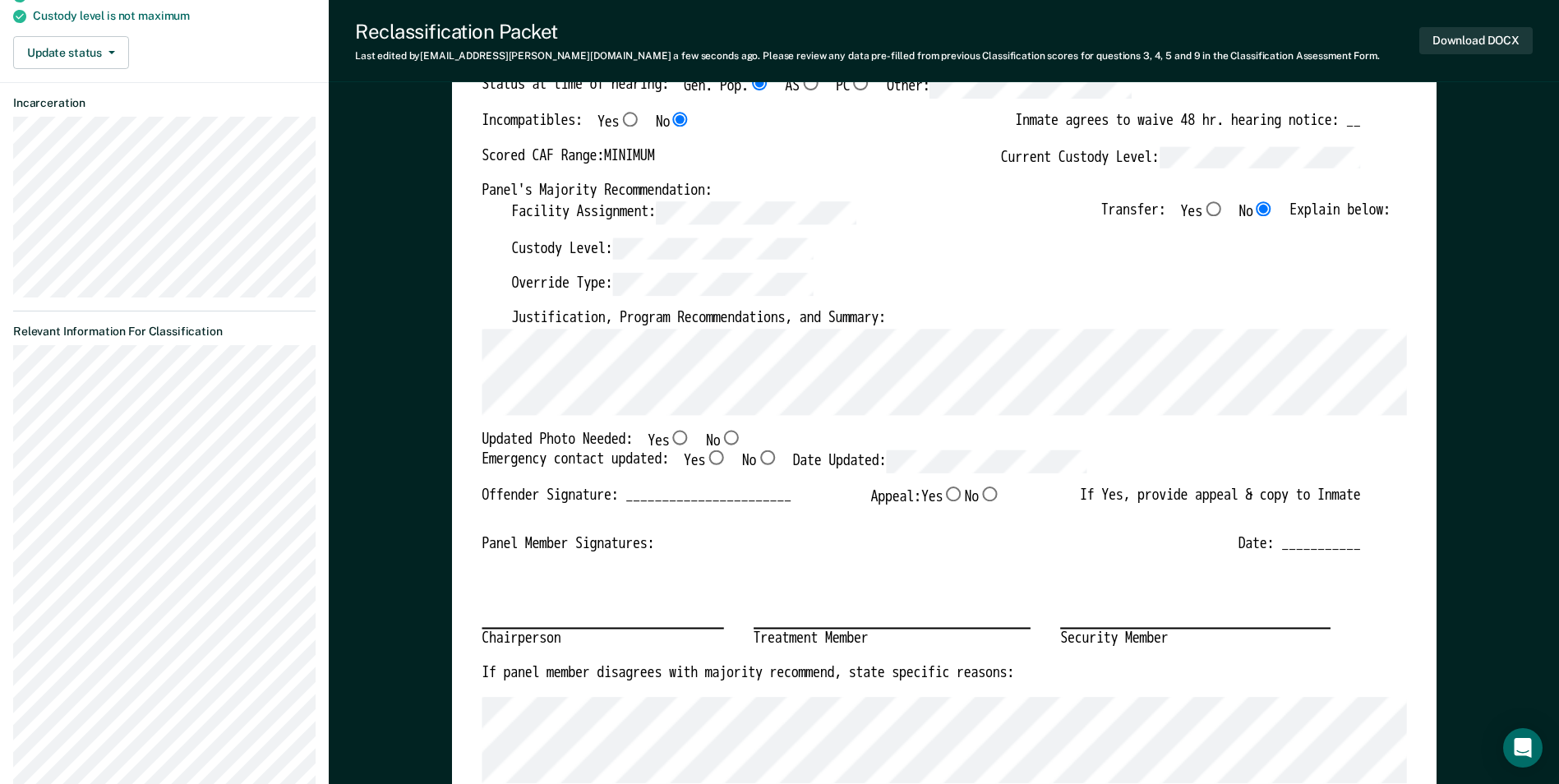 click on "No" at bounding box center [731, 437] 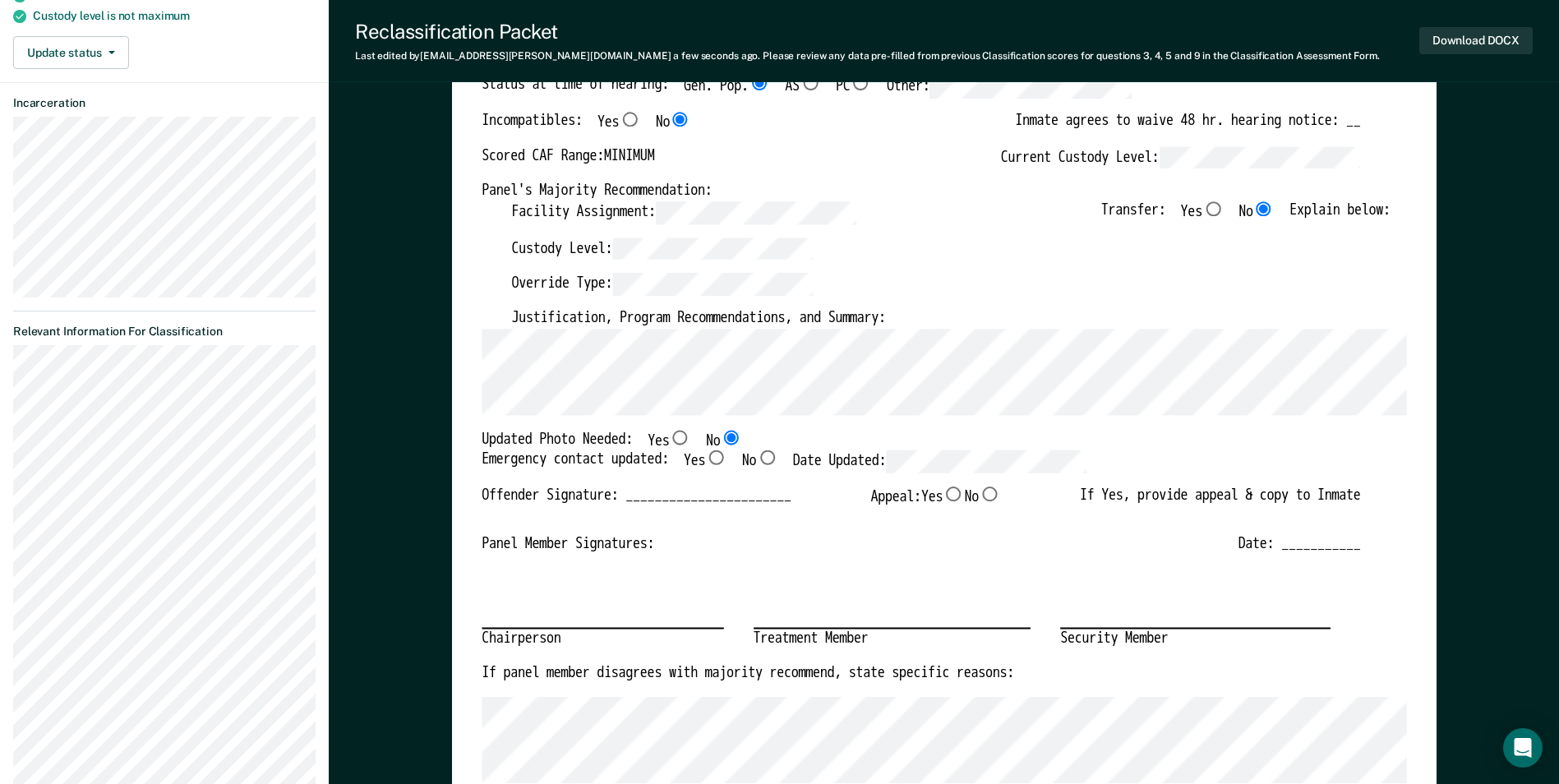 type on "x" 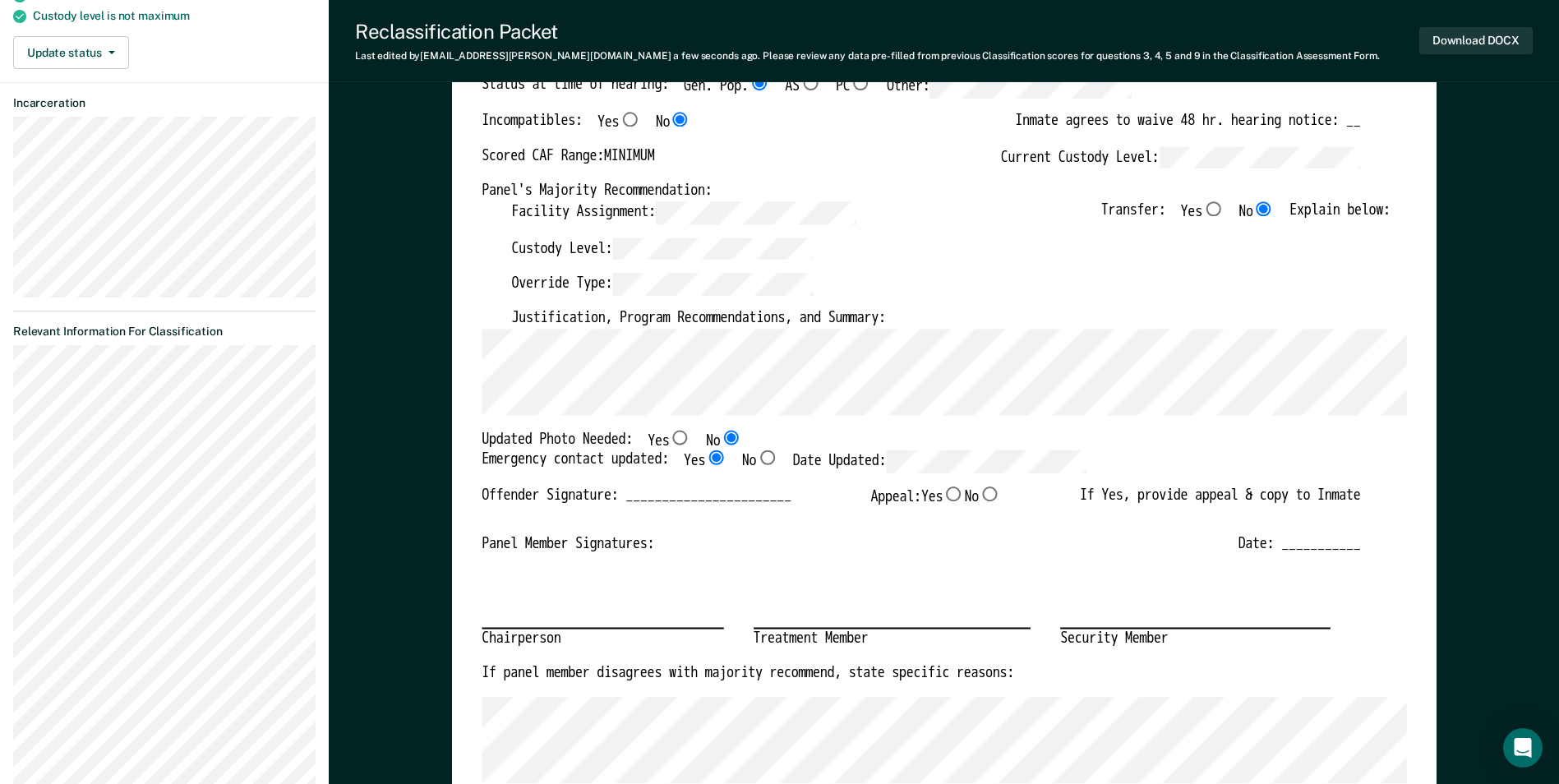 type on "x" 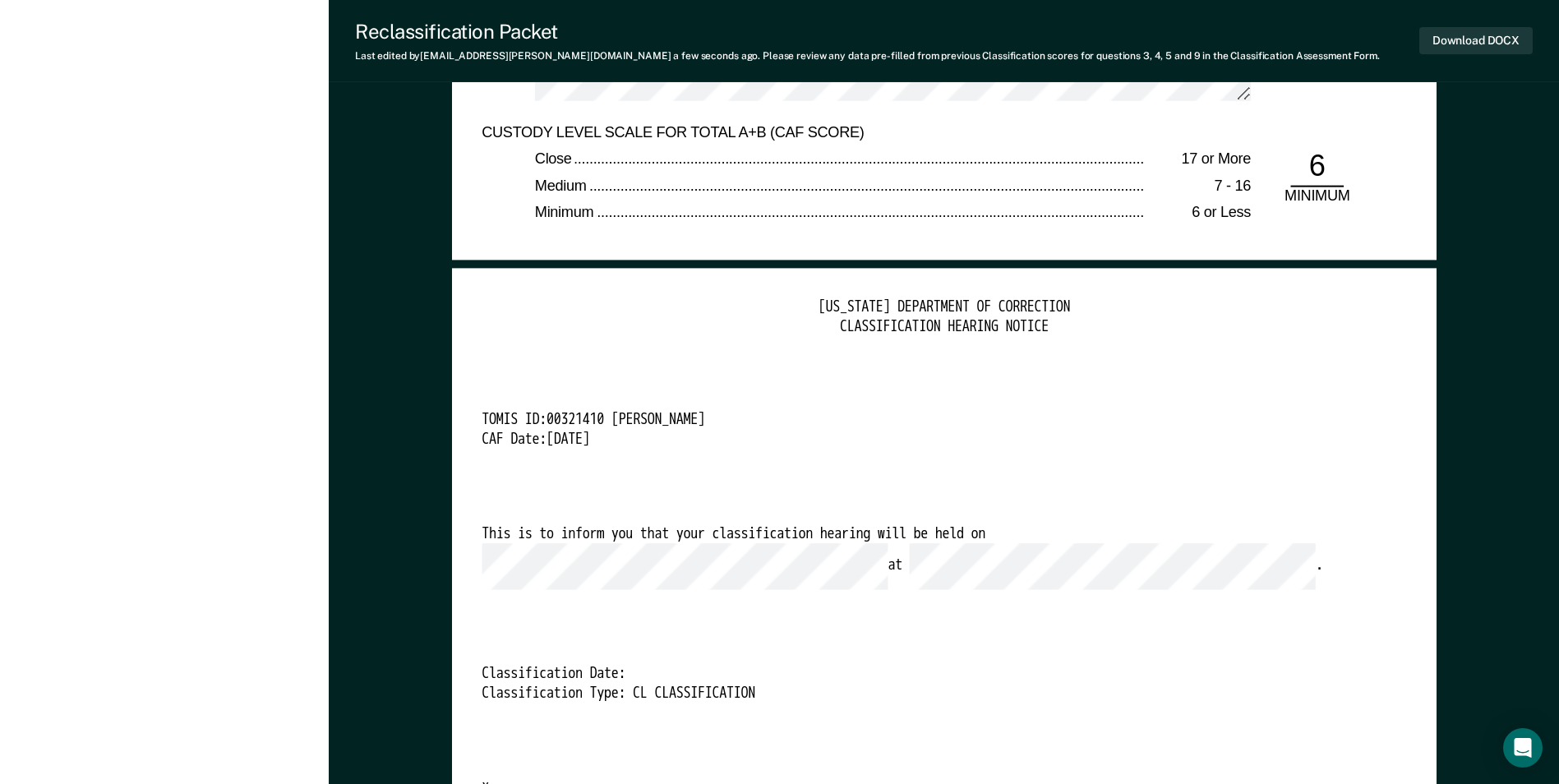 scroll, scrollTop: 4027, scrollLeft: 0, axis: vertical 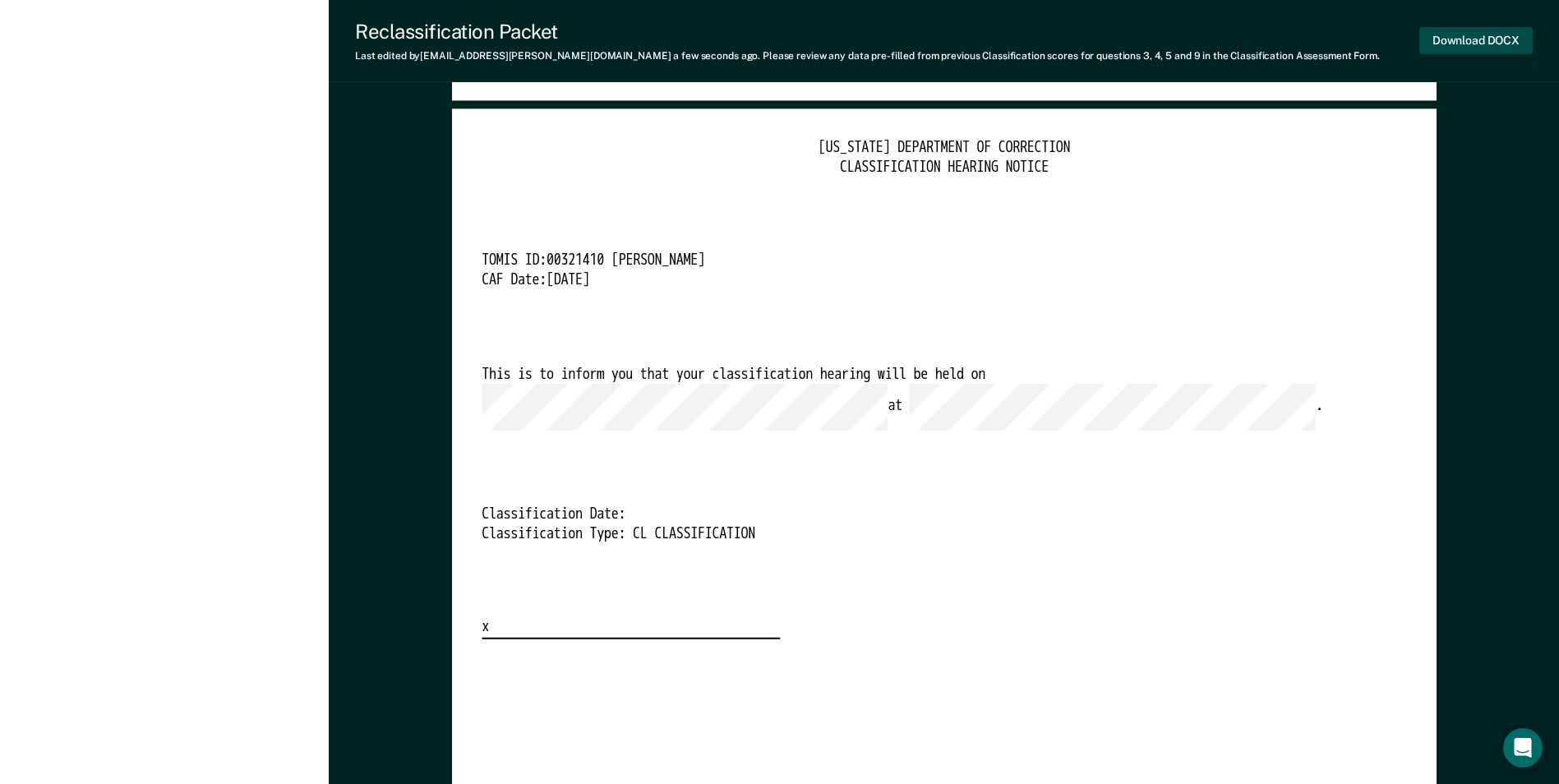 click on "Download DOCX" at bounding box center [1476, 40] 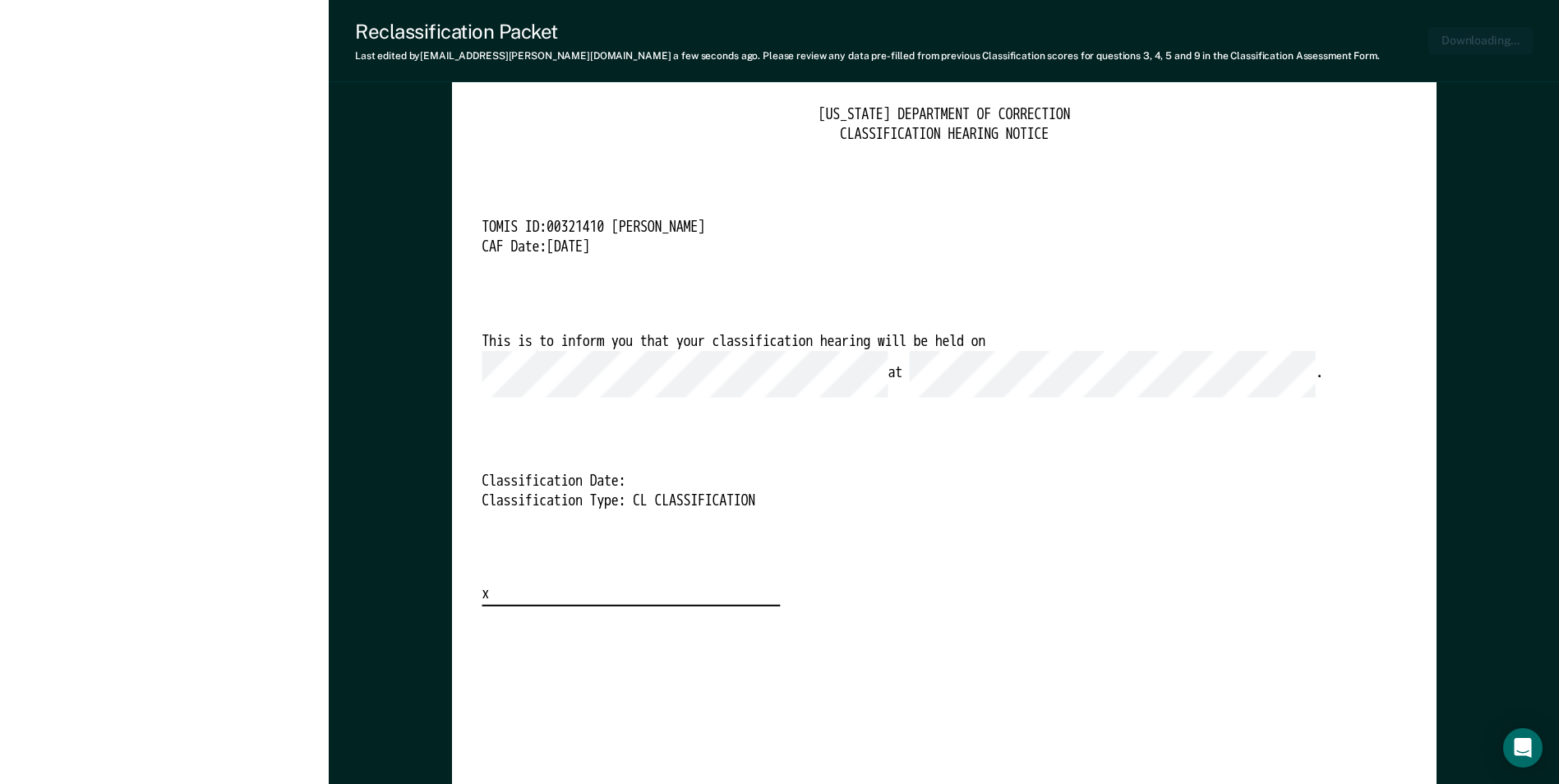 type on "x" 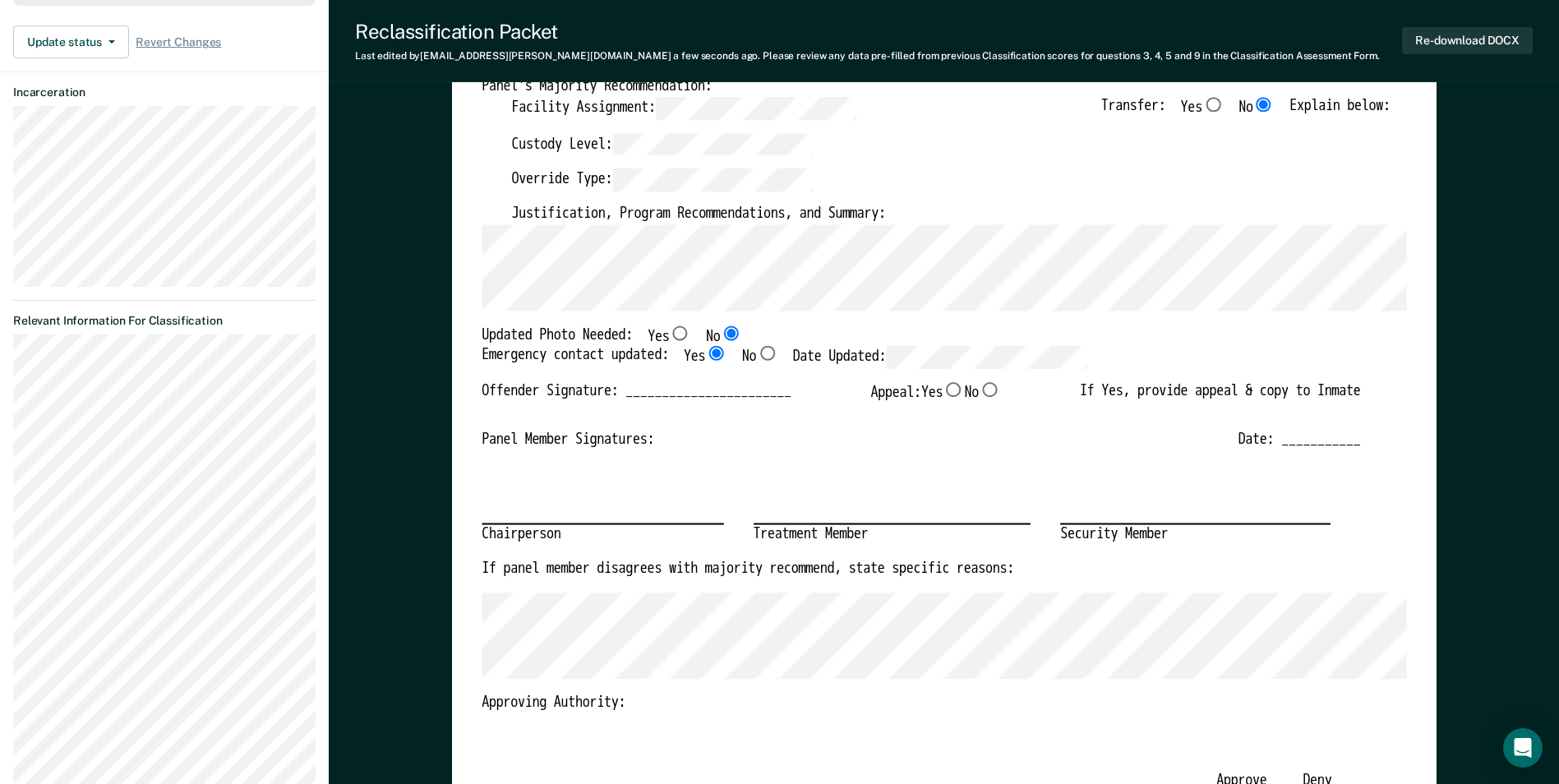 scroll, scrollTop: 0, scrollLeft: 0, axis: both 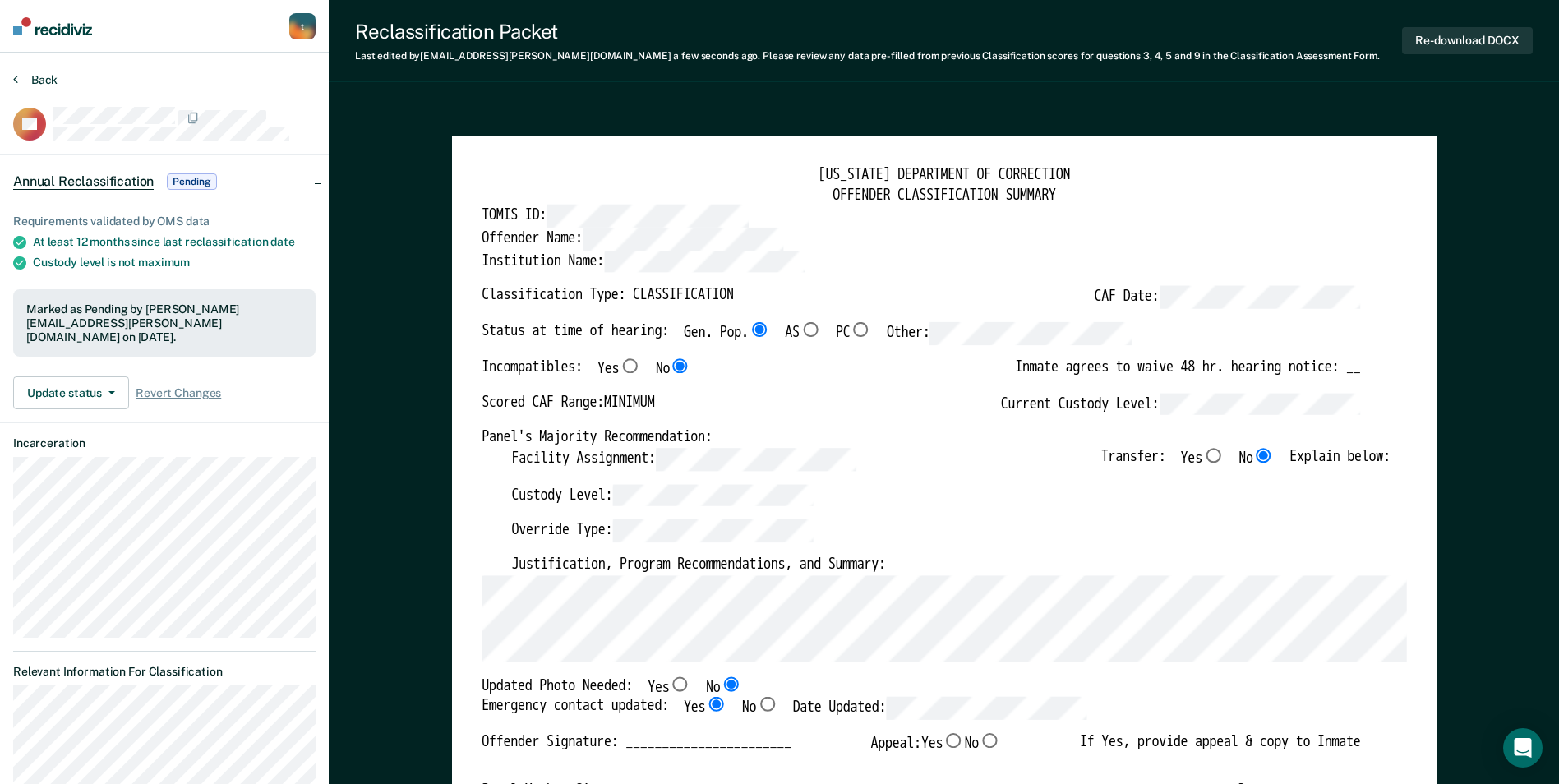 click on "Back" at bounding box center [35, 80] 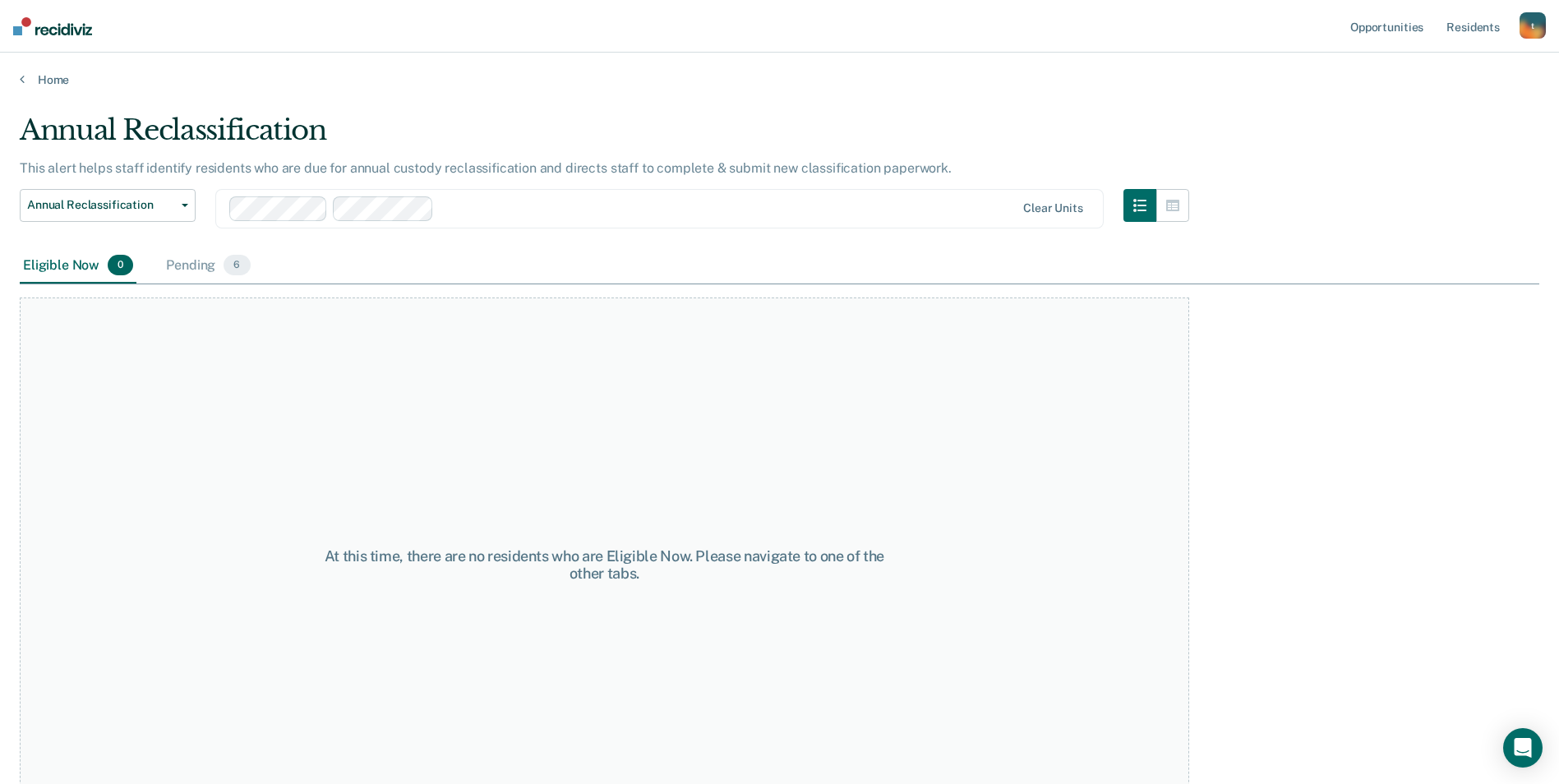 click on "t" at bounding box center (1533, 25) 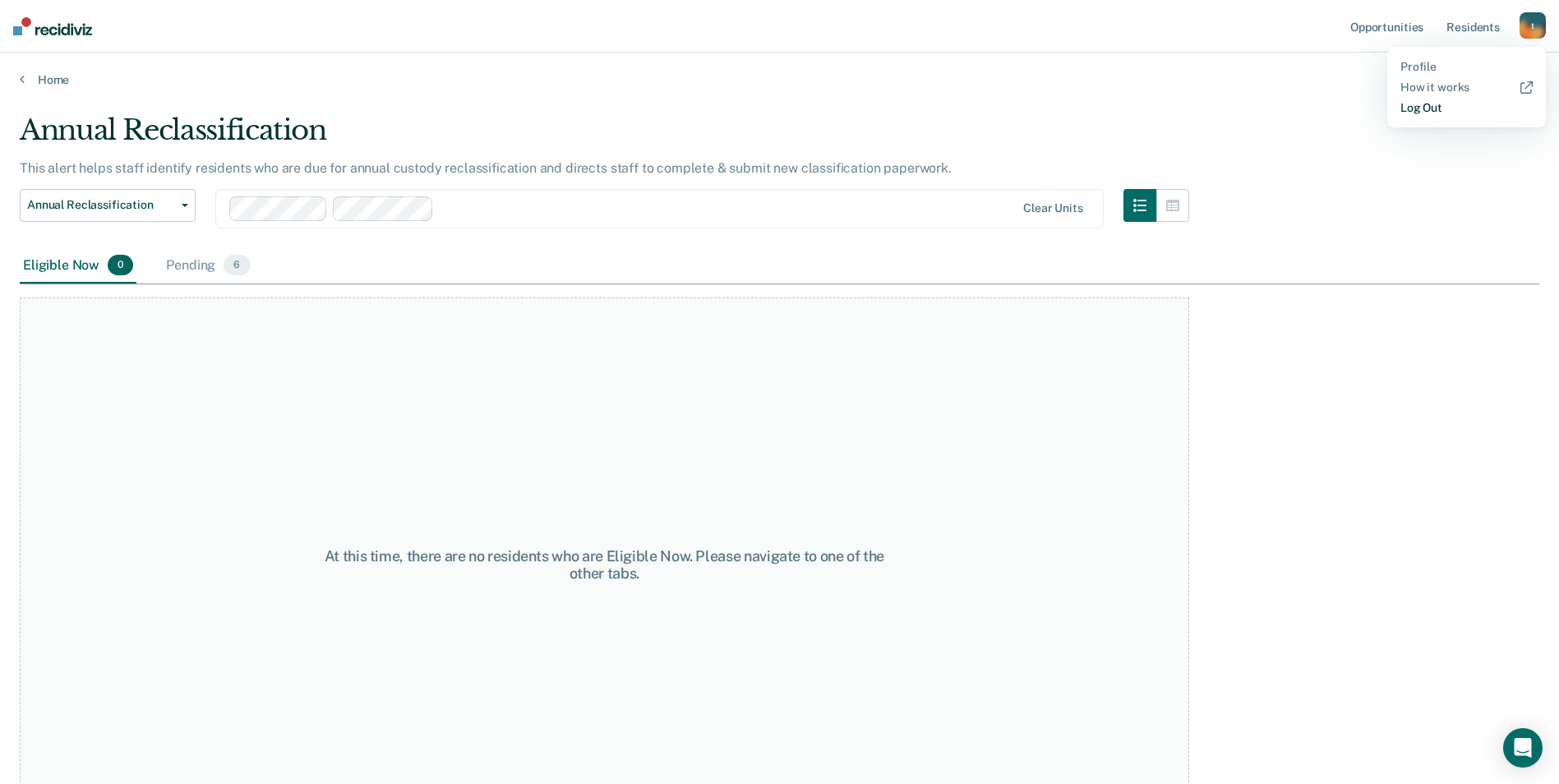 click on "Log Out" at bounding box center (1466, 108) 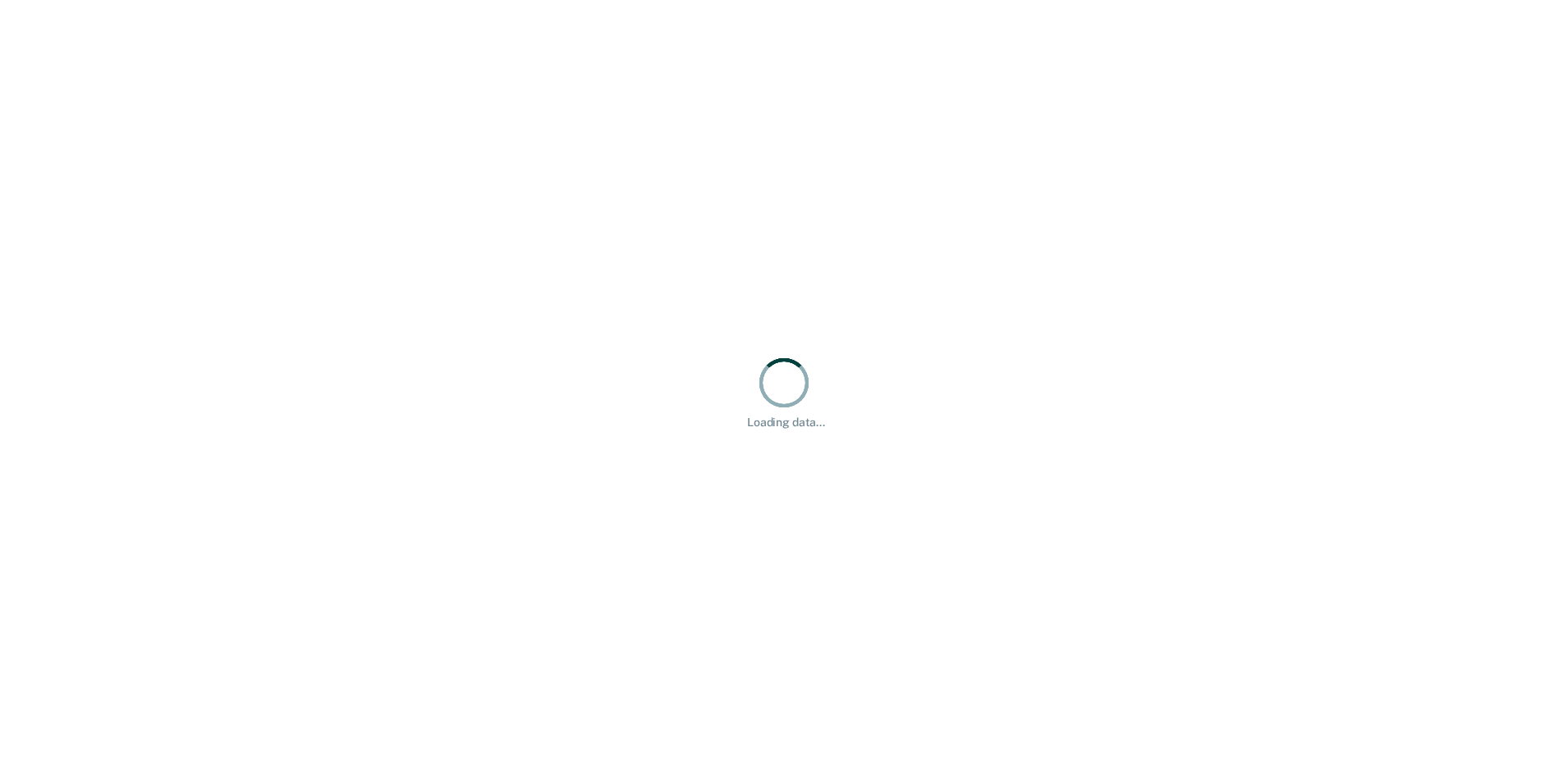 scroll, scrollTop: 0, scrollLeft: 0, axis: both 